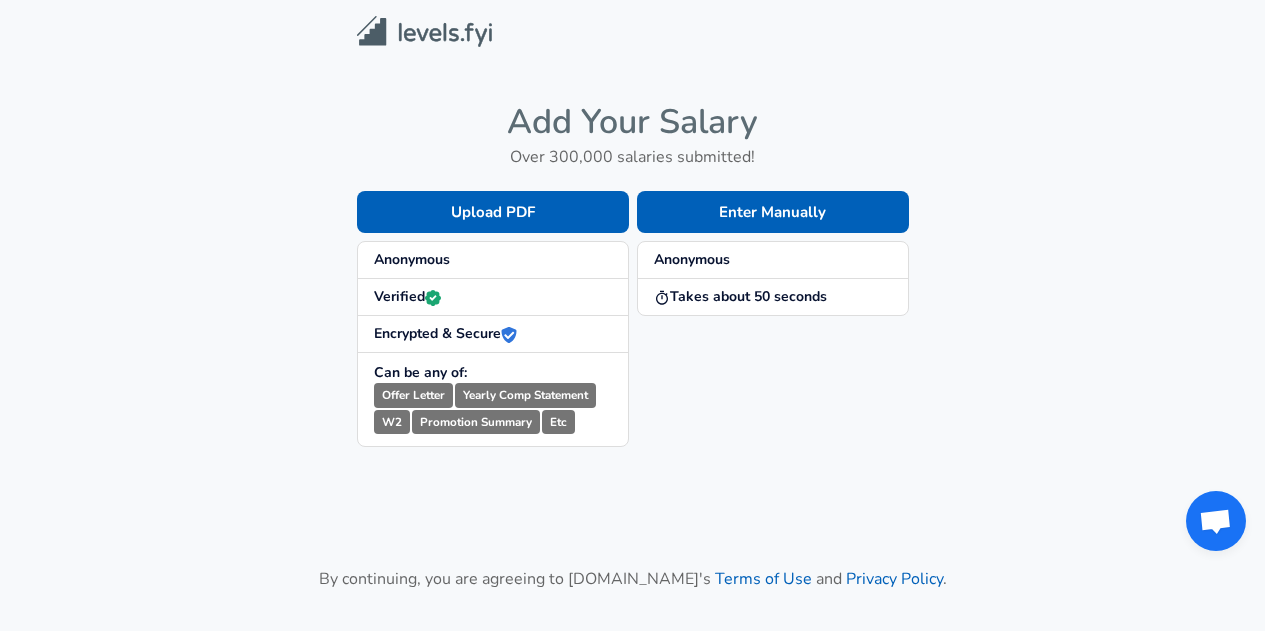 select on "English" 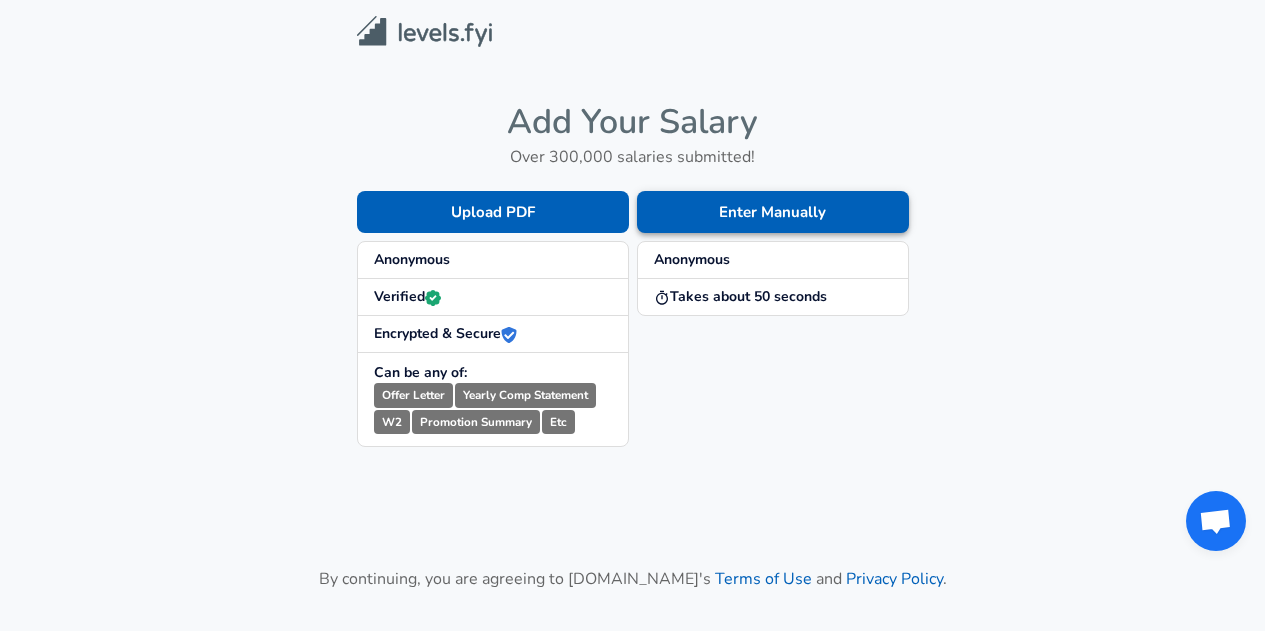 click on "Enter Manually" at bounding box center (773, 212) 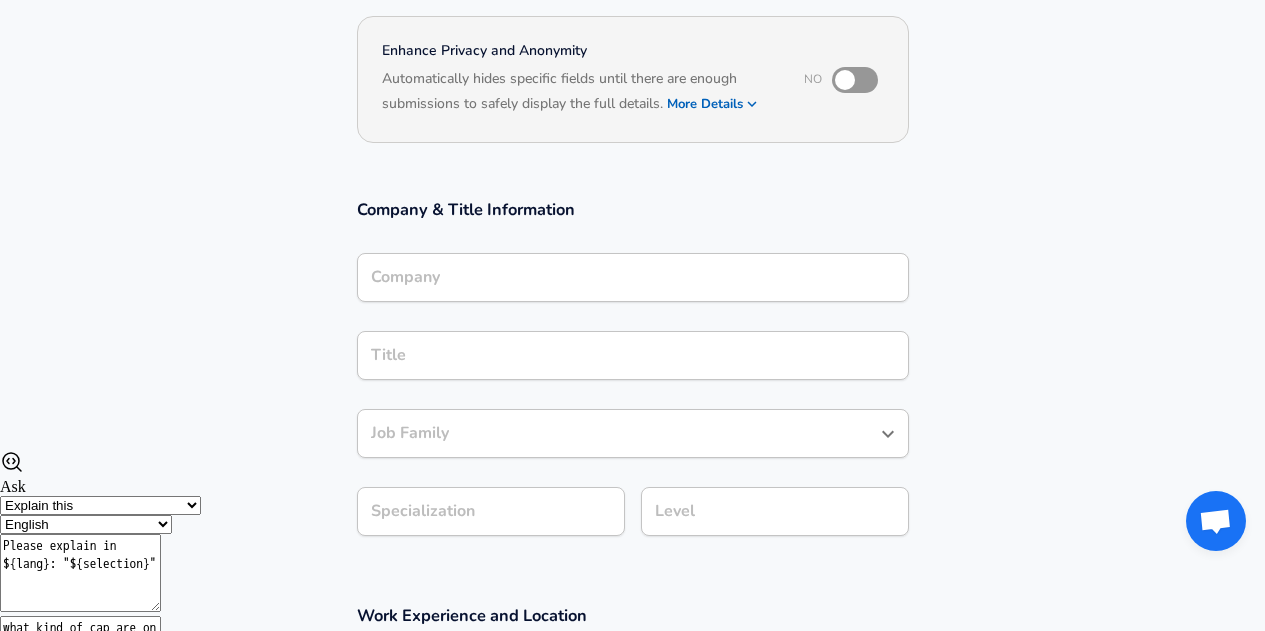 scroll, scrollTop: 0, scrollLeft: 0, axis: both 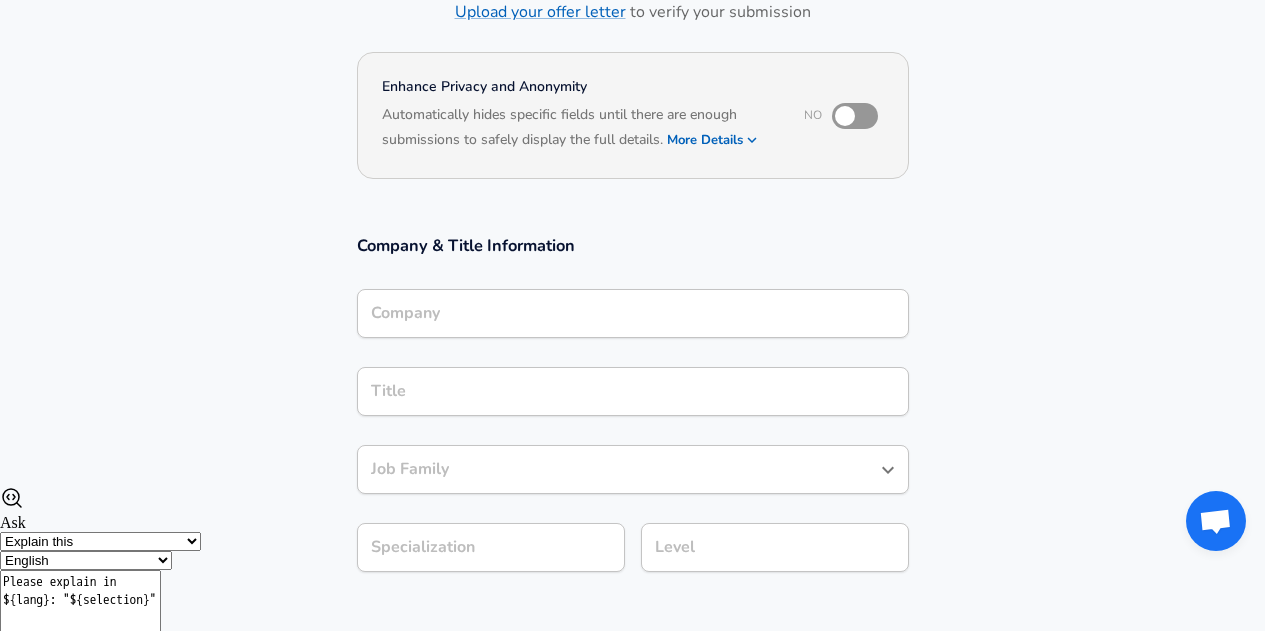 click on "Company" at bounding box center [633, 313] 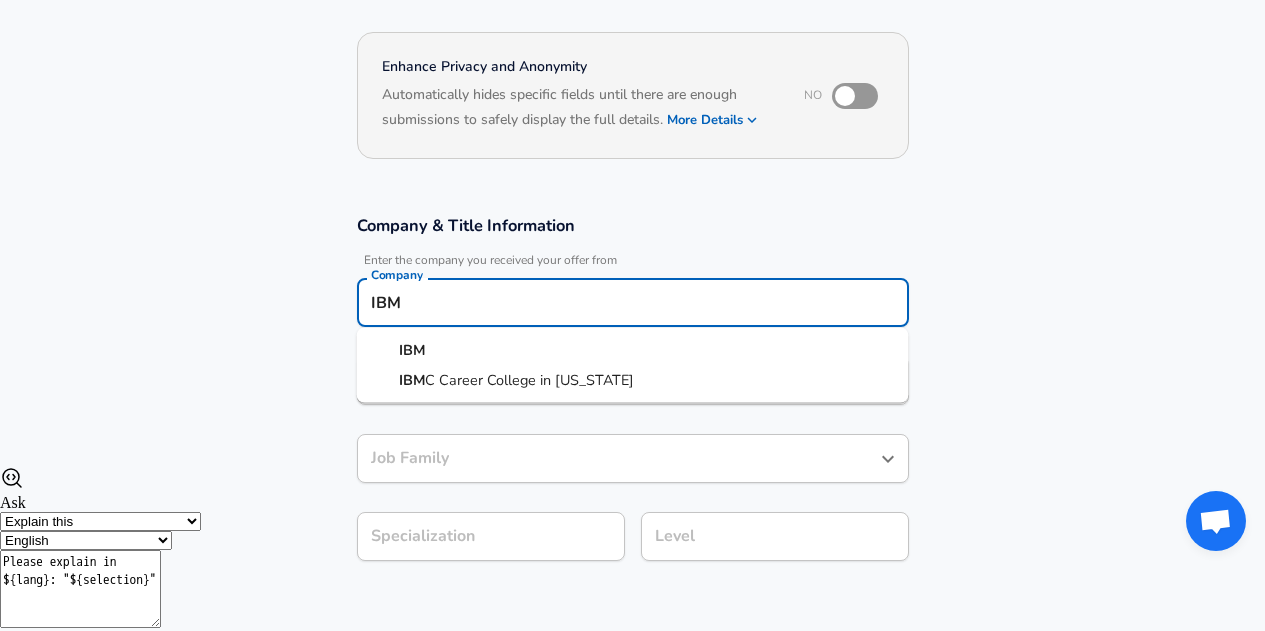 click on "IBM" at bounding box center (633, 351) 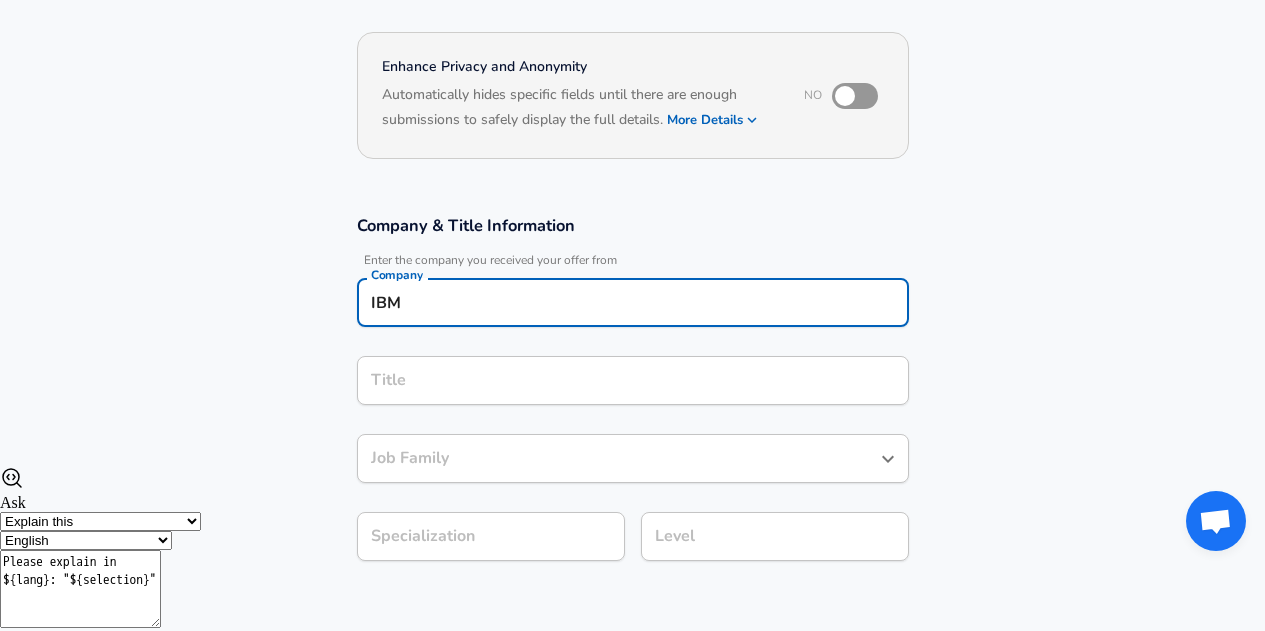 type on "IBM" 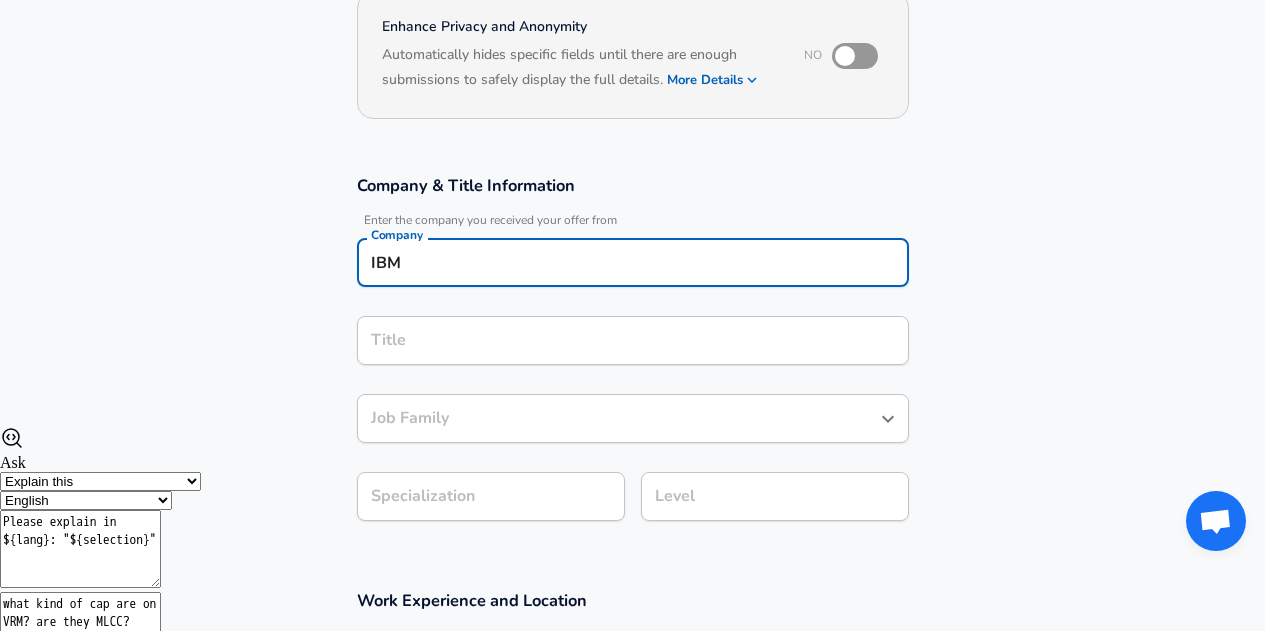 click on "Title" at bounding box center (633, 340) 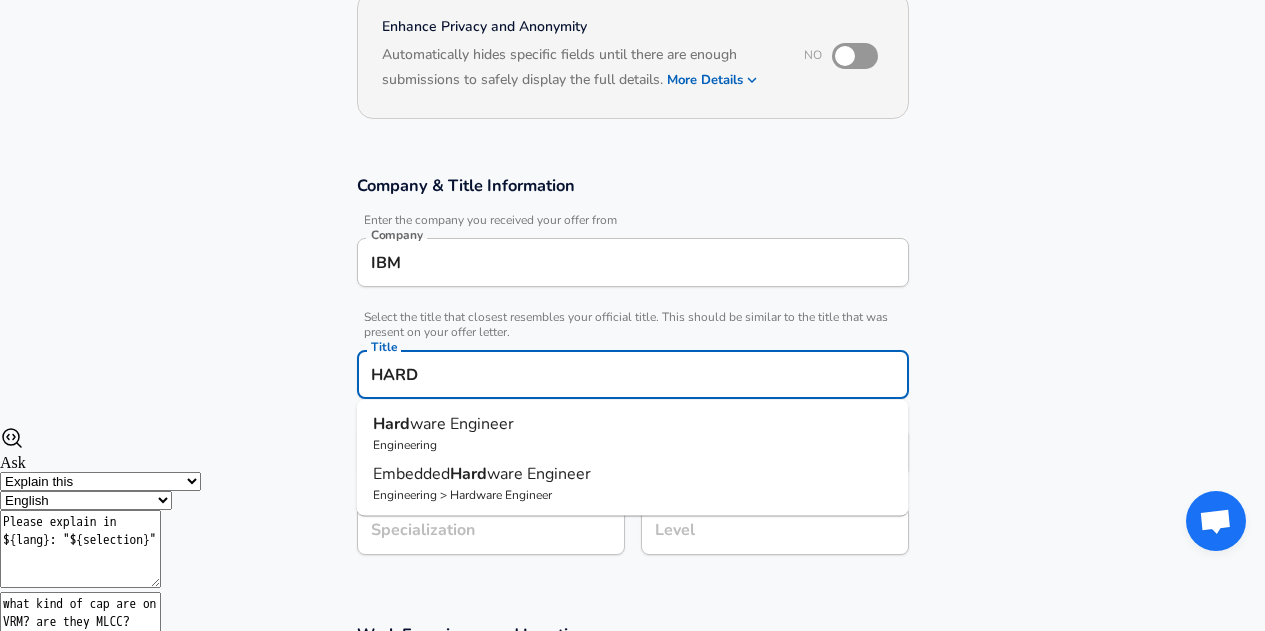 click on "ware Engineer" at bounding box center [462, 424] 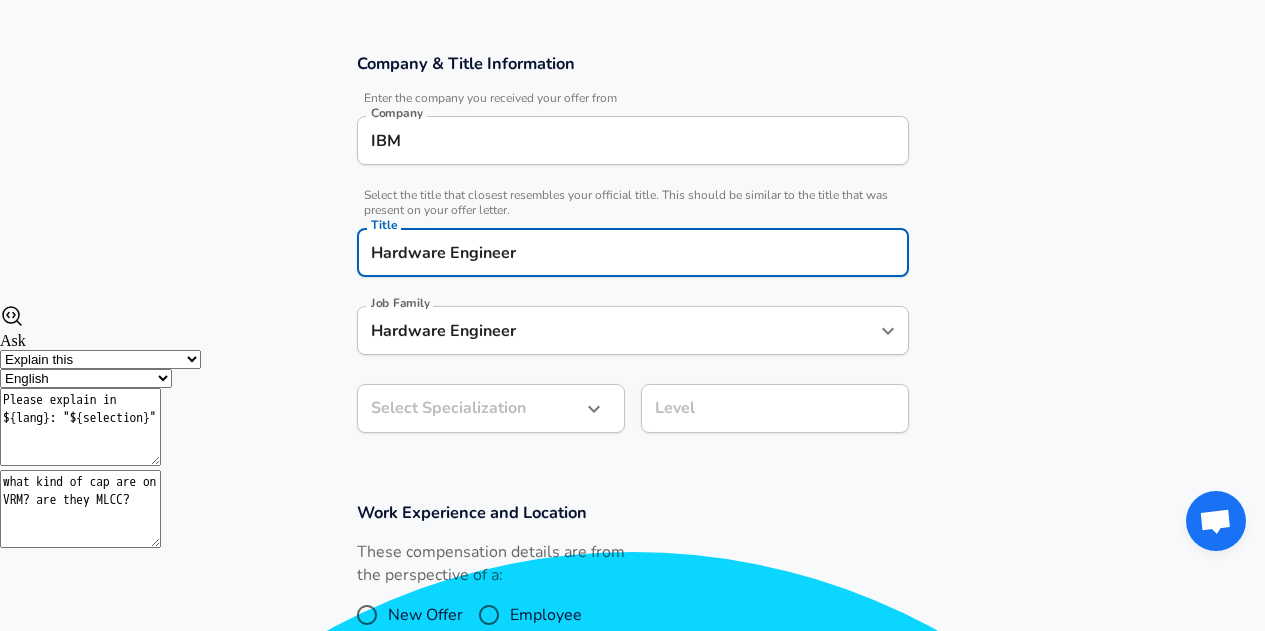 type on "Hardware Engineer" 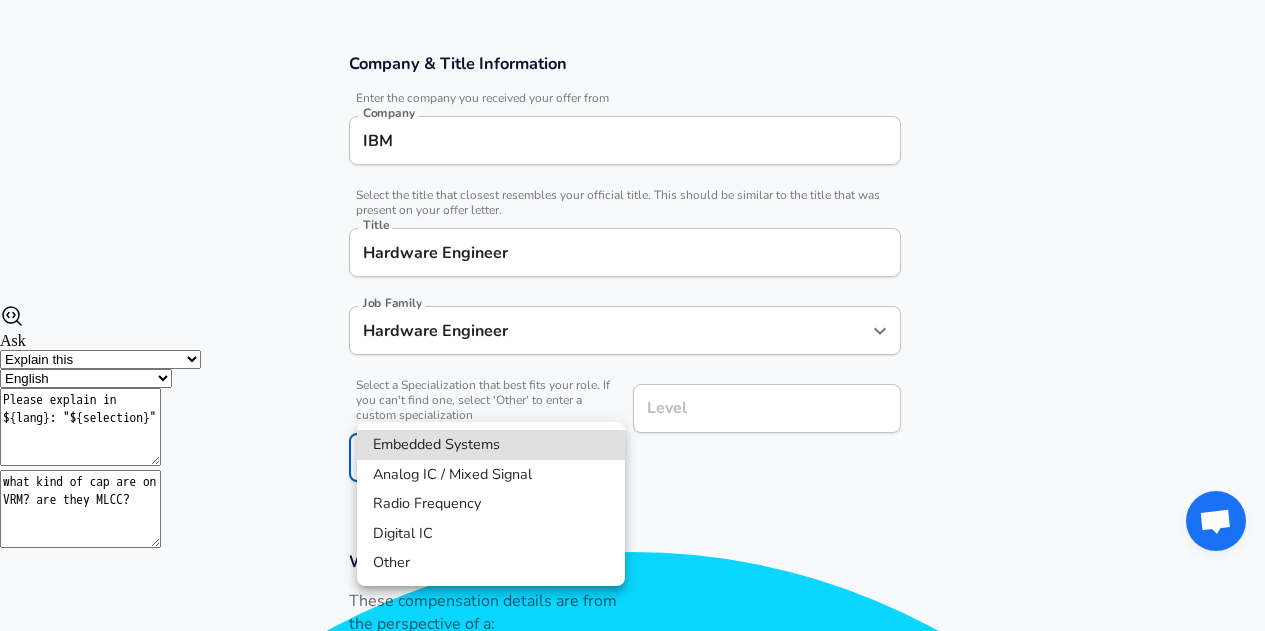 scroll, scrollTop: 387, scrollLeft: 0, axis: vertical 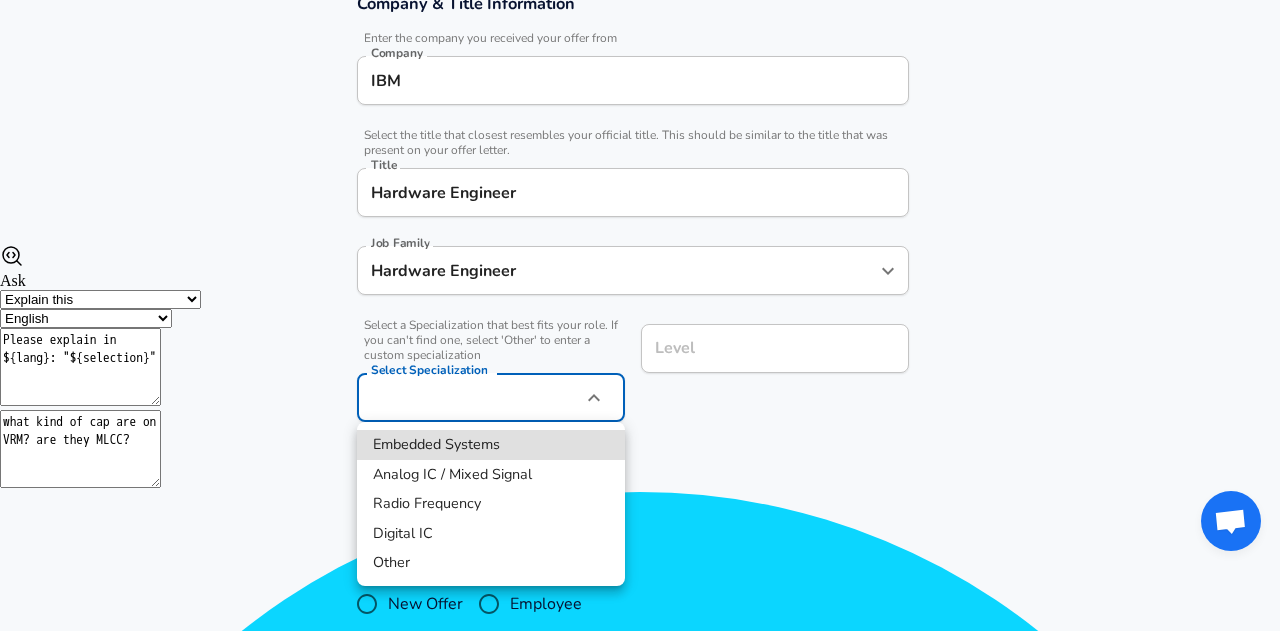 click on "Restart Add Your Salary Upload your offer letter   to verify your submission Enhance Privacy and Anonymity No Automatically hides specific fields until there are enough submissions to safely display the full details.   More Details Based on your submission and the data points that we have already collected, we will automatically hide and anonymize specific fields if there aren't enough data points to remain sufficiently anonymous. Company & Title Information   Enter the company you received your offer from Company IBM Company   Select the title that closest resembles your official title. This should be similar to the title that was present on your offer letter. Title Hardware Engineer Title Job Family Hardware Engineer Job Family   Select a Specialization that best fits your role. If you can't find one, select 'Other' to enter a custom specialization Select Specialization ​ Select Specialization Level Level Work Experience and Location These compensation details are from the perspective of a: New Offer" at bounding box center (640, -72) 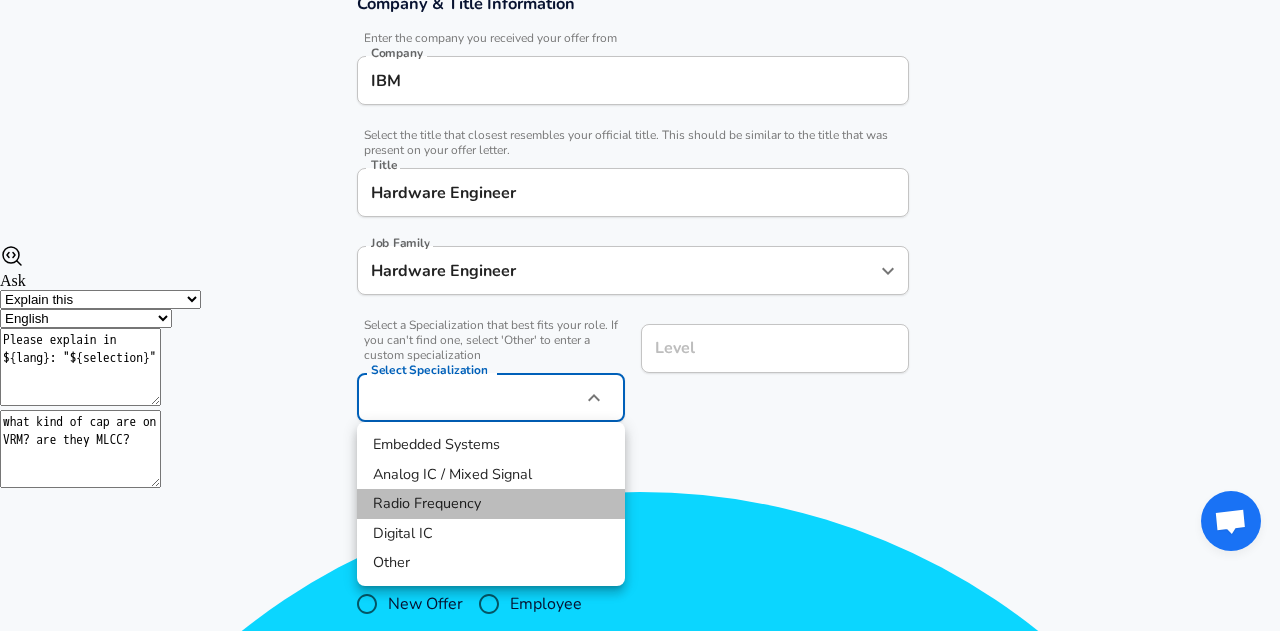 click on "Radio Frequency" at bounding box center (491, 504) 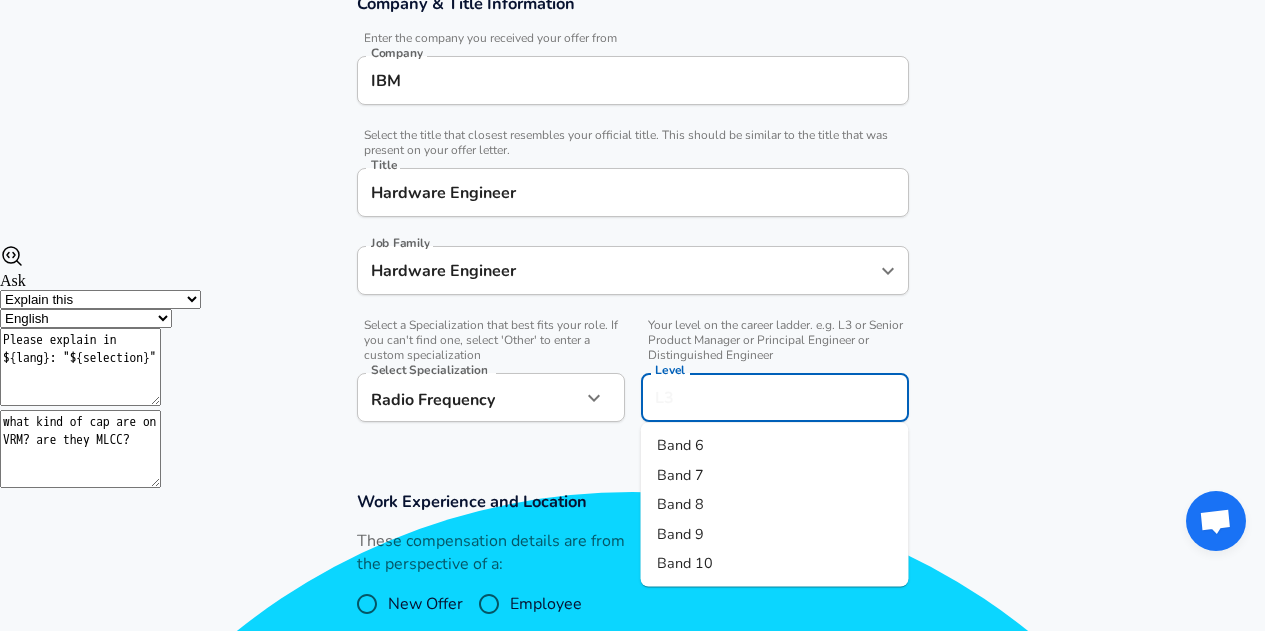 scroll, scrollTop: 427, scrollLeft: 0, axis: vertical 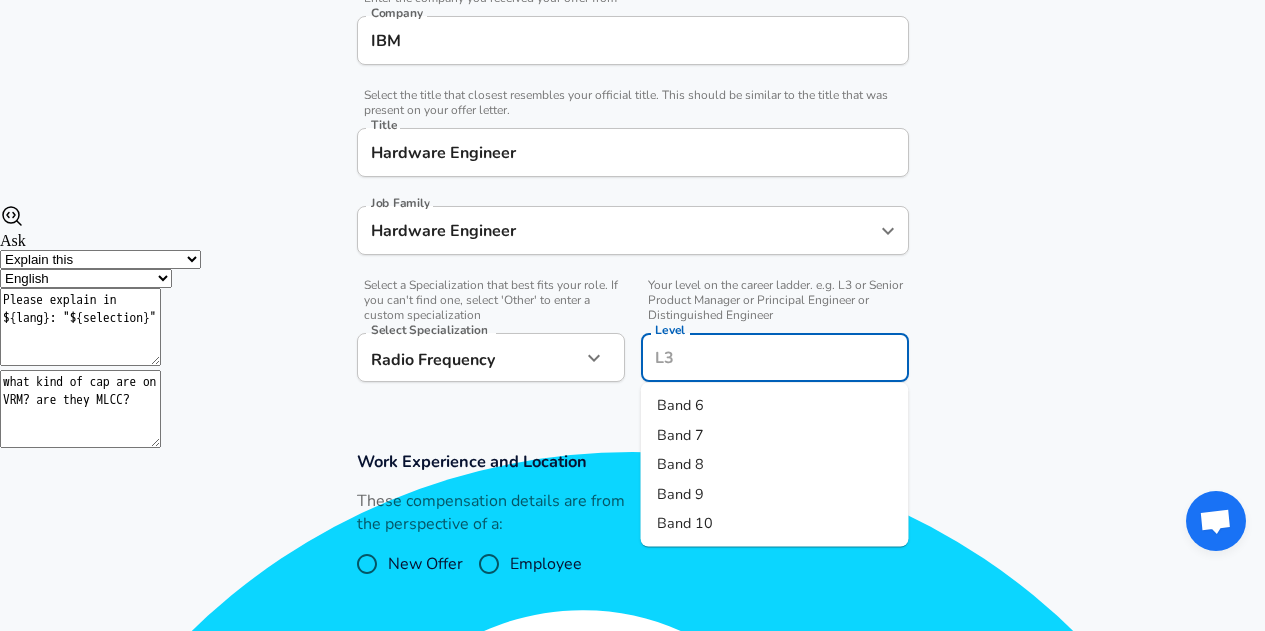 click on "Level" at bounding box center (775, 357) 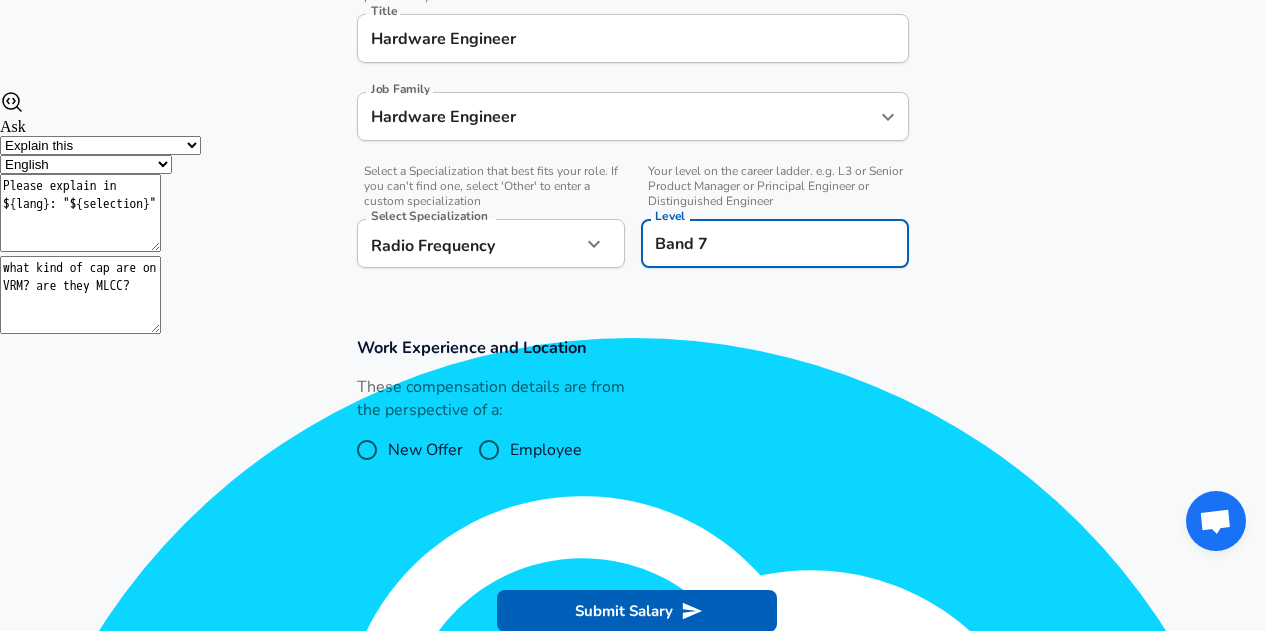 scroll, scrollTop: 542, scrollLeft: 0, axis: vertical 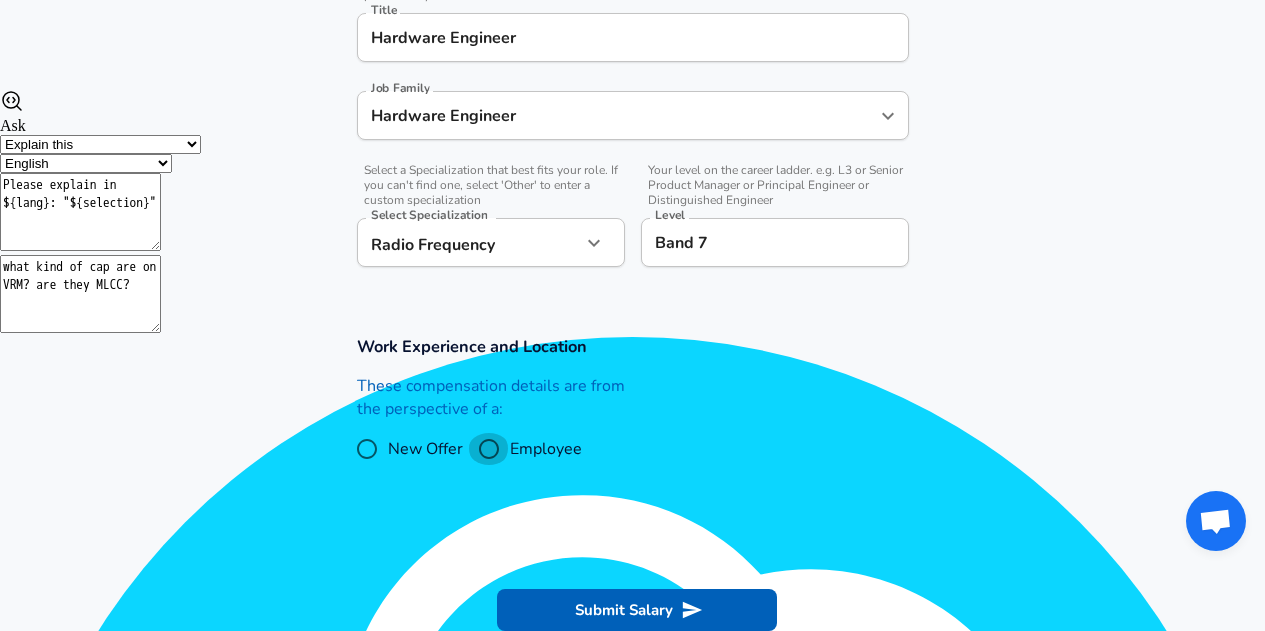 click on "Employee" at bounding box center [489, 449] 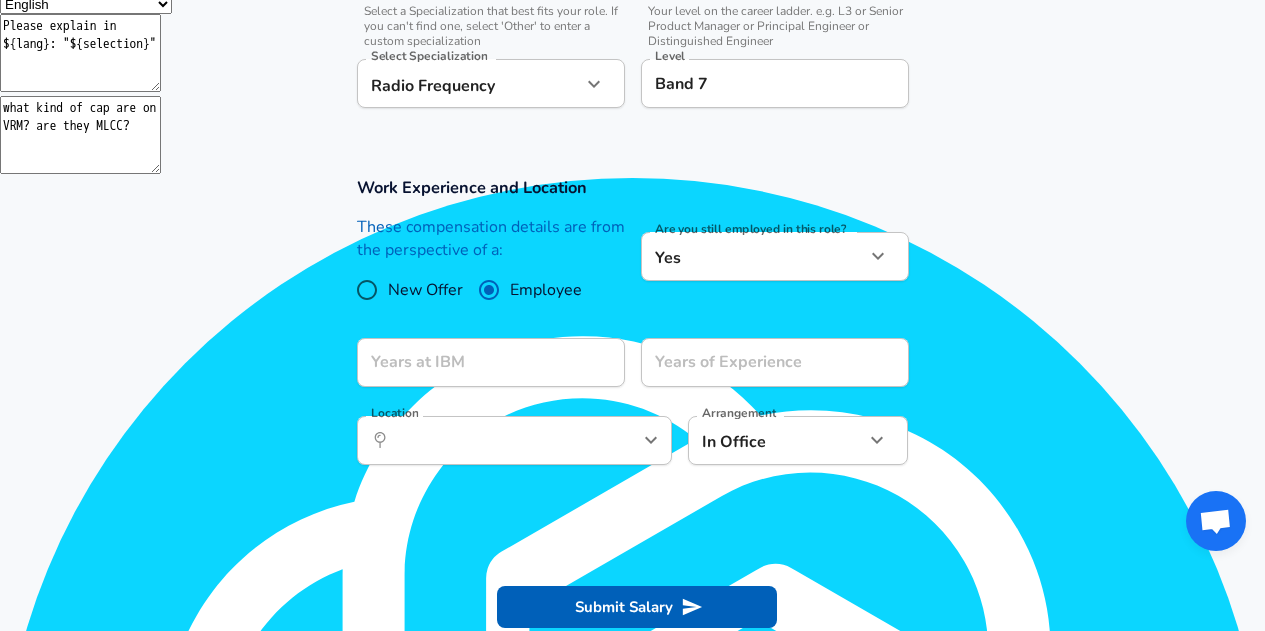 scroll, scrollTop: 705, scrollLeft: 0, axis: vertical 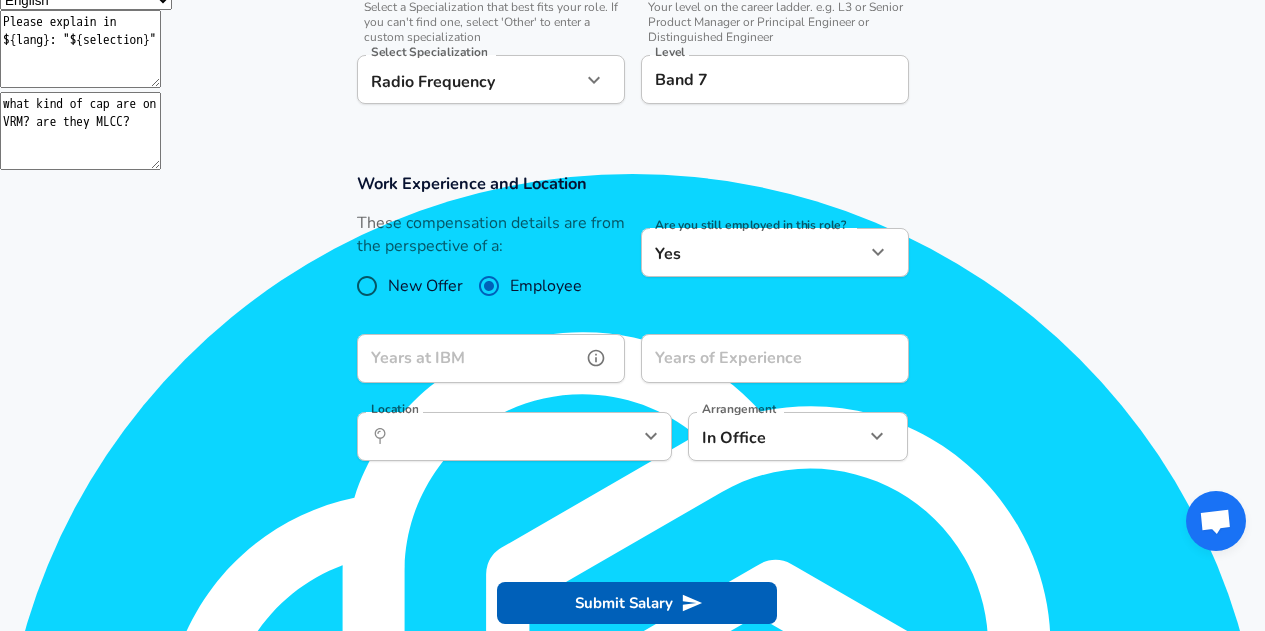 click on "Years at IBM" at bounding box center (469, 358) 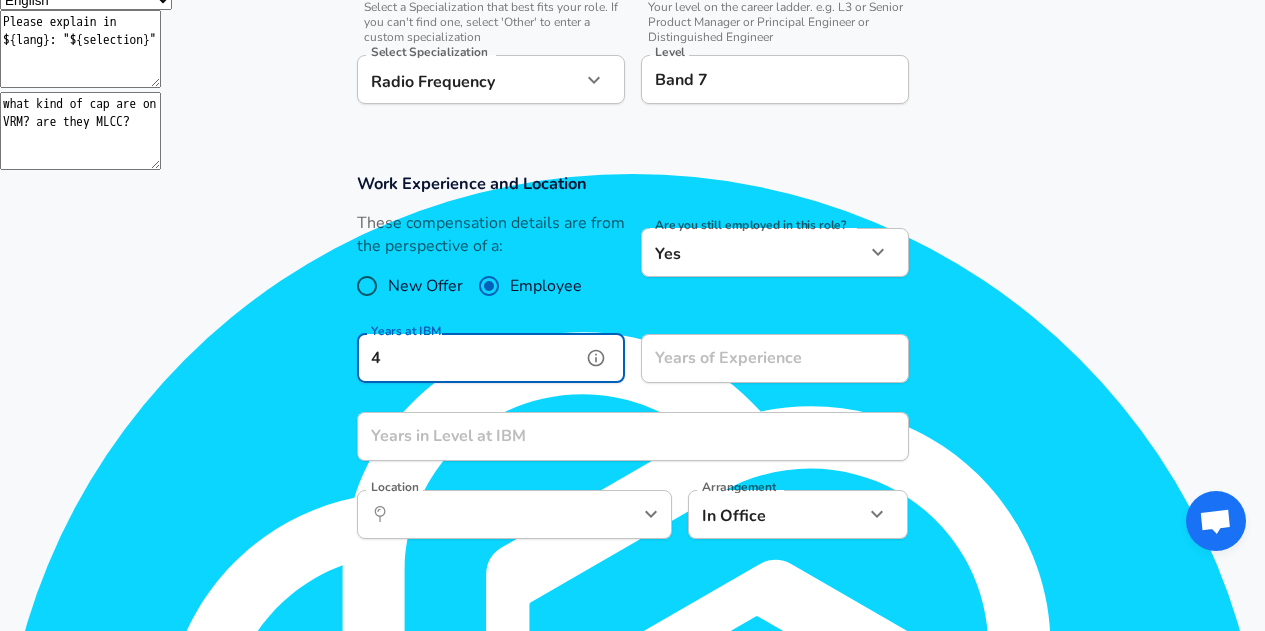 type on "4" 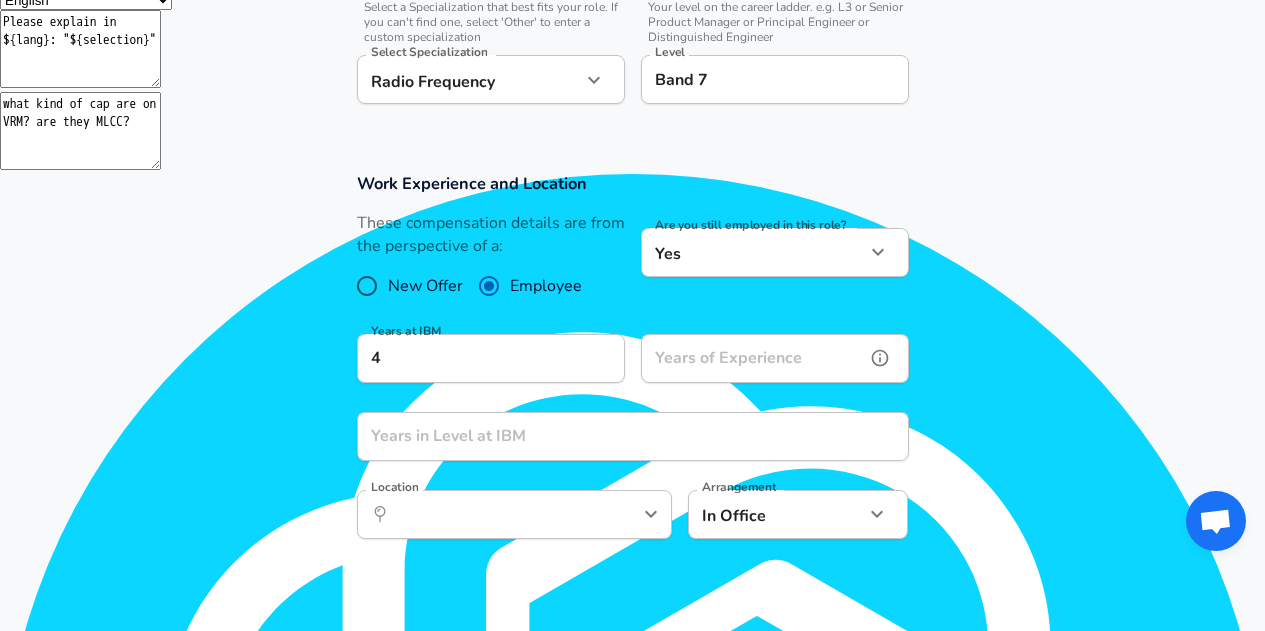 click on "Years of Experience" at bounding box center [753, 358] 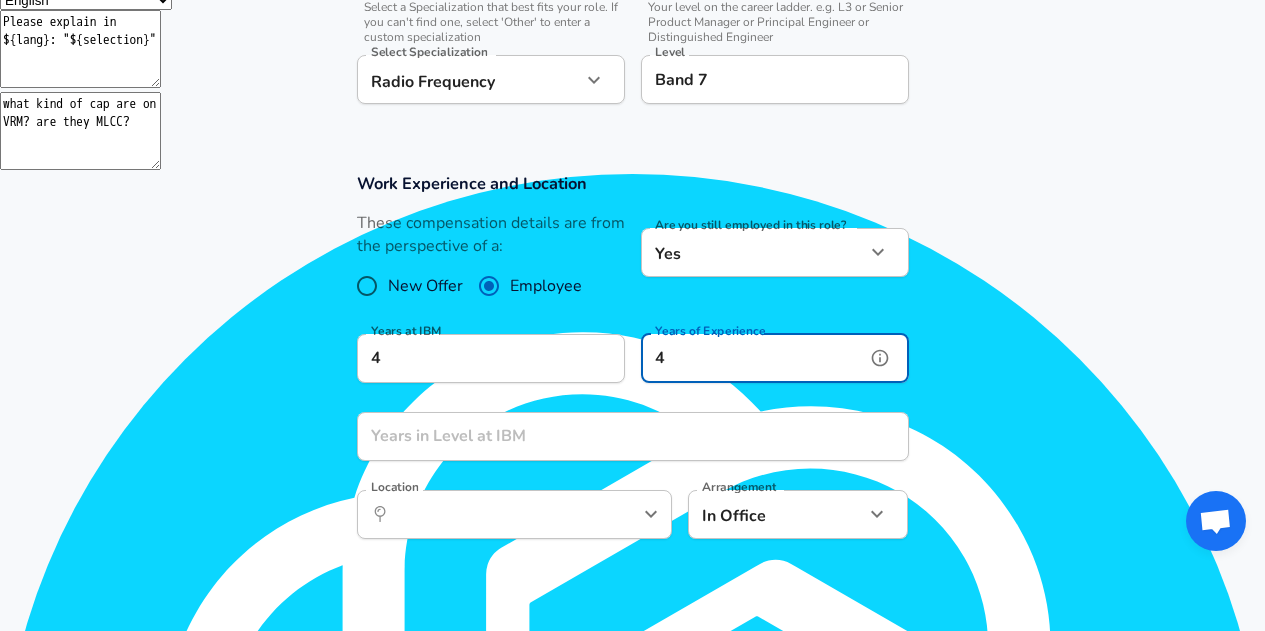 type on "4" 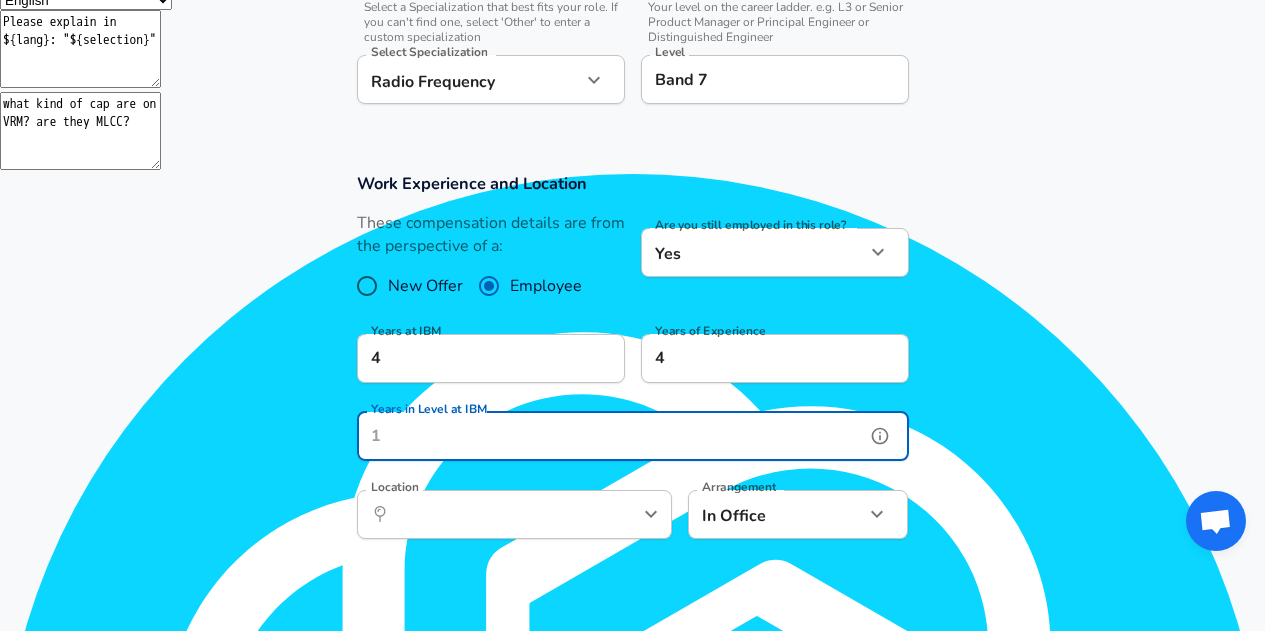 click on "Years in Level at IBM" at bounding box center (611, 436) 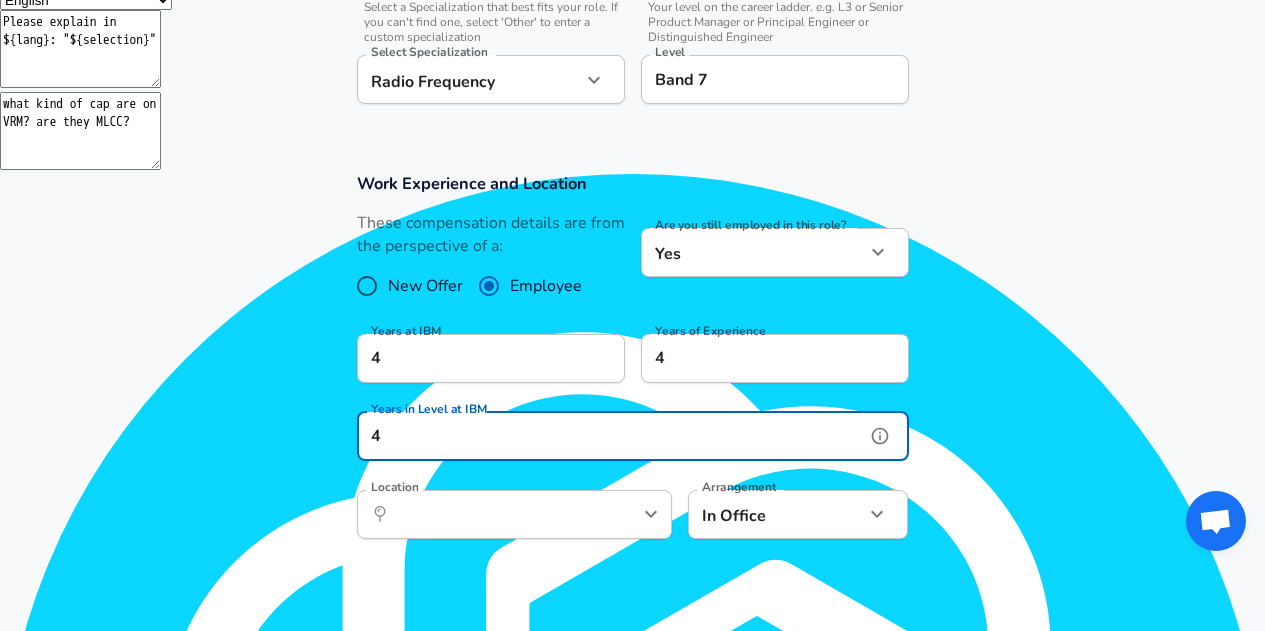 type on "4" 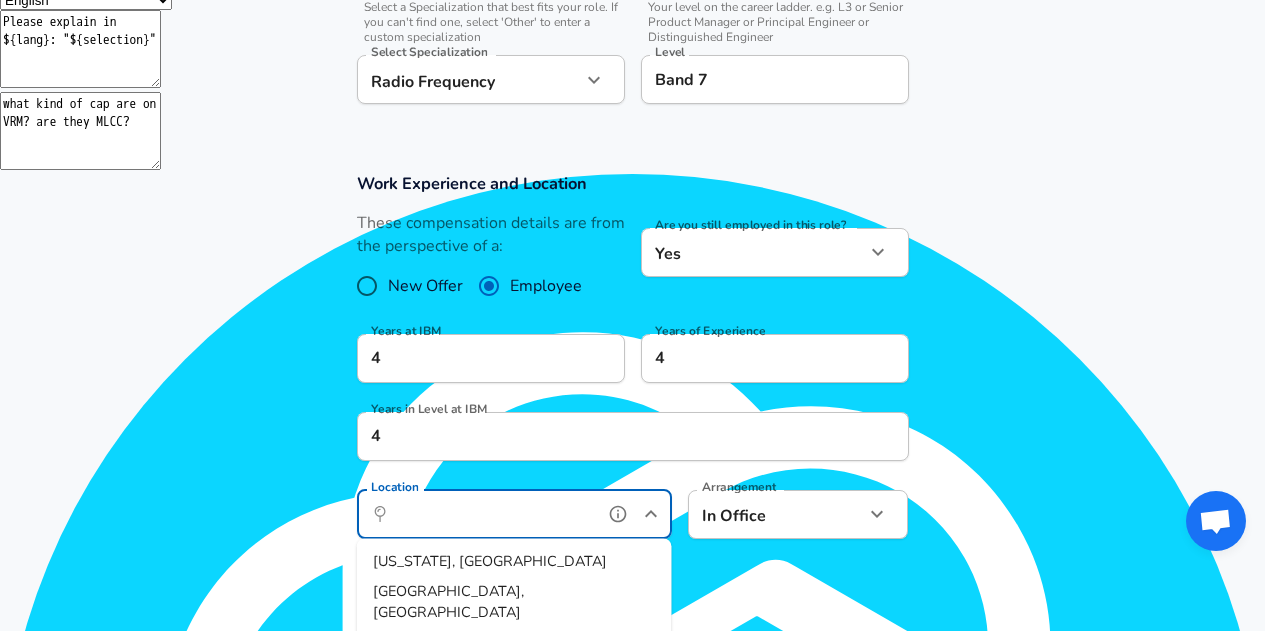 click on "Location" at bounding box center [492, 514] 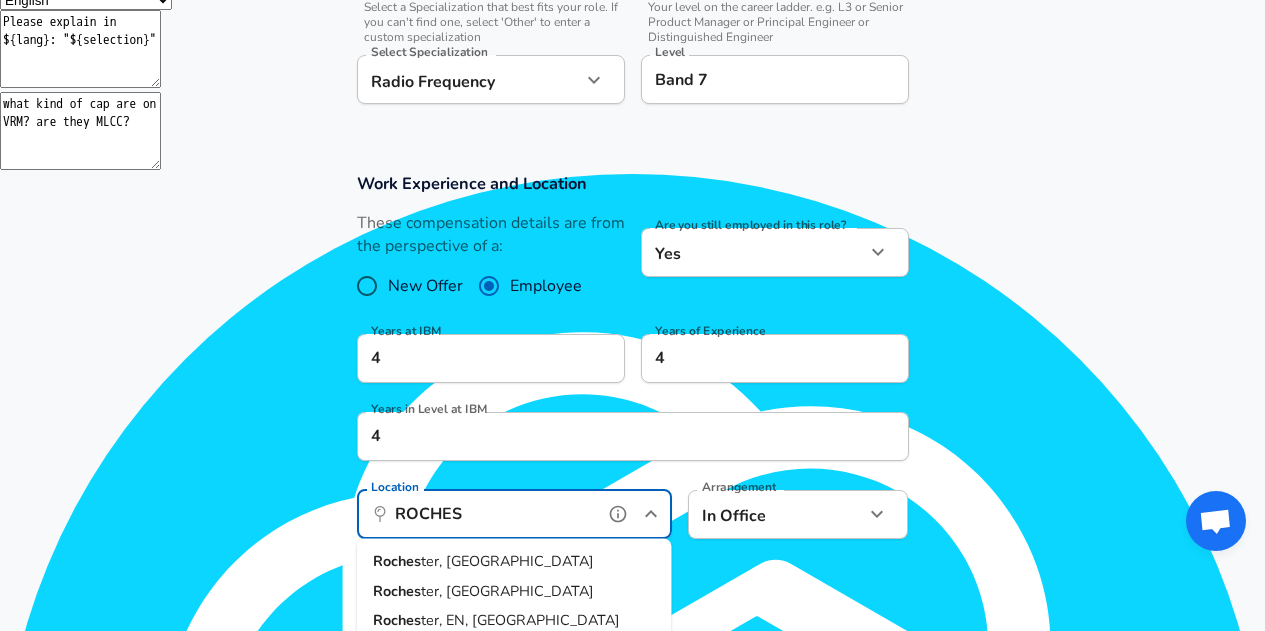 scroll, scrollTop: 0, scrollLeft: 0, axis: both 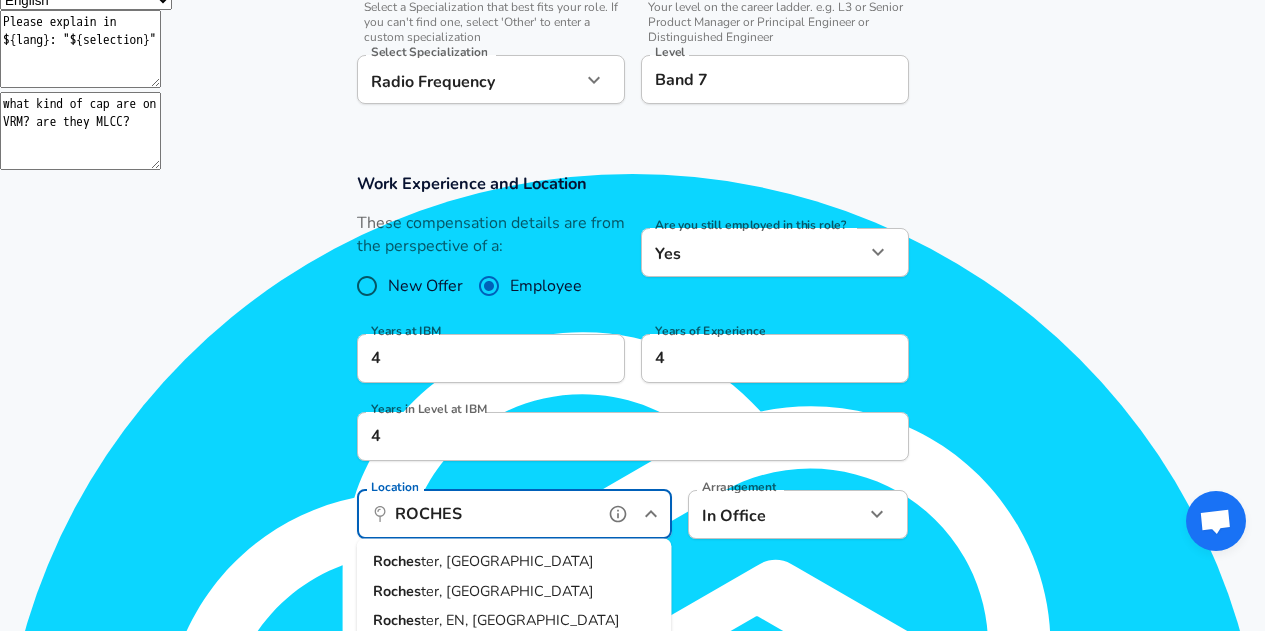 click on "ter, MN" at bounding box center (507, 590) 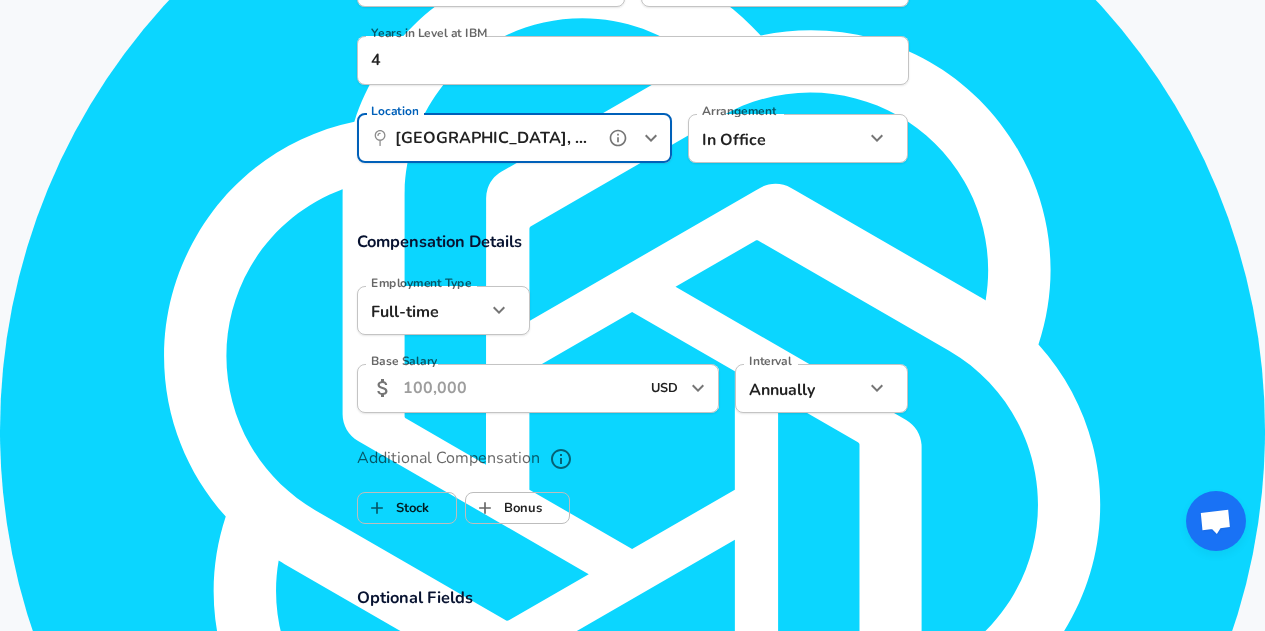 scroll, scrollTop: 1087, scrollLeft: 0, axis: vertical 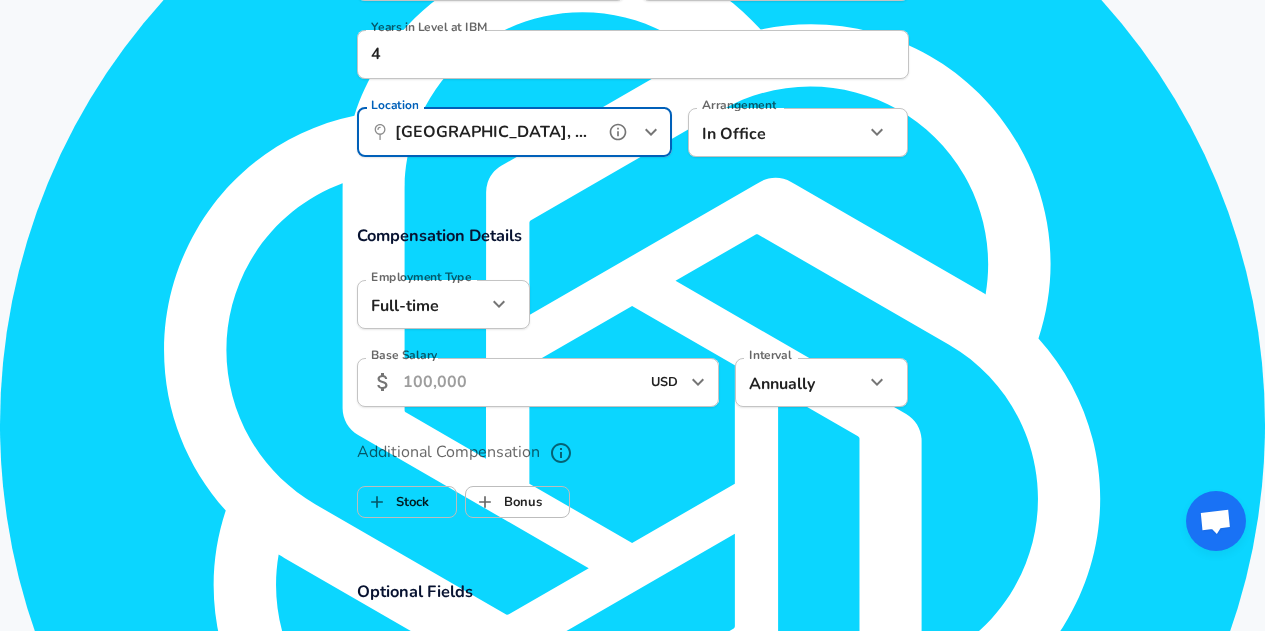 type on "Rochester, MN" 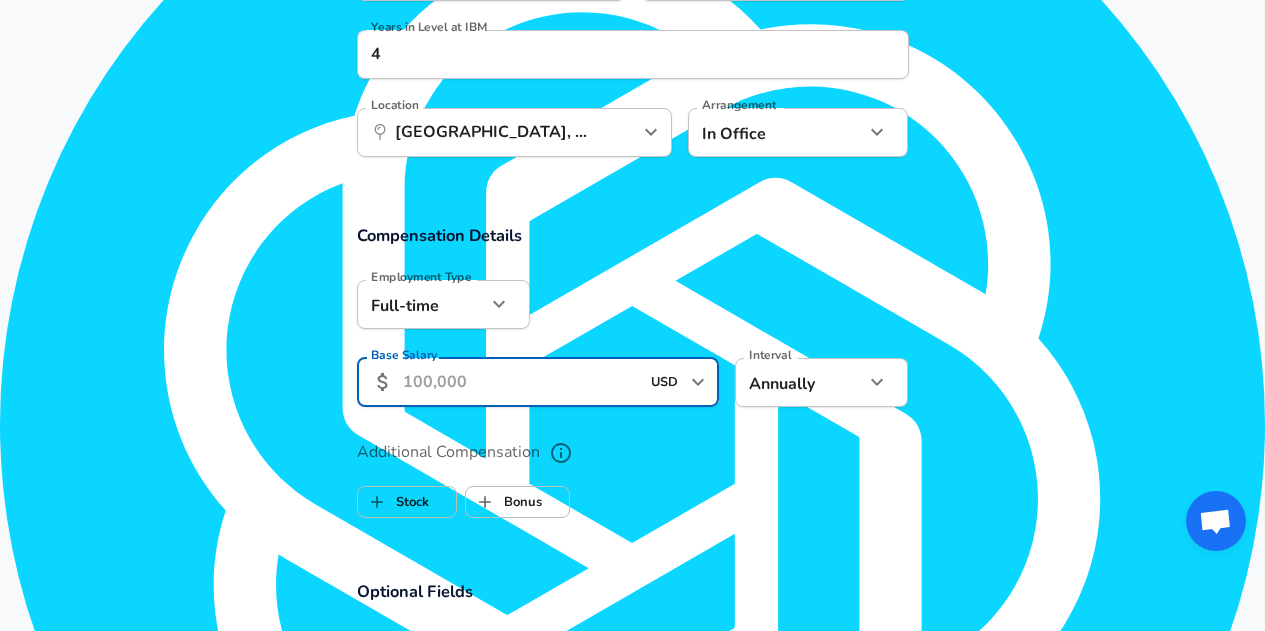 scroll, scrollTop: 0, scrollLeft: 0, axis: both 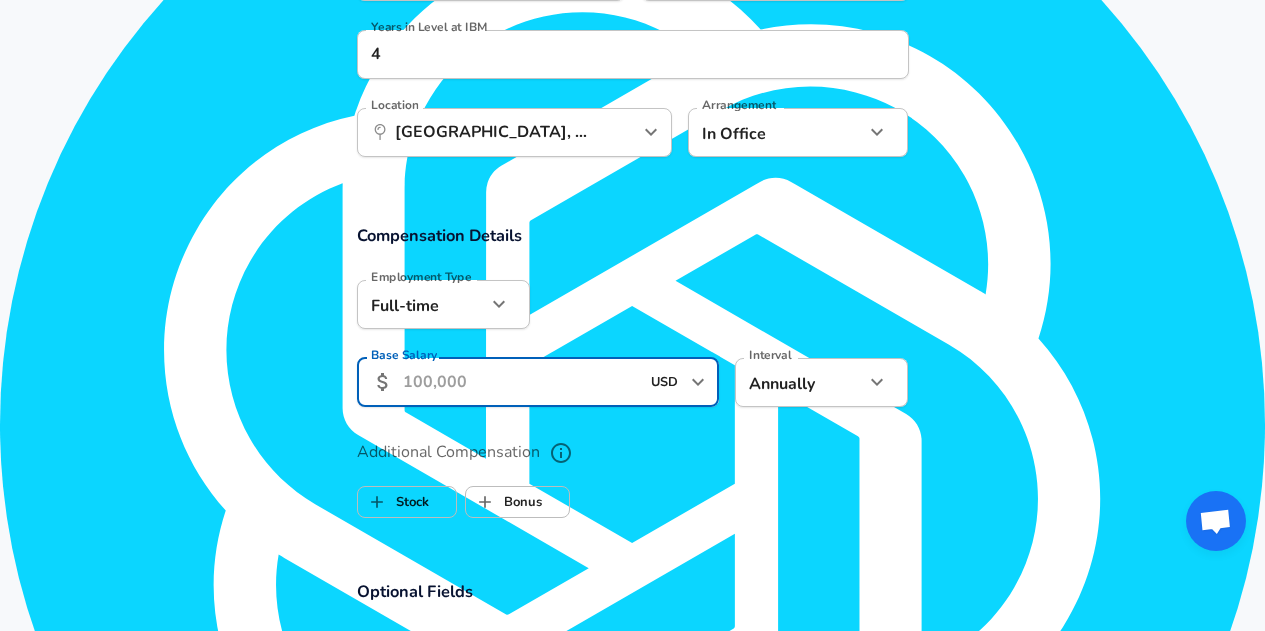 click on "Base Salary" at bounding box center [521, 382] 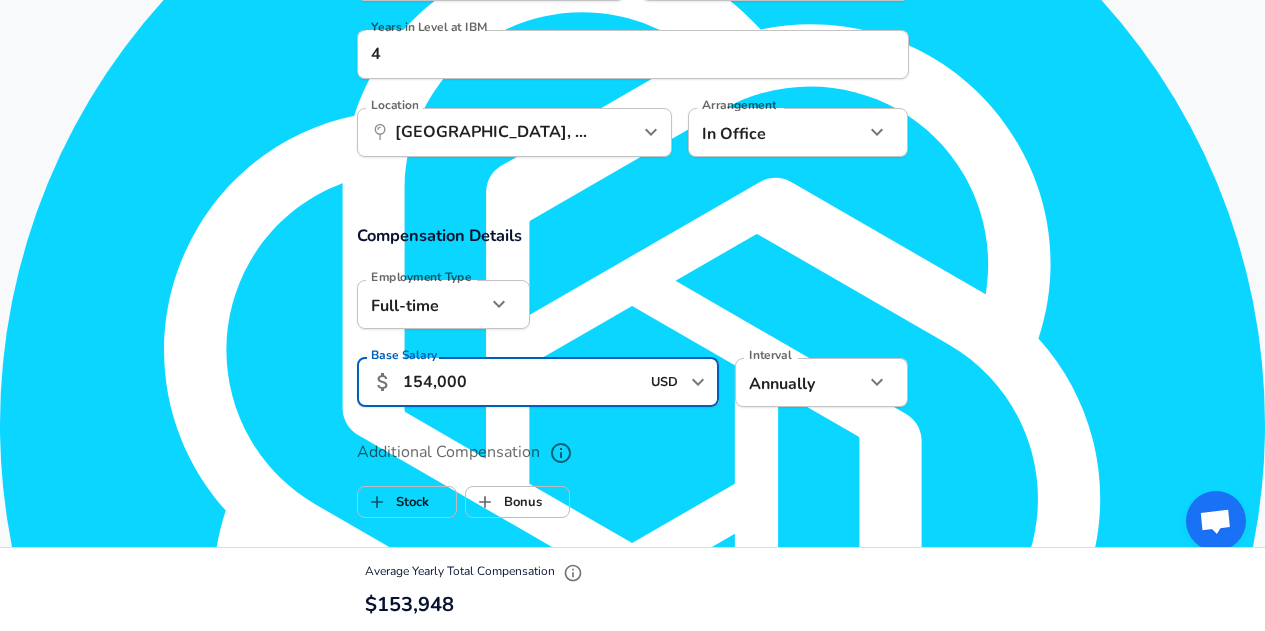 type on "154,000" 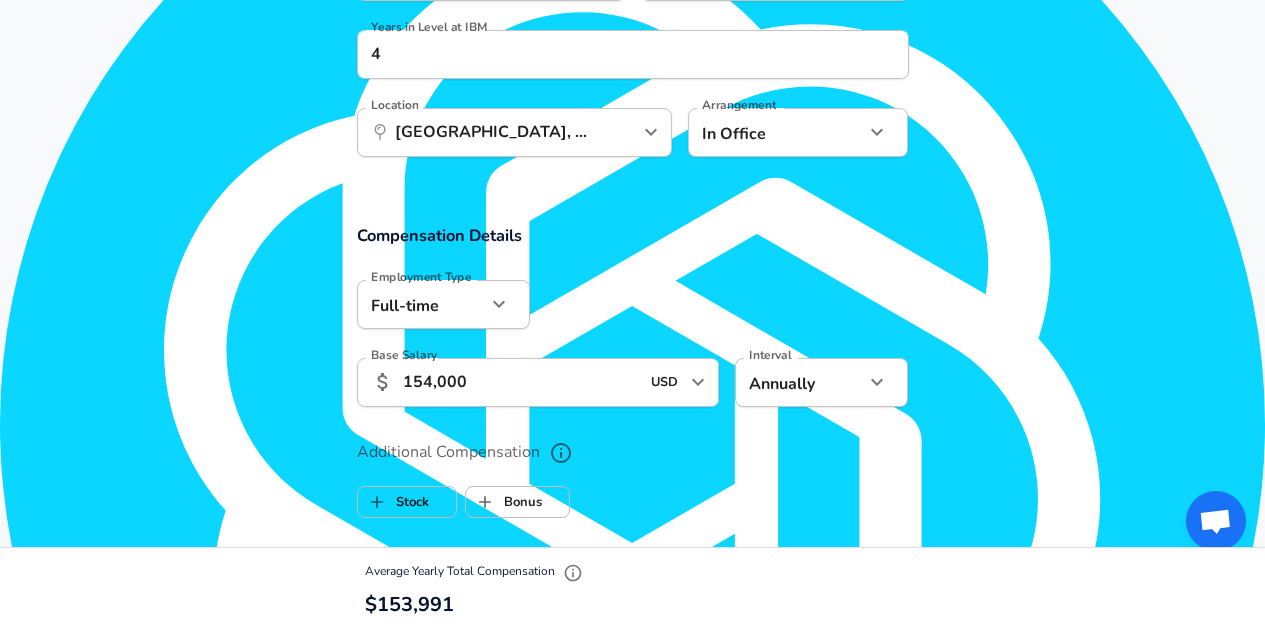click on "Additional Compensation" at bounding box center [633, 453] 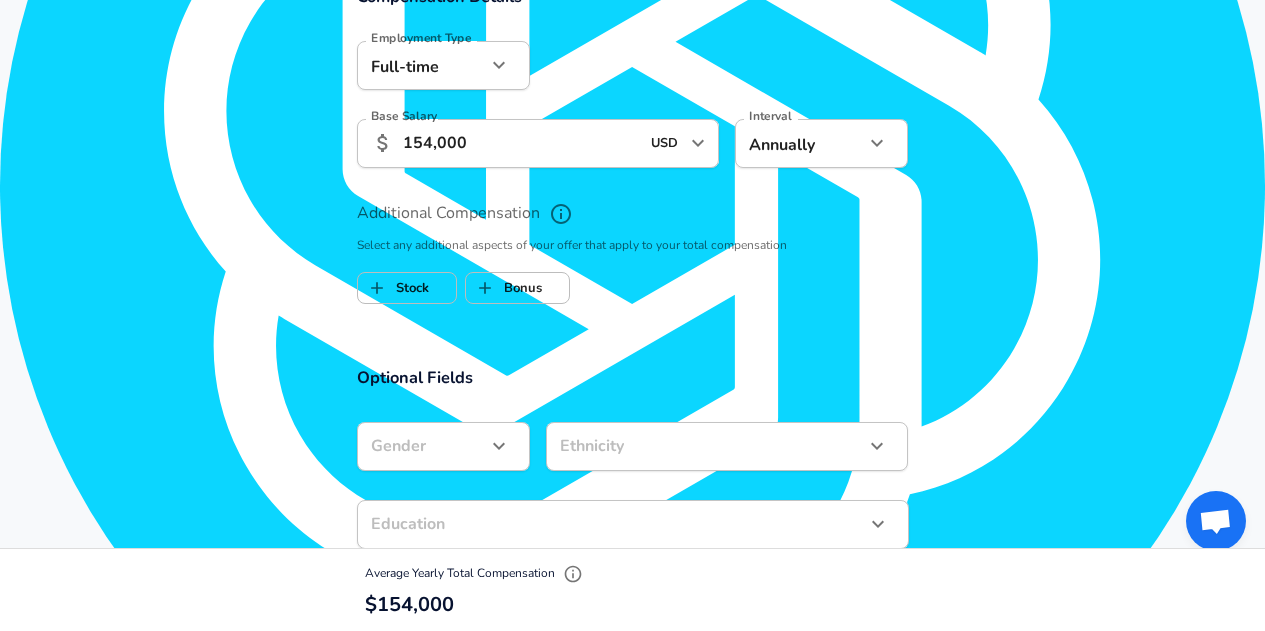 scroll, scrollTop: 1328, scrollLeft: 0, axis: vertical 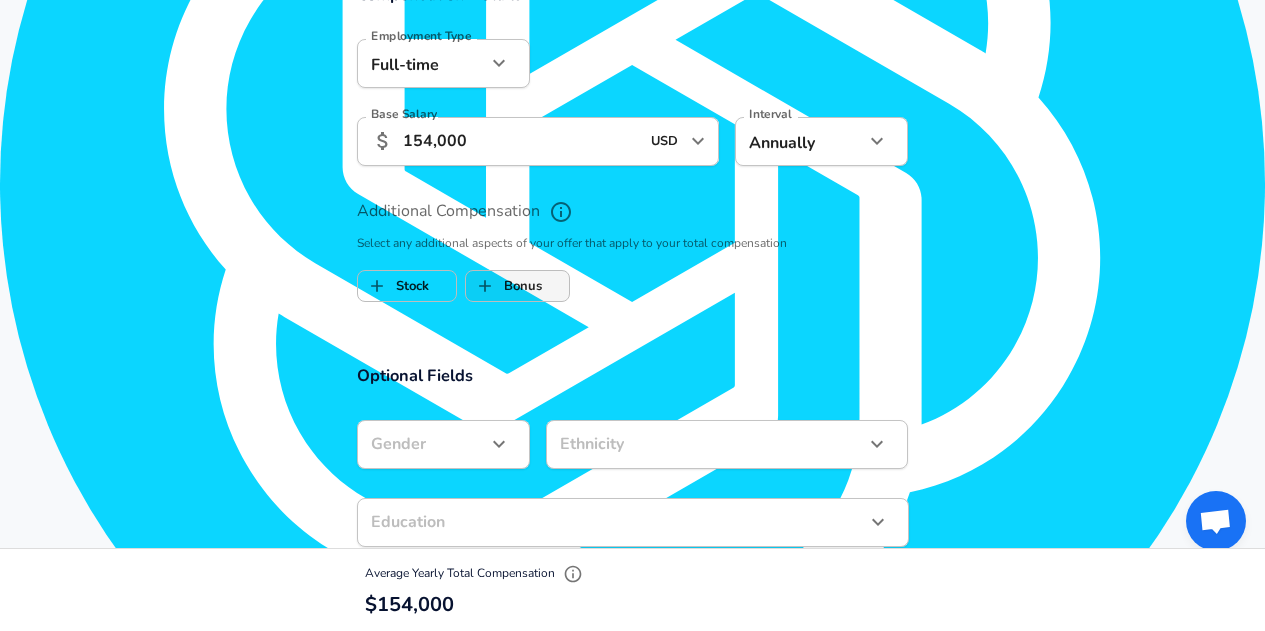 click on "Bonus" at bounding box center [504, 286] 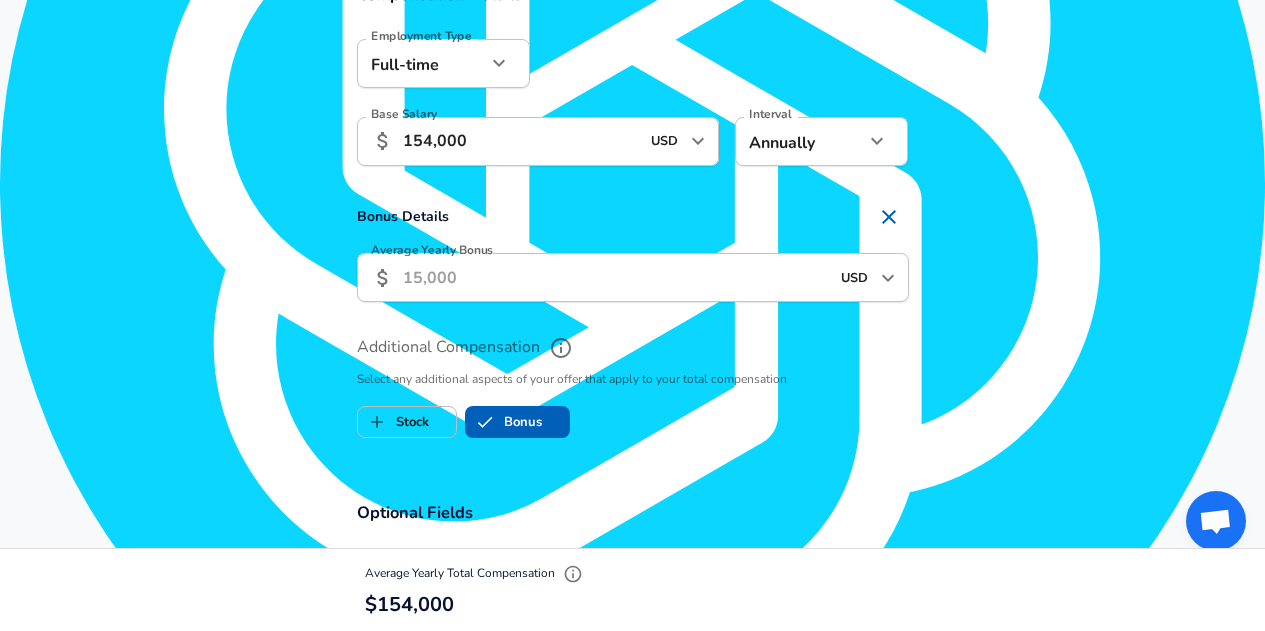 checkbox on "true" 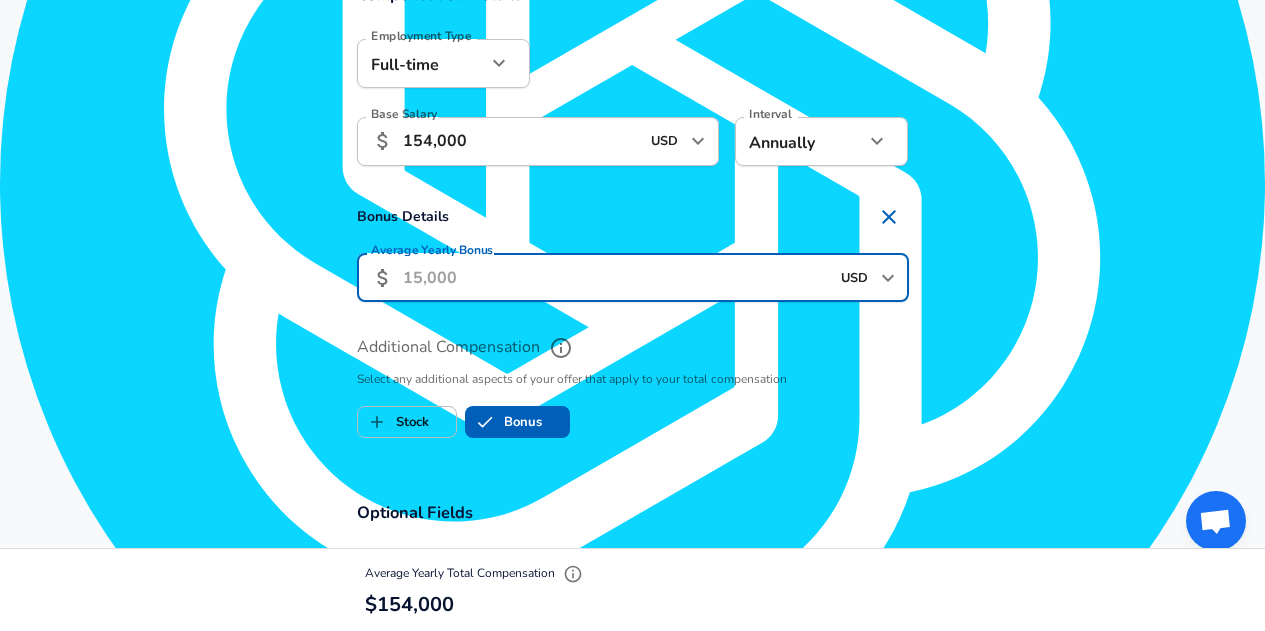 click on "Average Yearly Bonus" at bounding box center [616, 277] 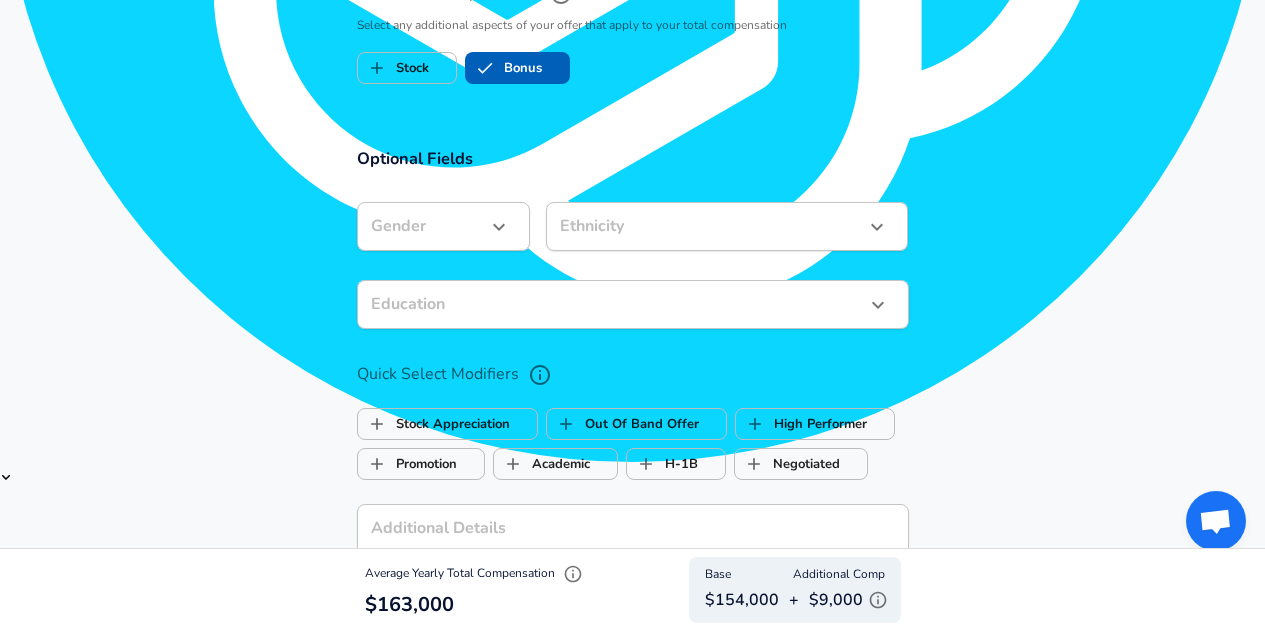 scroll, scrollTop: 1685, scrollLeft: 0, axis: vertical 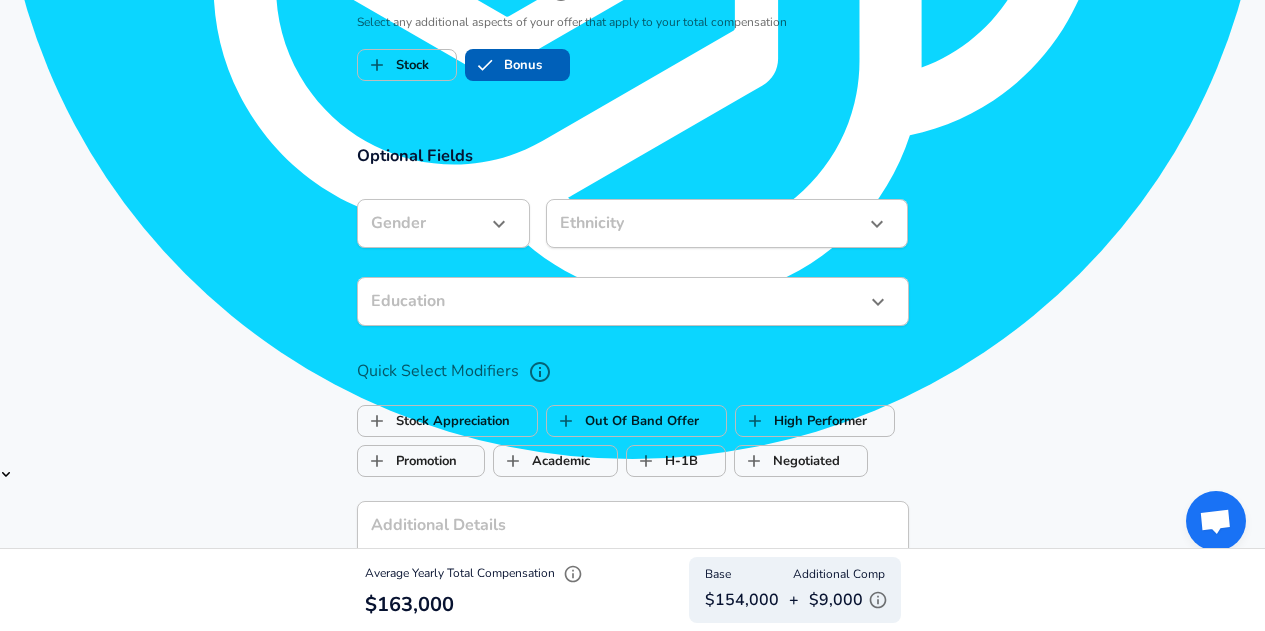 type on "9,000" 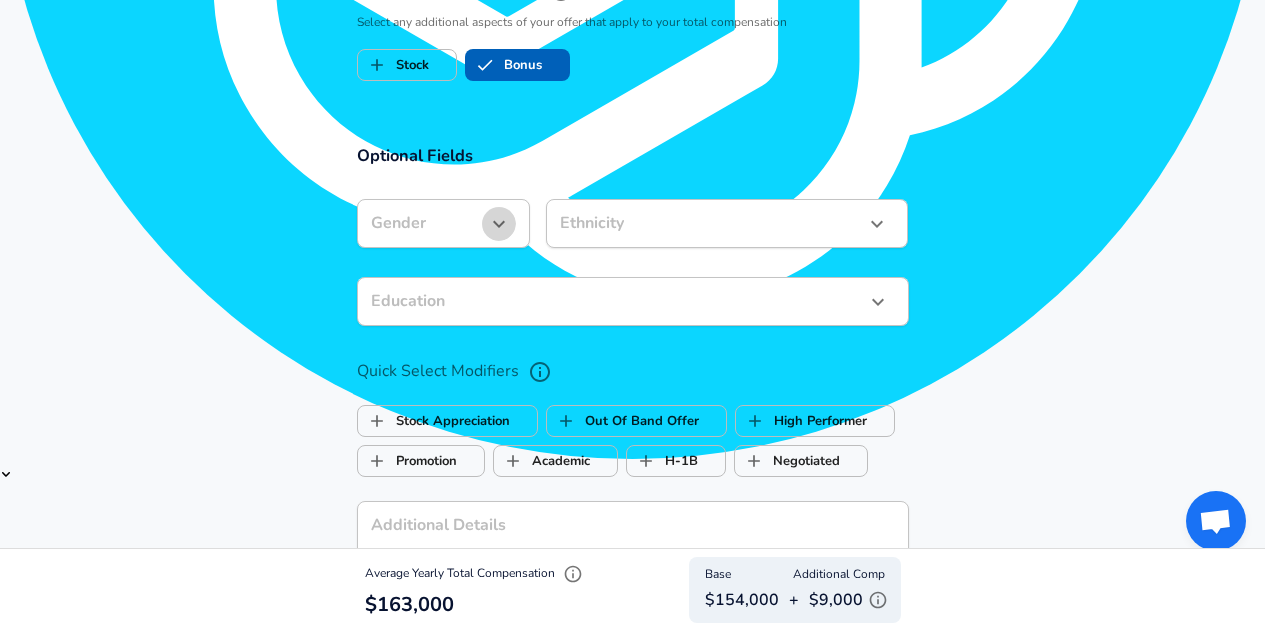 click 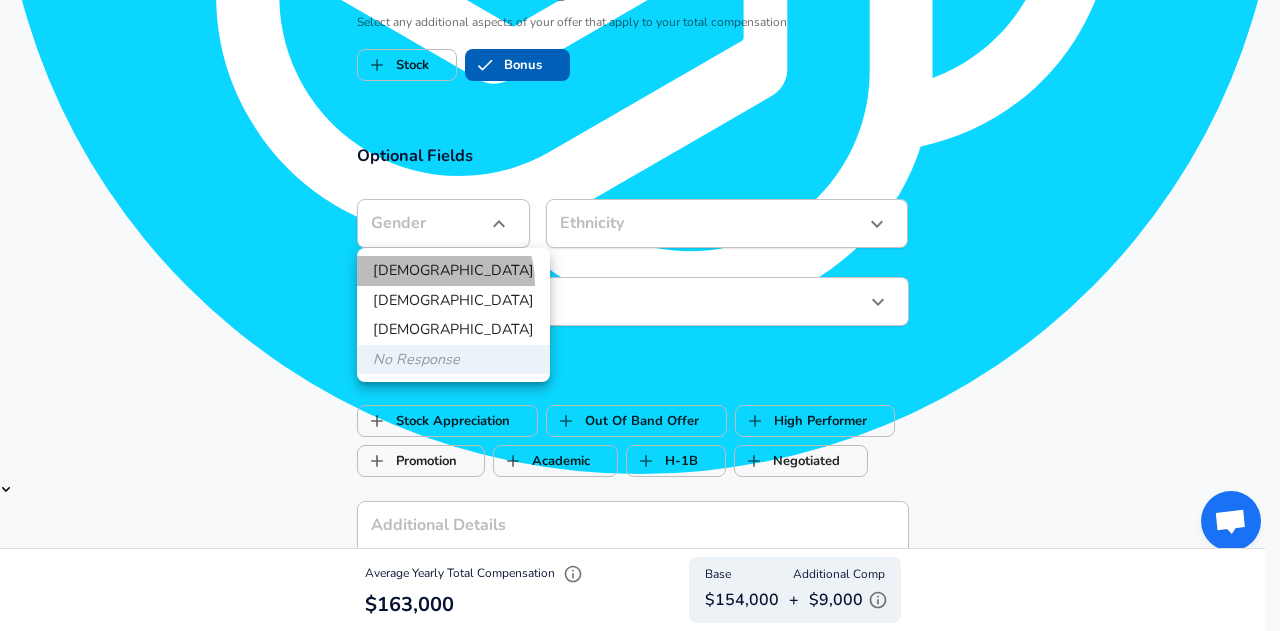 click on "Male" at bounding box center (453, 271) 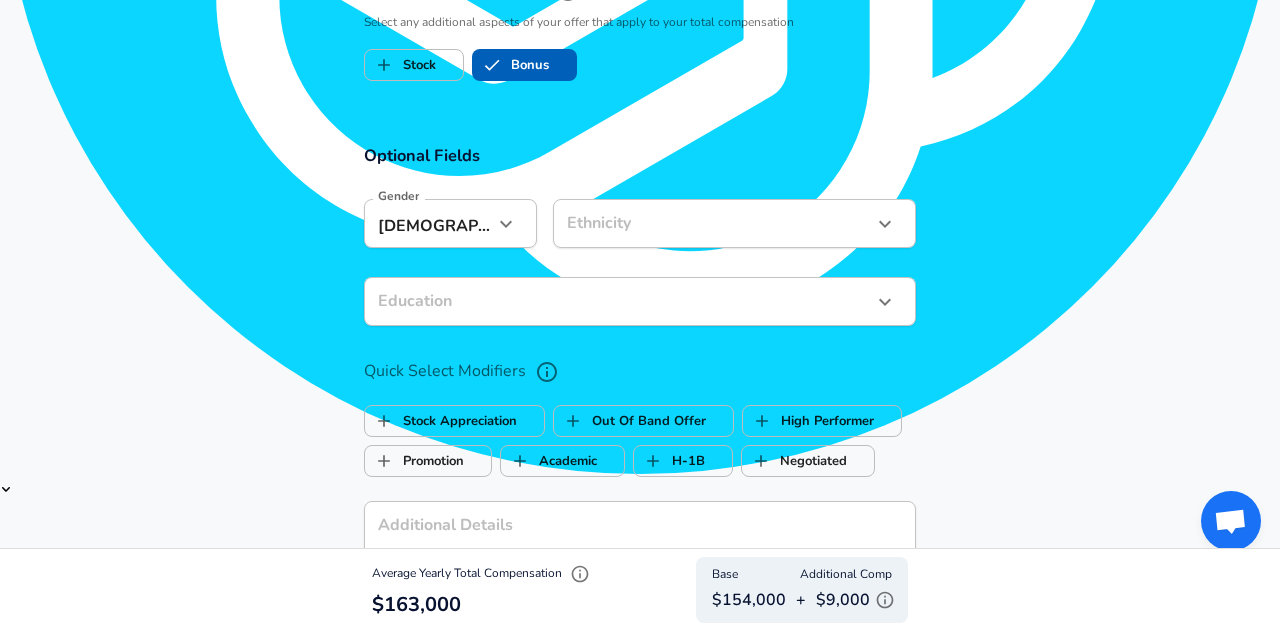 click on "Restart Add Your Salary Upload your offer letter   to verify your submission Enhance Privacy and Anonymity No Automatically hides specific fields until there are enough submissions to safely display the full details.   More Details Based on your submission and the data points that we have already collected, we will automatically hide and anonymize specific fields if there aren't enough data points to remain sufficiently anonymous. Company & Title Information   Enter the company you received your offer from Company IBM Company   Select the title that closest resembles your official title. This should be similar to the title that was present on your offer letter. Title Hardware Engineer Title Job Family Hardware Engineer Job Family   Select a Specialization that best fits your role. If you can't find one, select 'Other' to enter a custom specialization Select Specialization Radio Frequency Radio Frequency Select Specialization   Level Band 7 Level Work Experience and Location New Offer Employee Yes yes 4 4 4" at bounding box center (640, -1370) 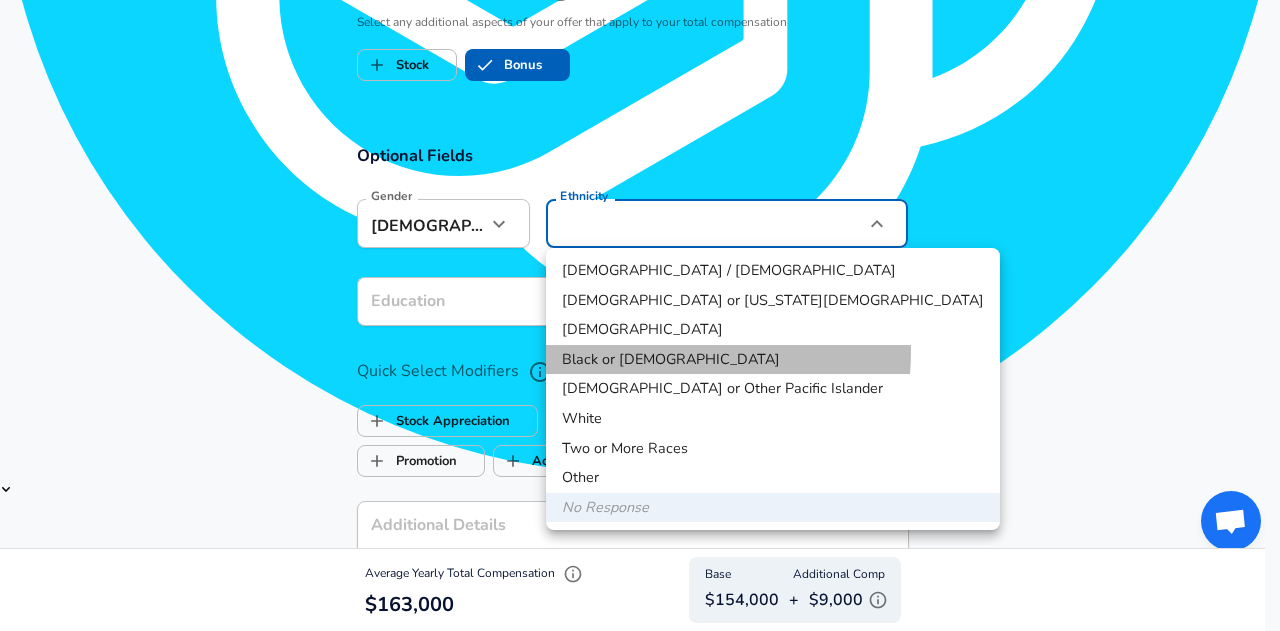 click on "Black or African American" at bounding box center [773, 360] 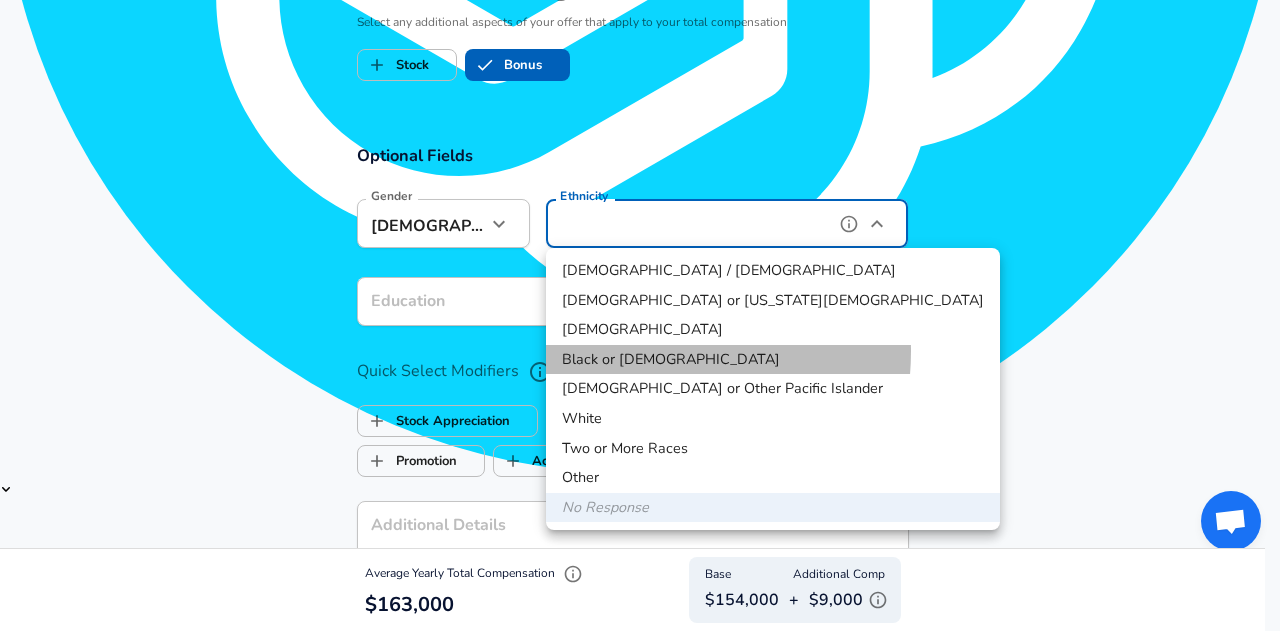 type on "Black or African American" 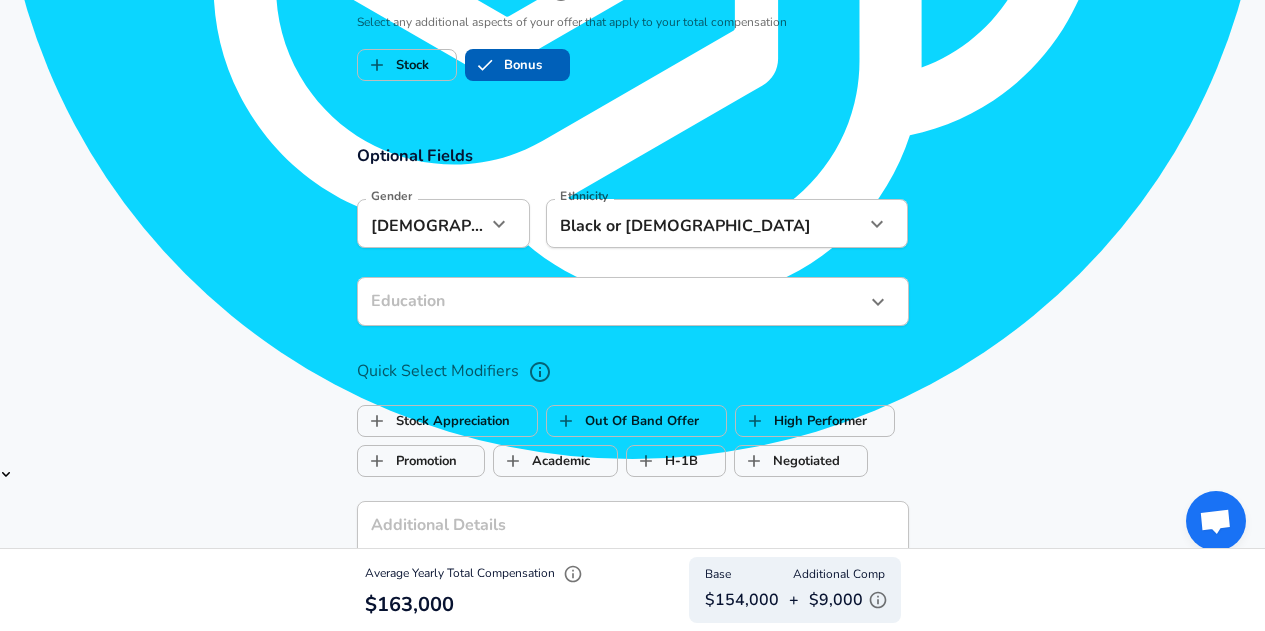 drag, startPoint x: 630, startPoint y: 347, endPoint x: 628, endPoint y: 304, distance: 43.046486 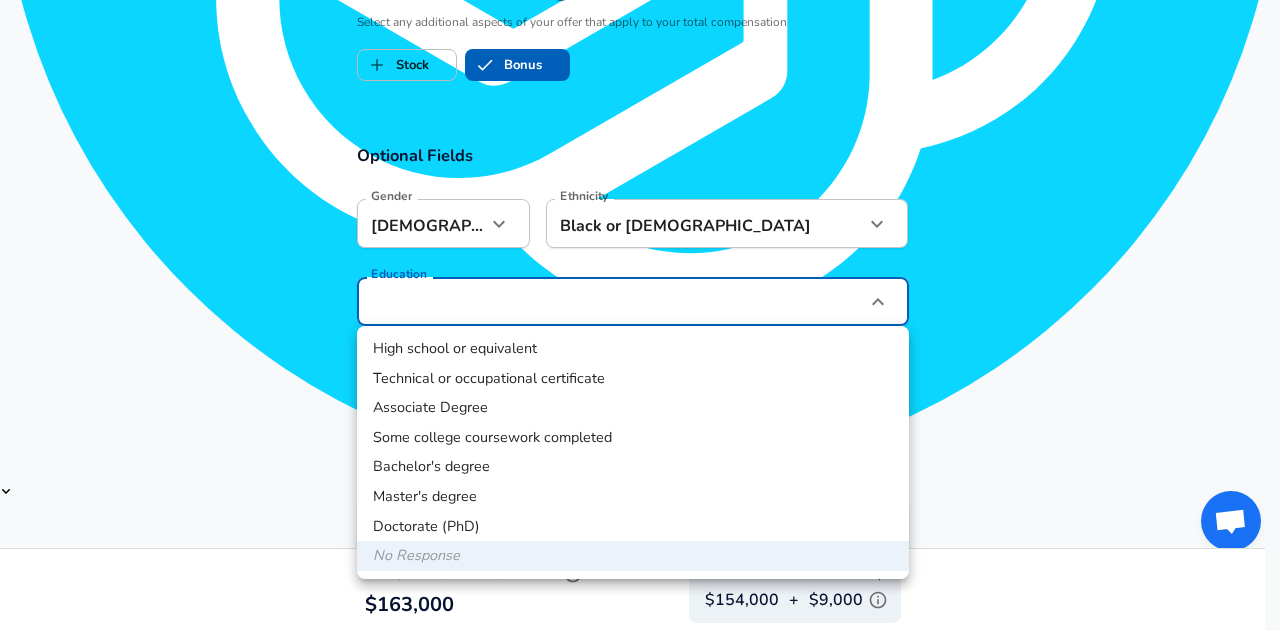 click on "Restart Add Your Salary Upload your offer letter   to verify your submission Enhance Privacy and Anonymity No Automatically hides specific fields until there are enough submissions to safely display the full details.   More Details Based on your submission and the data points that we have already collected, we will automatically hide and anonymize specific fields if there aren't enough data points to remain sufficiently anonymous. Company & Title Information   Enter the company you received your offer from Company IBM Company   Select the title that closest resembles your official title. This should be similar to the title that was present on your offer letter. Title Hardware Engineer Title Job Family Hardware Engineer Job Family   Select a Specialization that best fits your role. If you can't find one, select 'Other' to enter a custom specialization Select Specialization Radio Frequency Radio Frequency Select Specialization   Level Band 7 Level Work Experience and Location New Offer Employee Yes yes 4 4 4" at bounding box center [640, -1370] 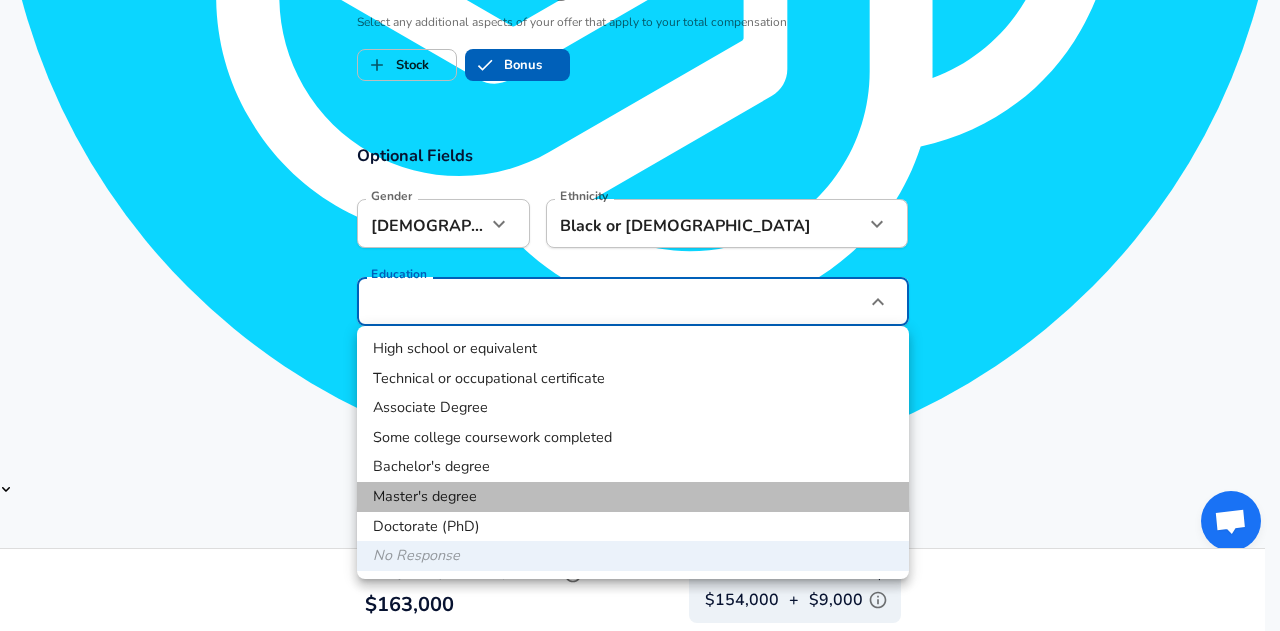 click on "Master's degree" at bounding box center [633, 497] 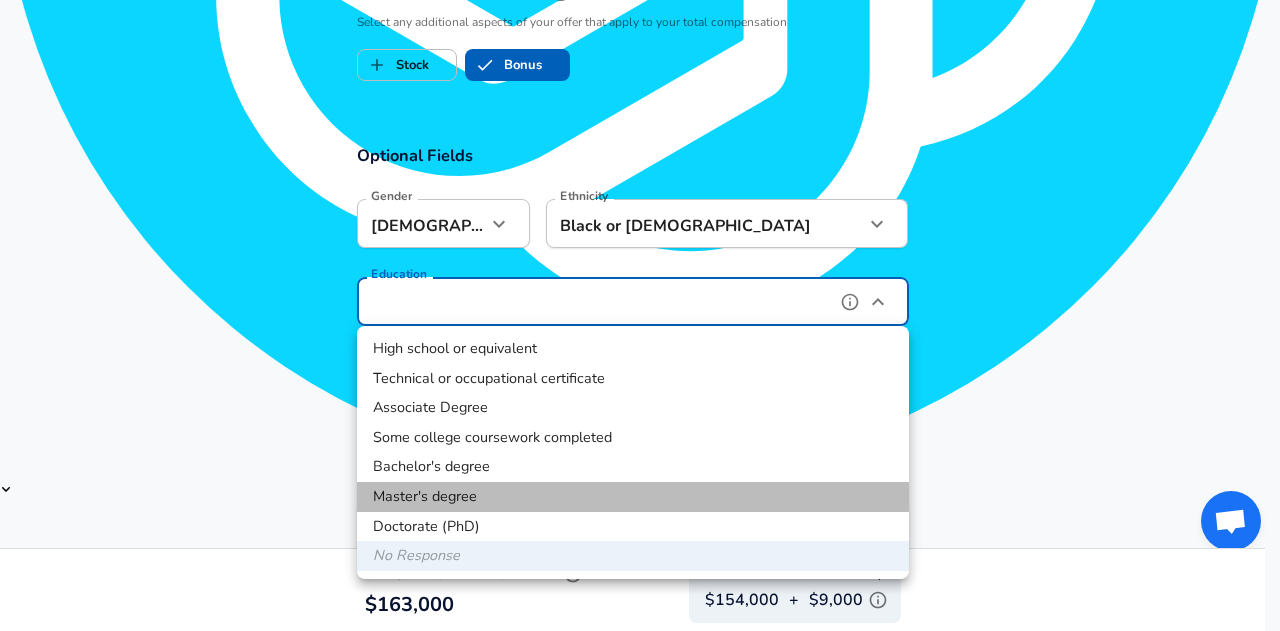 type on "Masters degree" 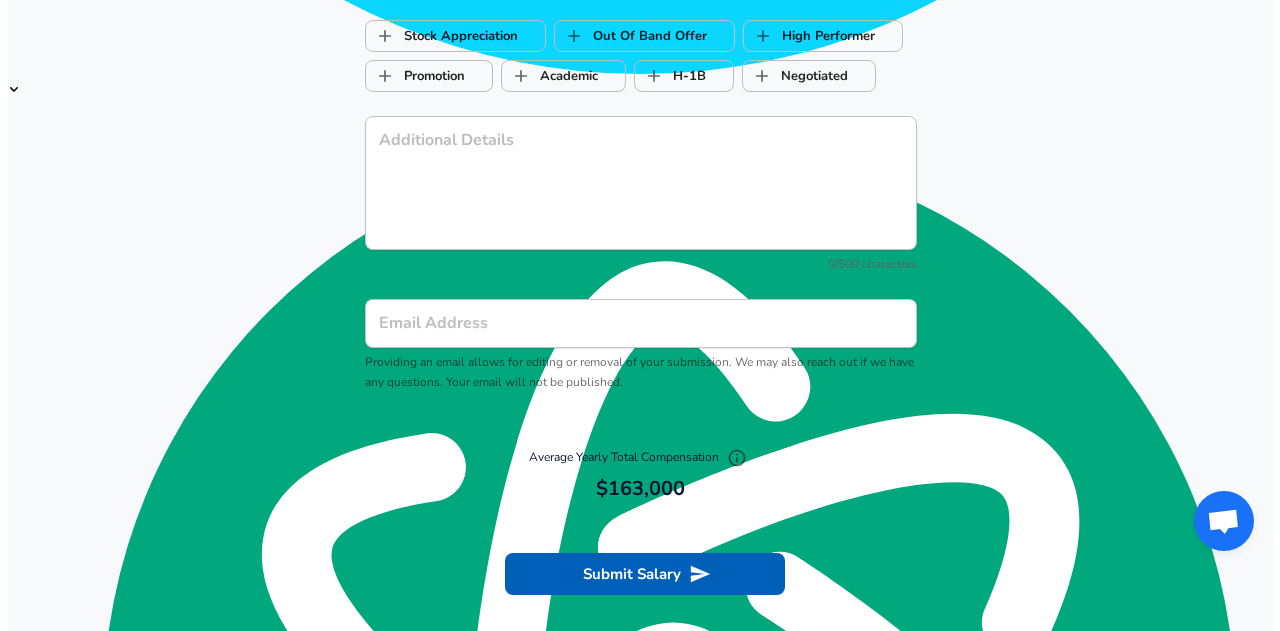 scroll, scrollTop: 2072, scrollLeft: 0, axis: vertical 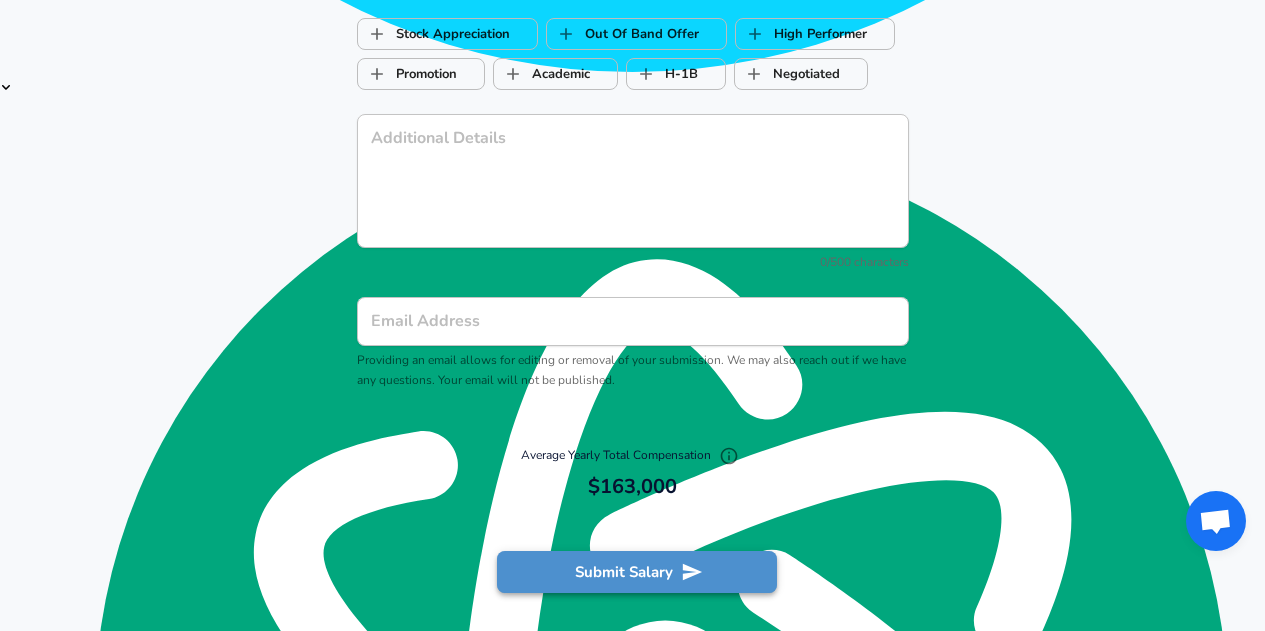 click on "Submit Salary" at bounding box center (637, 572) 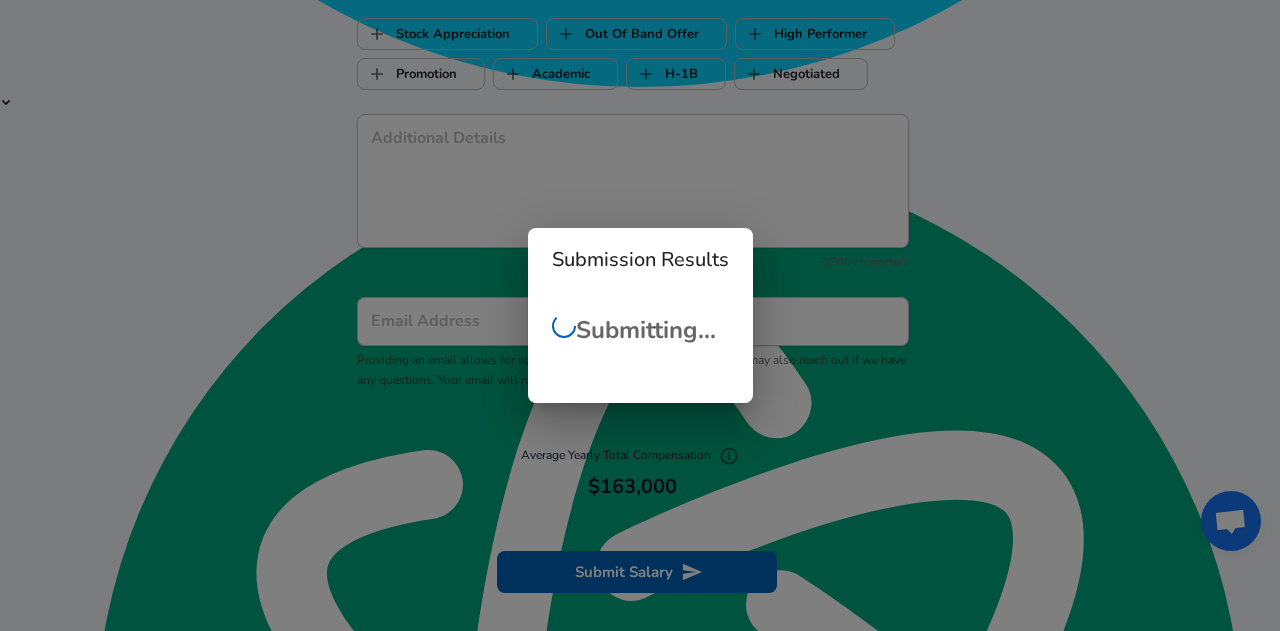 scroll, scrollTop: 487, scrollLeft: 0, axis: vertical 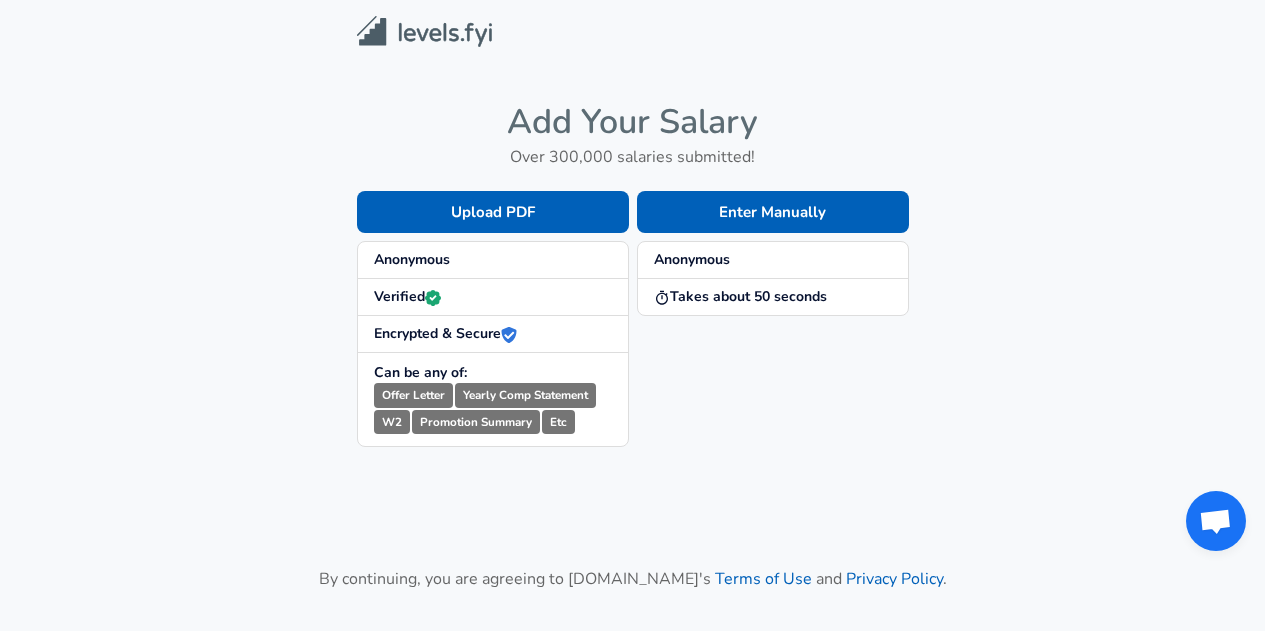 select on "English" 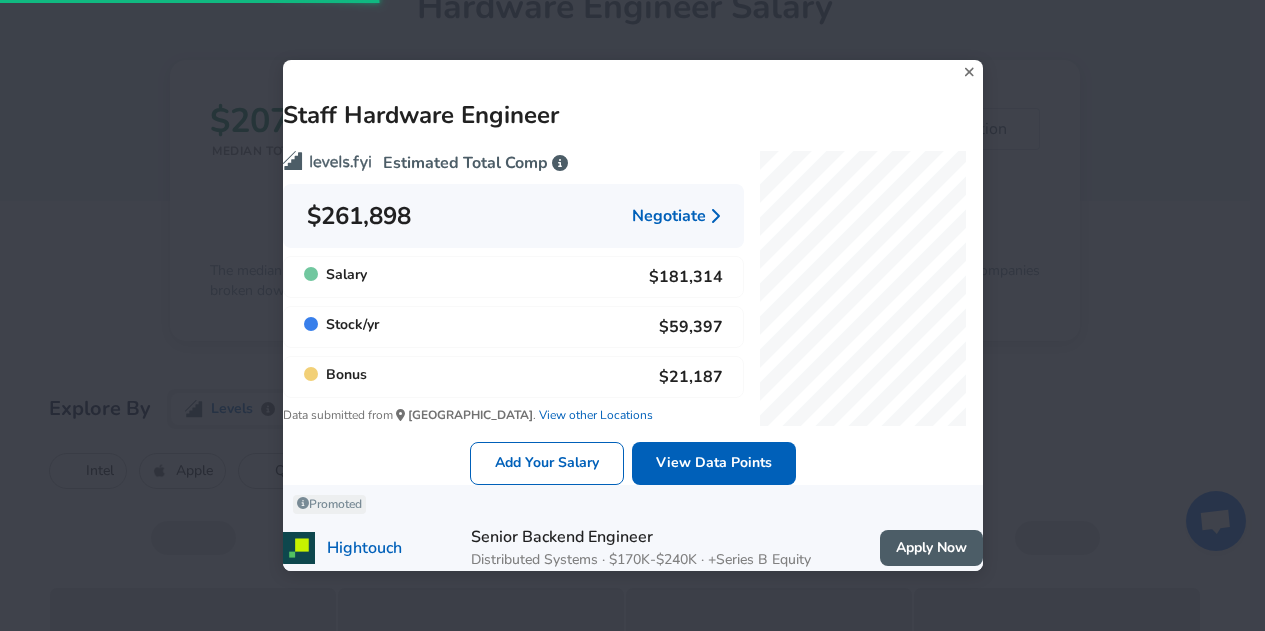 scroll, scrollTop: 0, scrollLeft: 0, axis: both 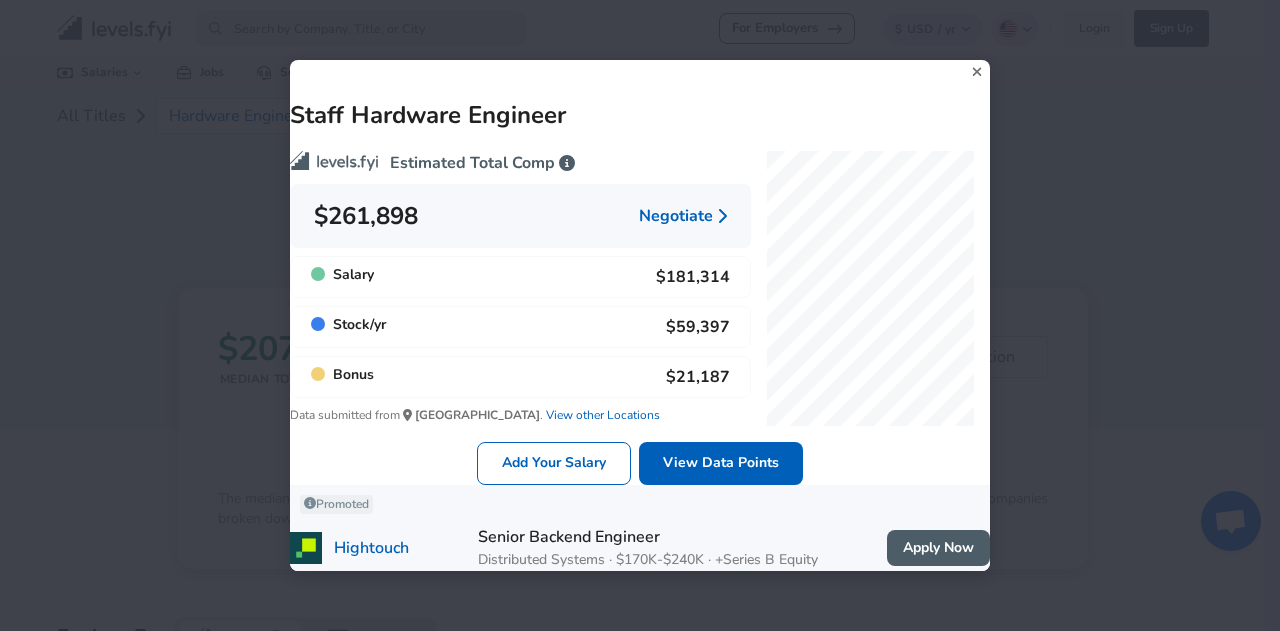 click 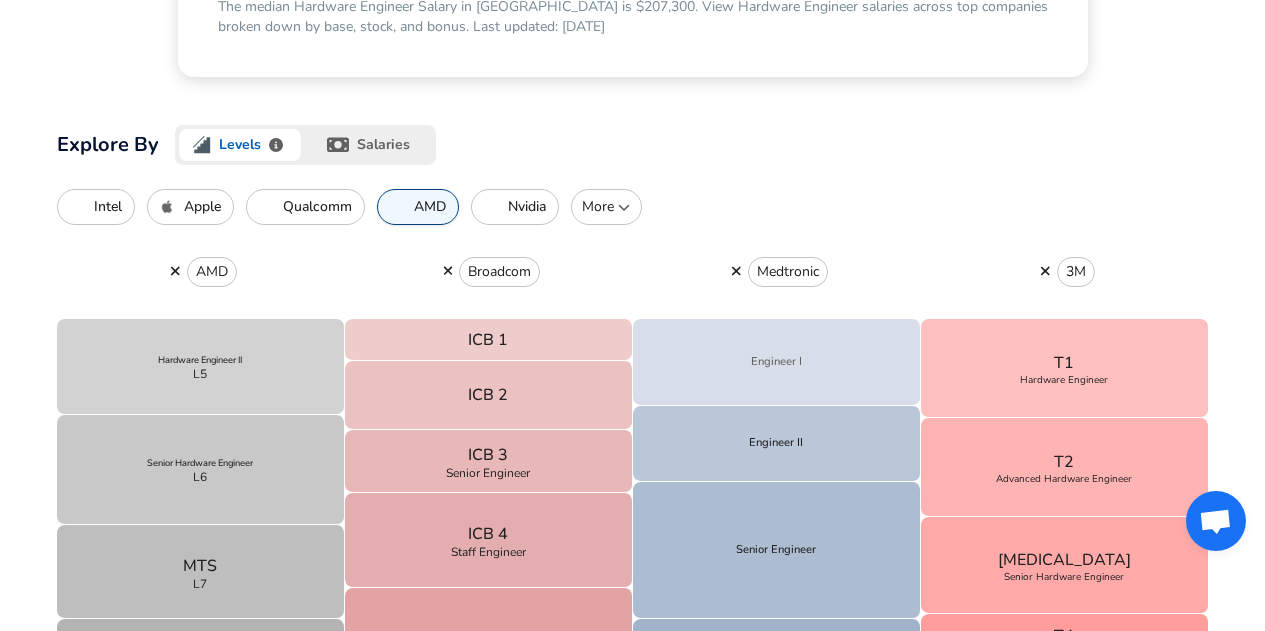 scroll, scrollTop: 619, scrollLeft: 0, axis: vertical 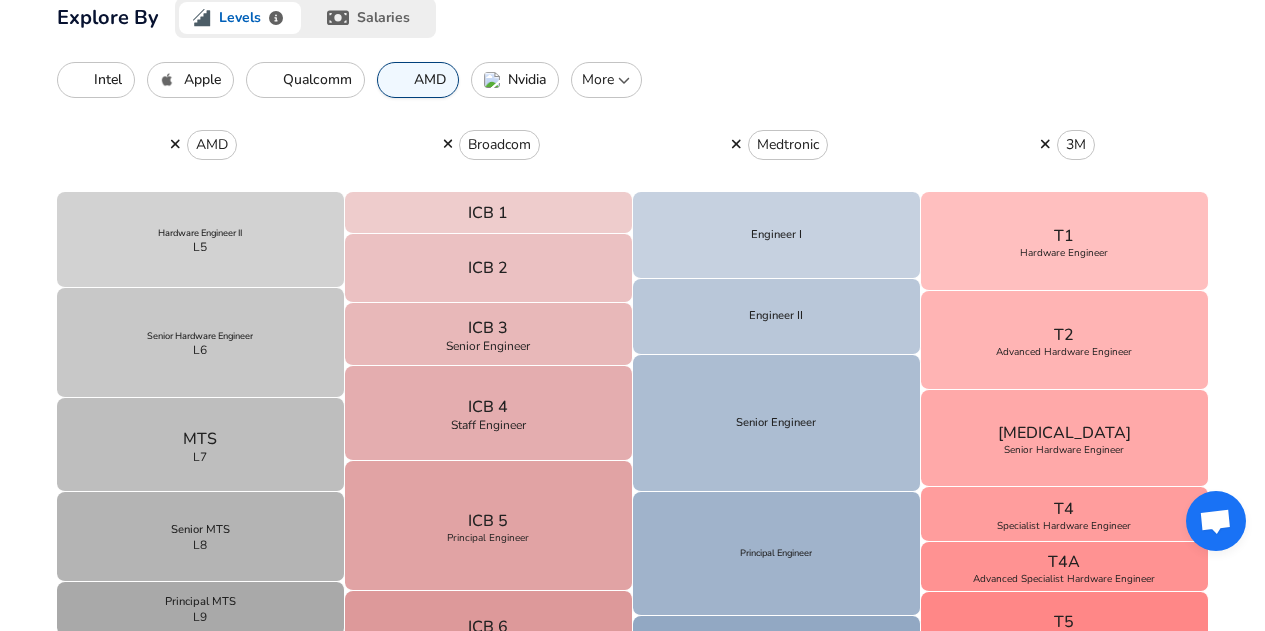 click on "Nvidia" at bounding box center (527, 80) 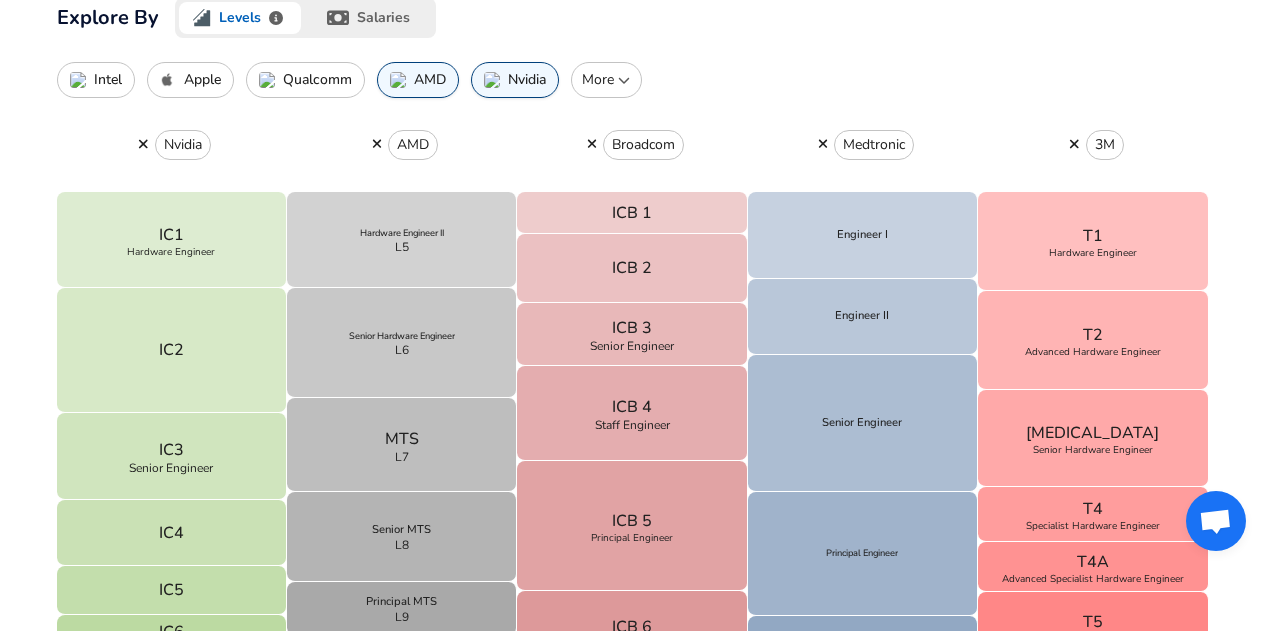 click on "Qualcomm" at bounding box center [305, 80] 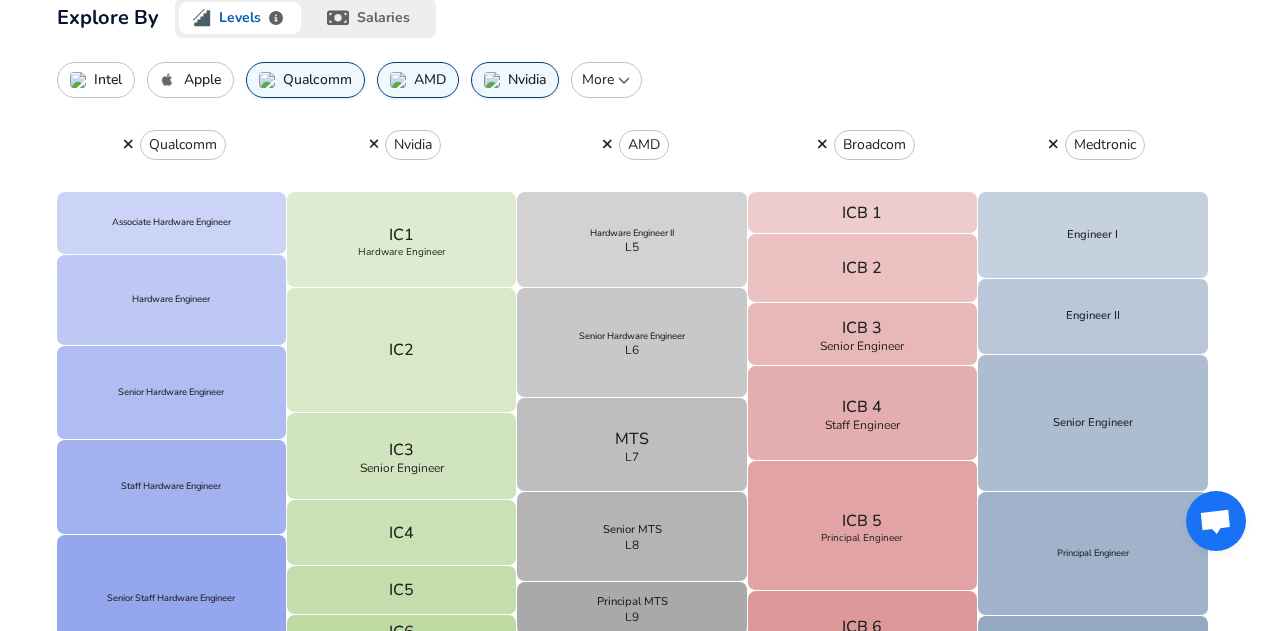 click 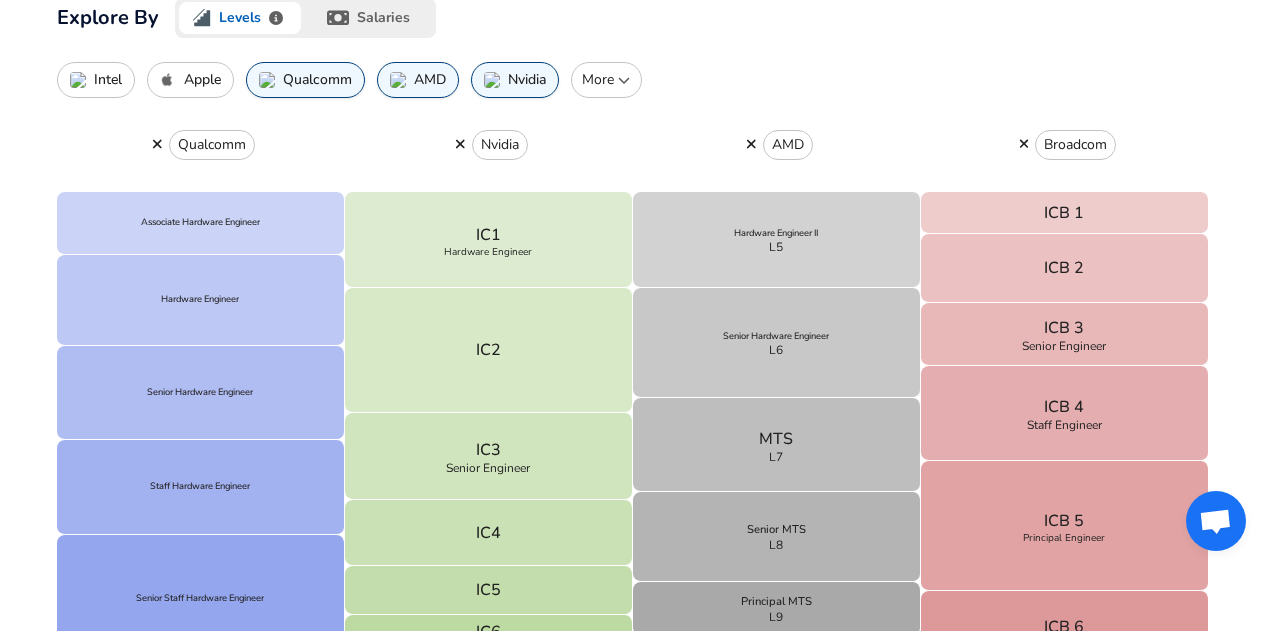 click on "More" at bounding box center (606, 80) 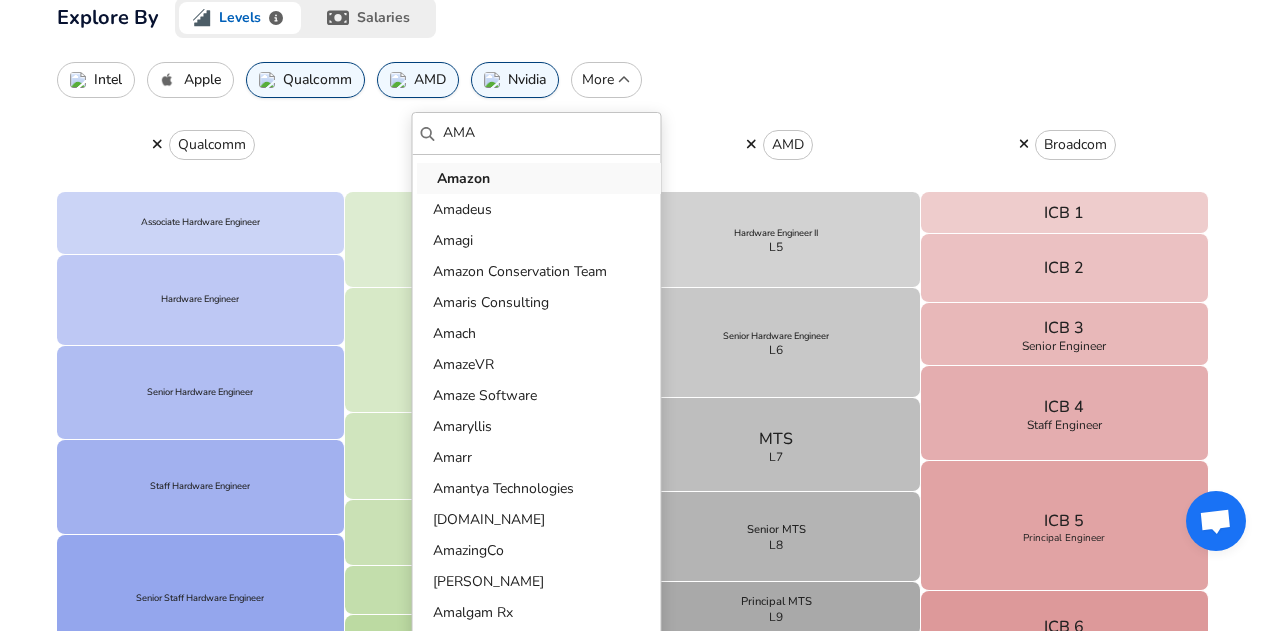 type on "AMA" 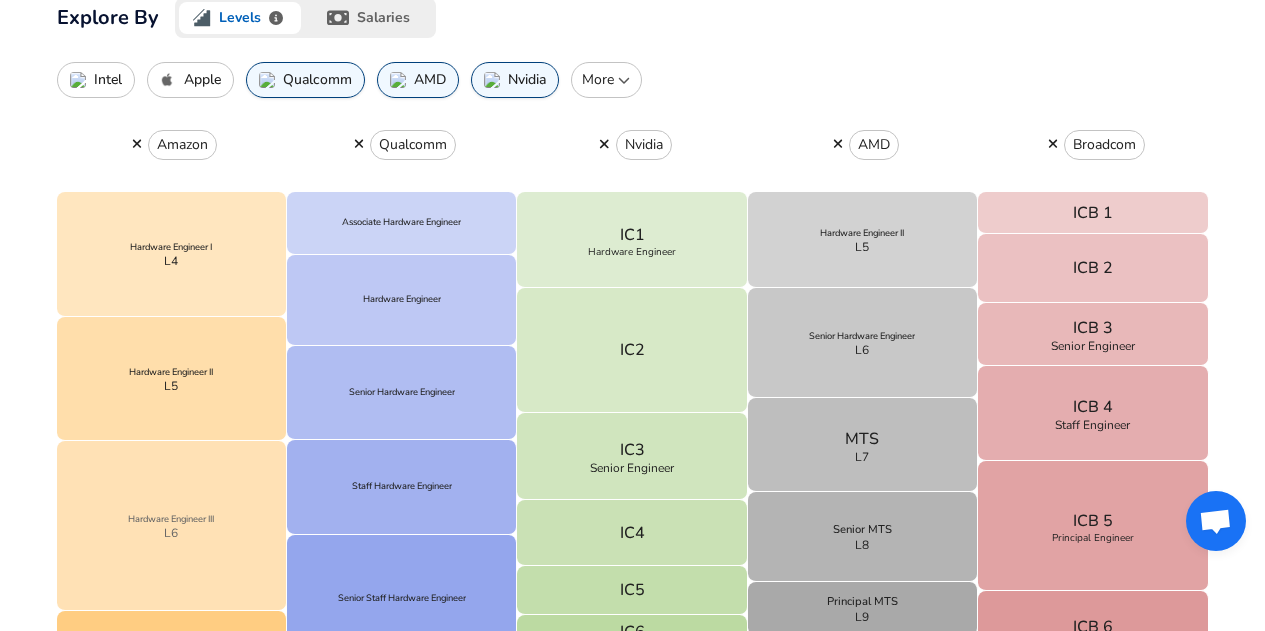 click on "Hardware Engineer III L6" at bounding box center (172, 526) 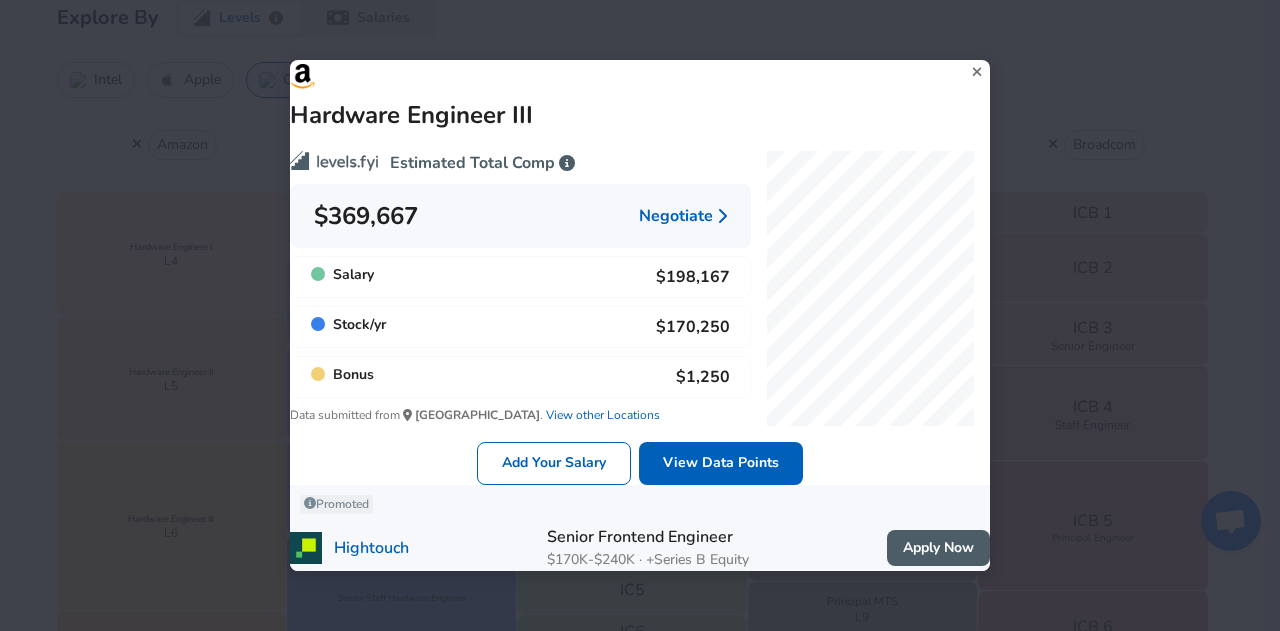 click 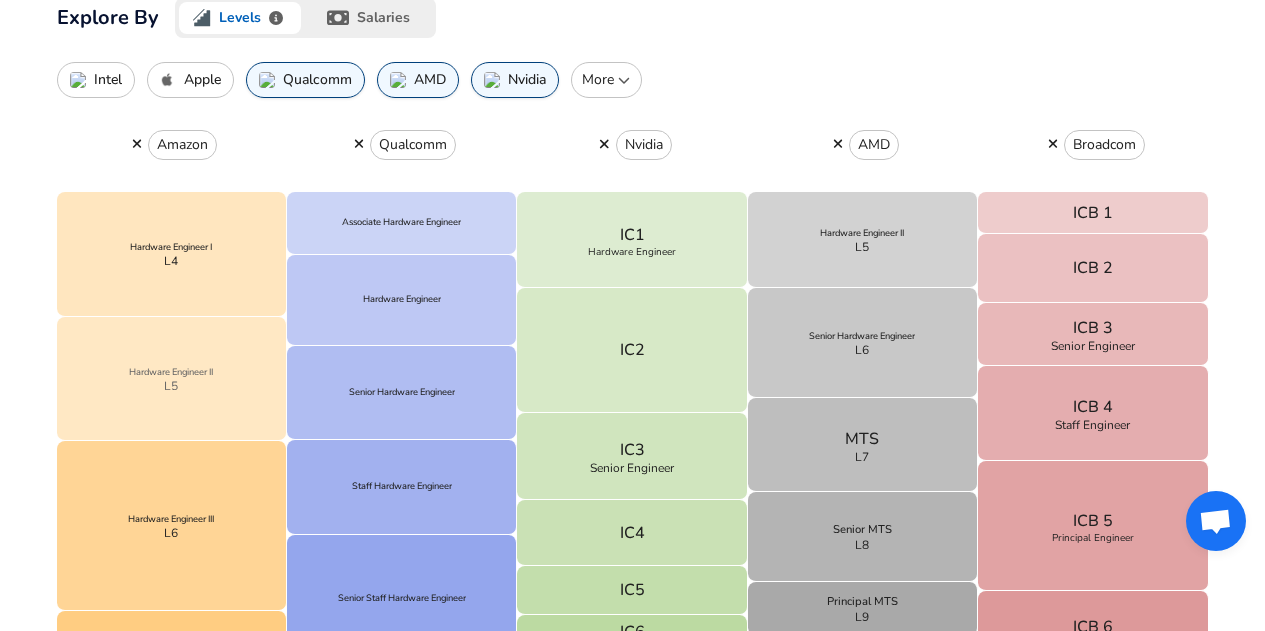 click on "Hardware Engineer II L5" at bounding box center (172, 379) 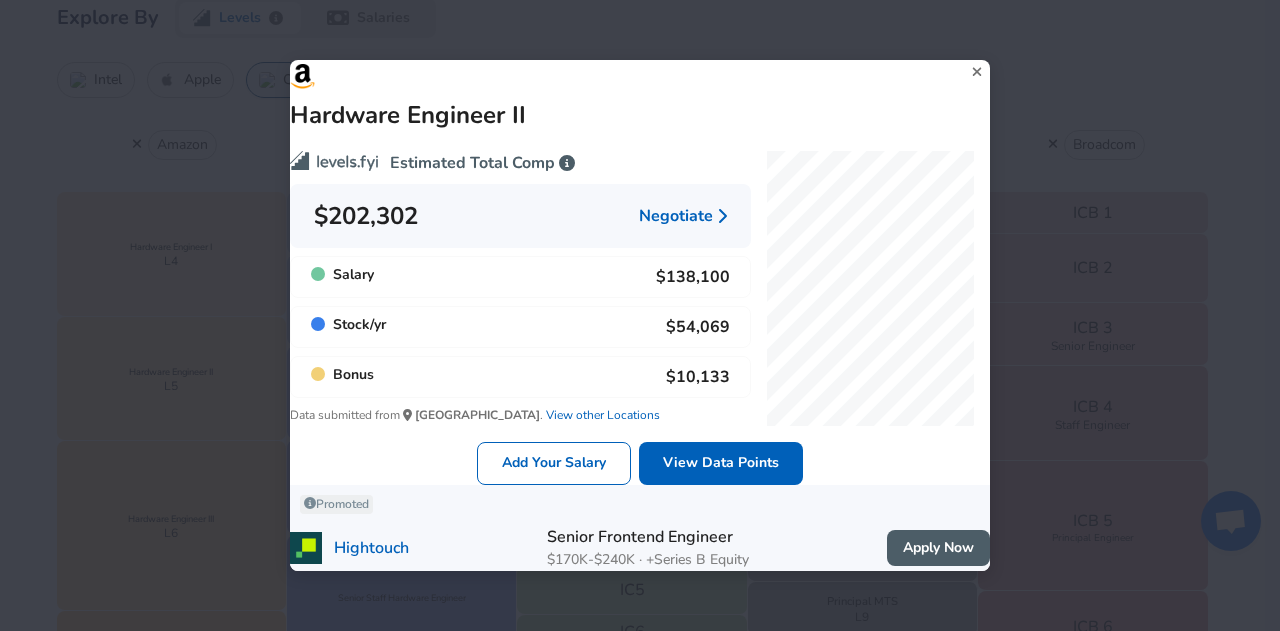 click 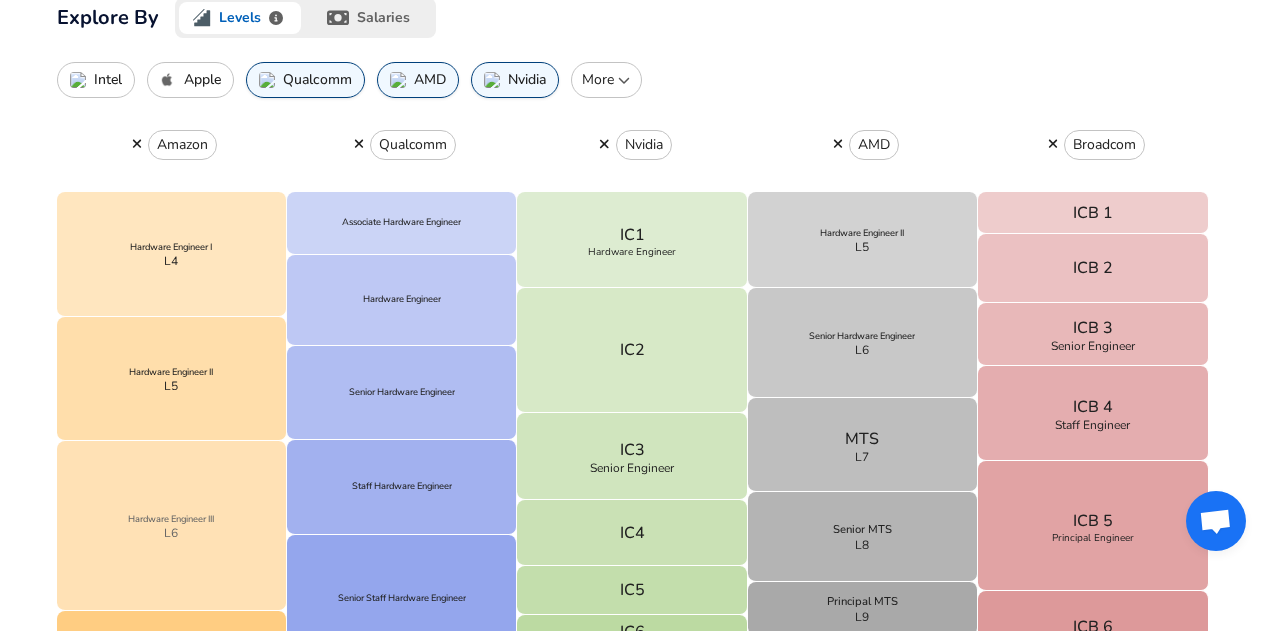 click on "Hardware Engineer III L6" at bounding box center (172, 526) 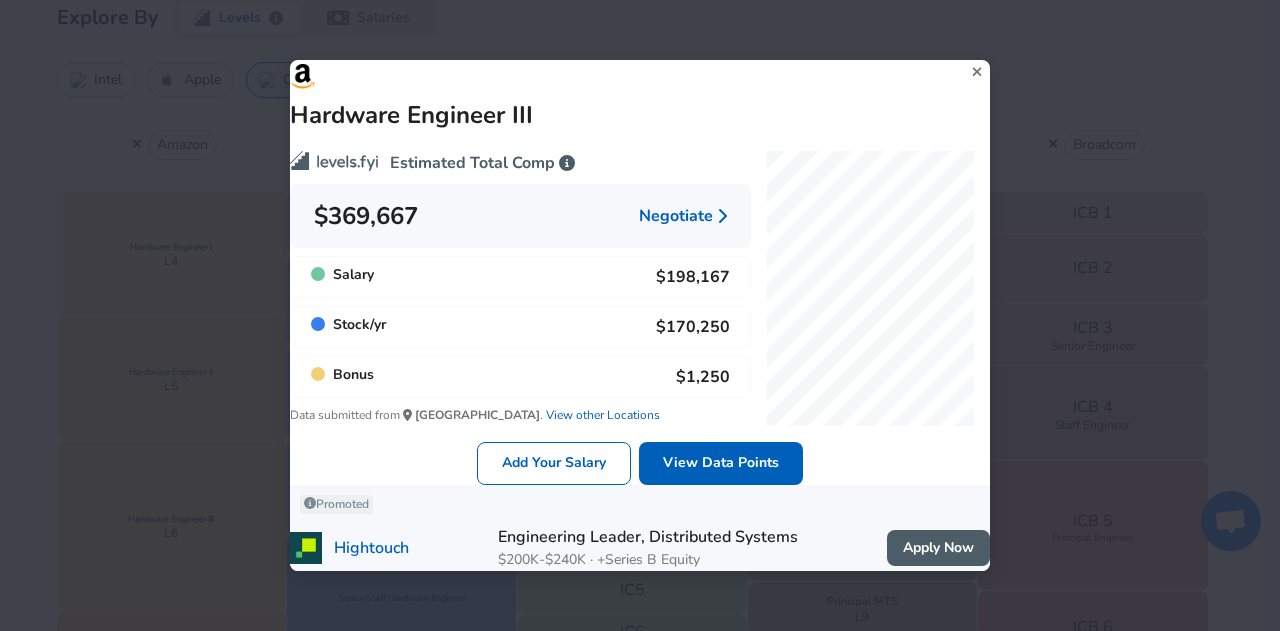 click 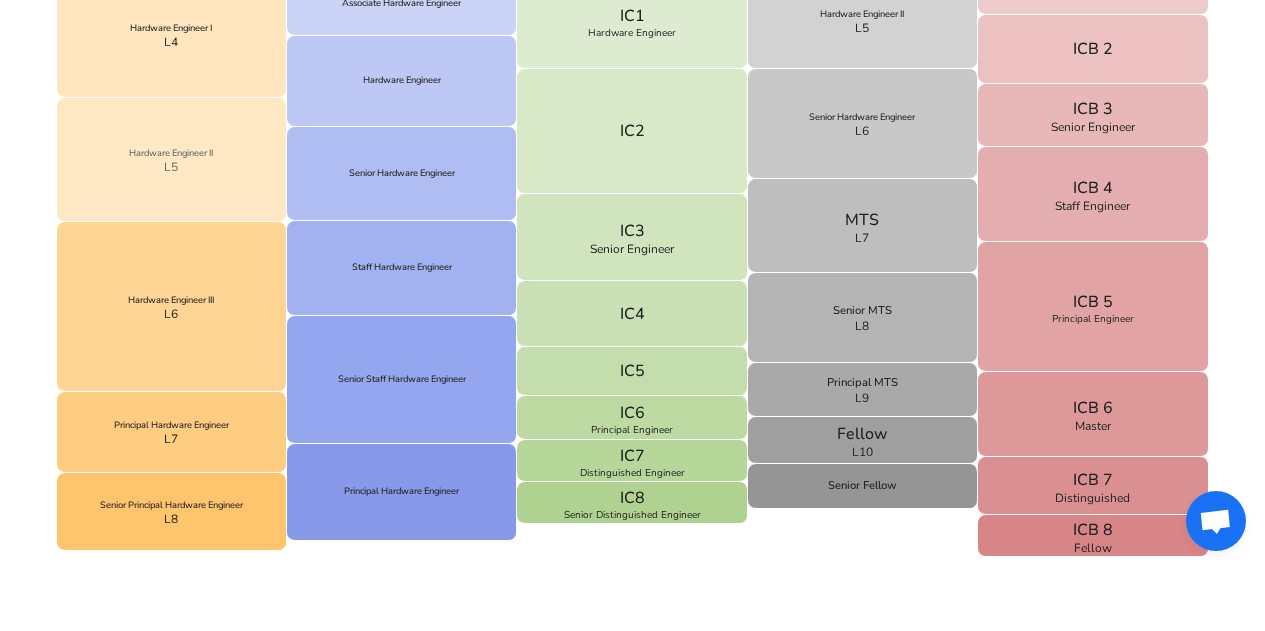 scroll, scrollTop: 839, scrollLeft: 0, axis: vertical 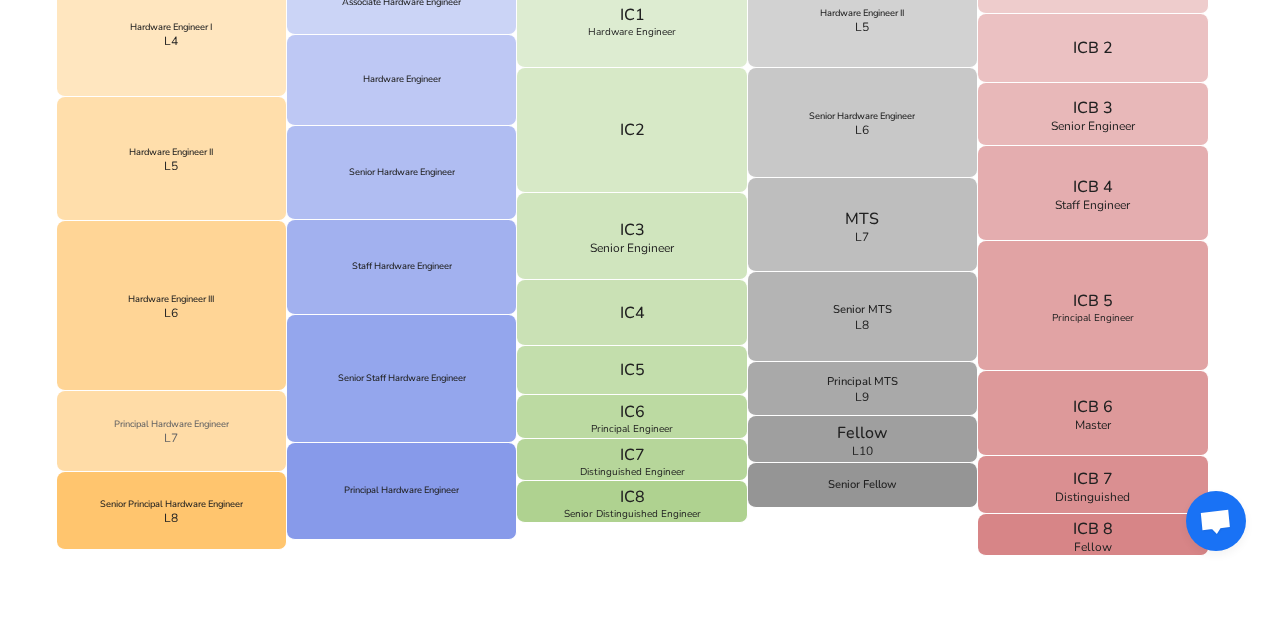 click on "Principal Hardware Engineer L7" at bounding box center [172, 431] 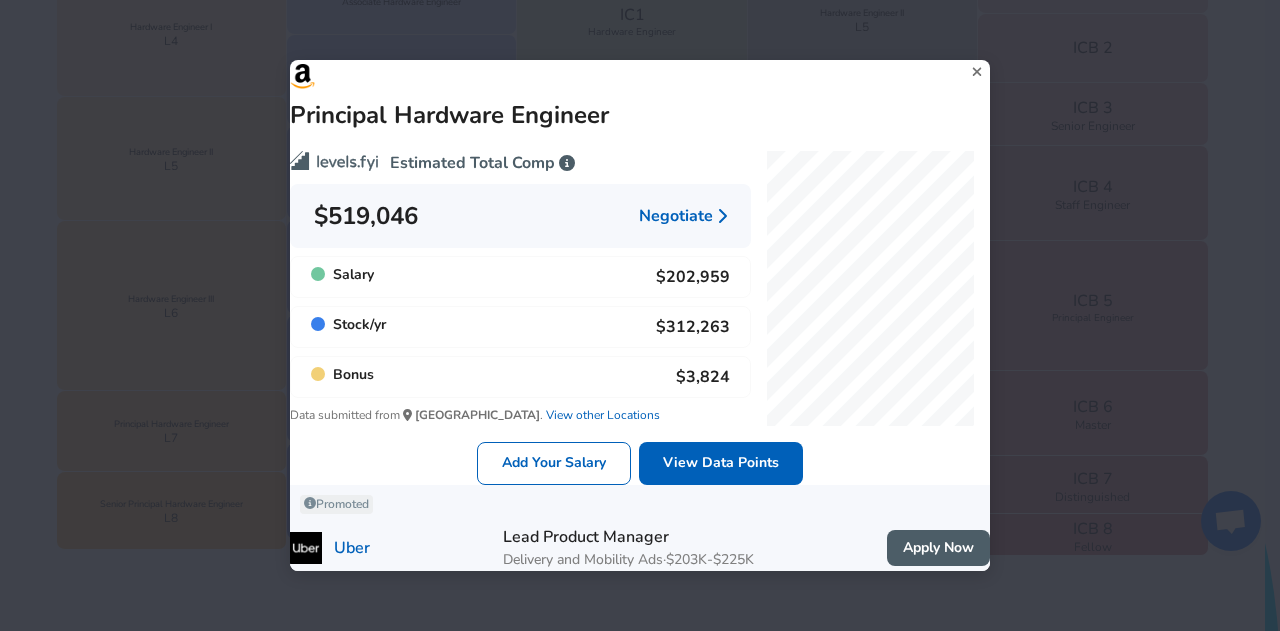 click 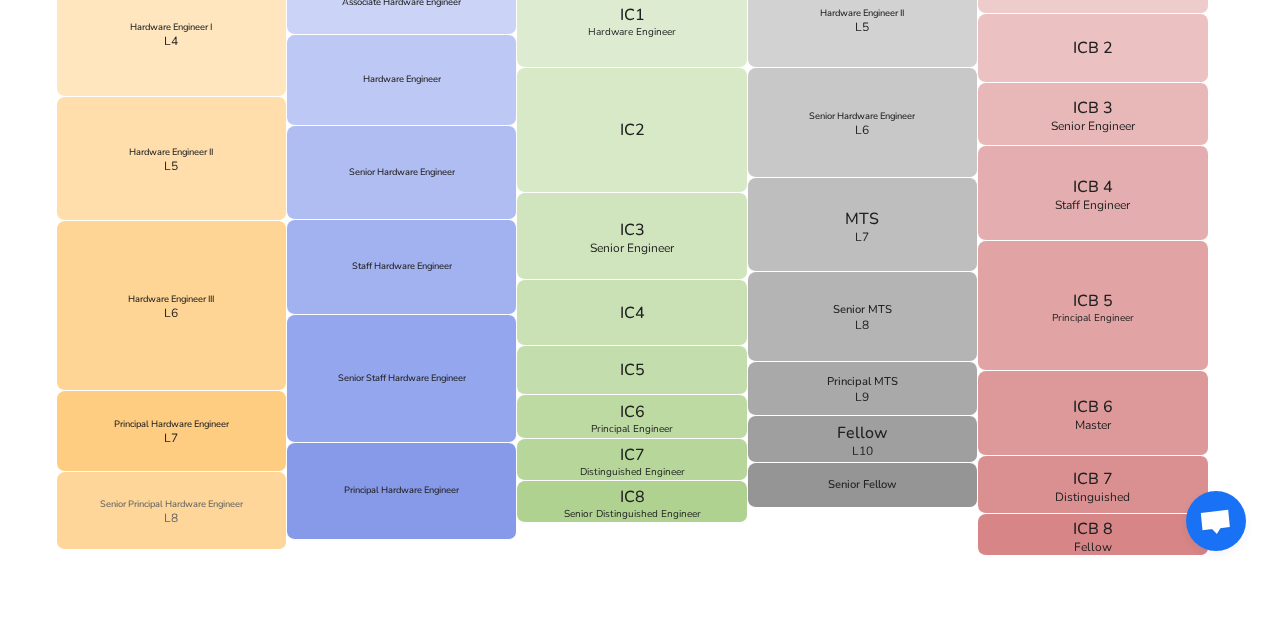 click on "Senior Principal Hardware Engineer" at bounding box center [171, 505] 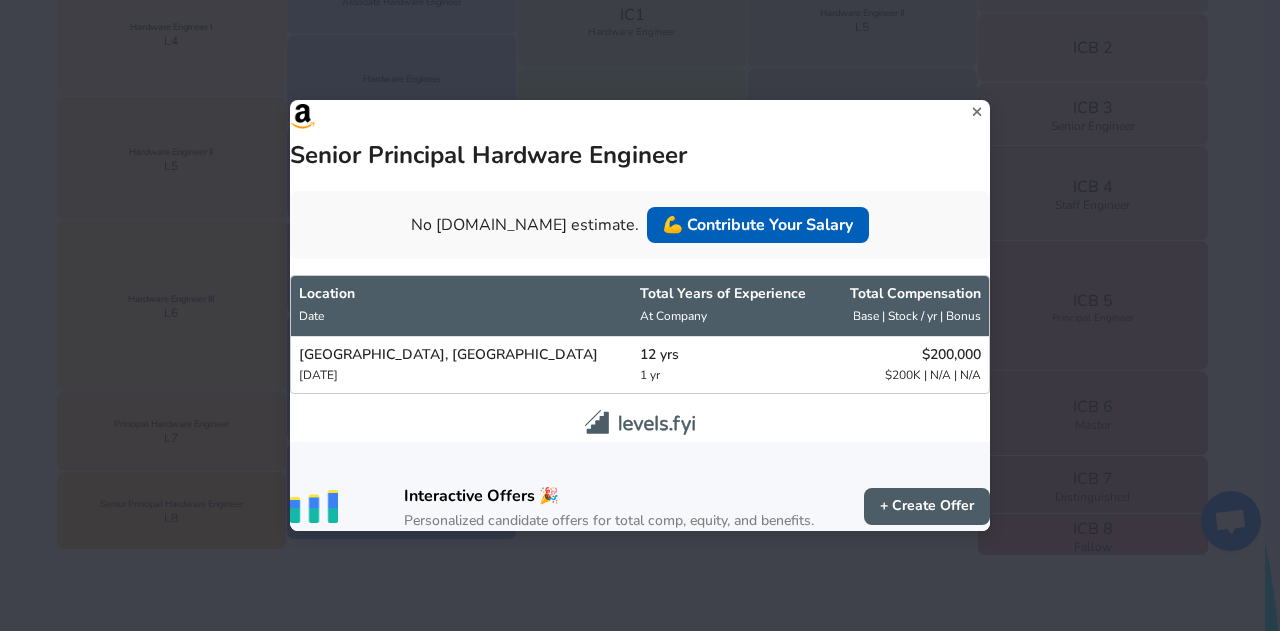 click 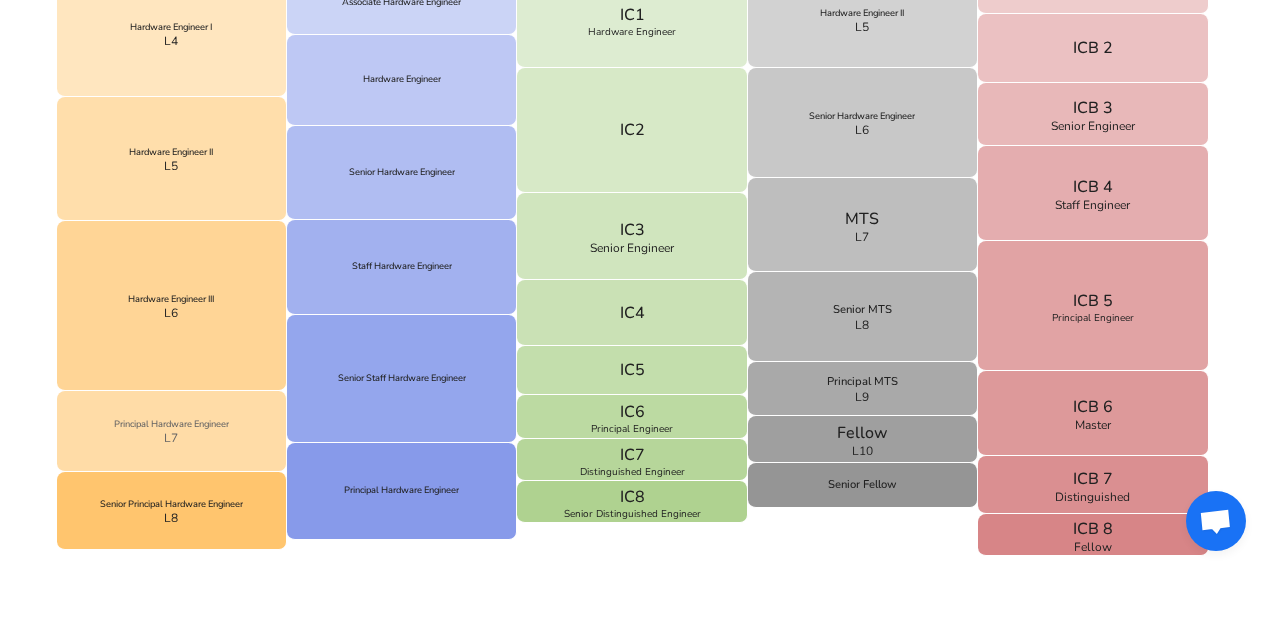 click on "Principal Hardware Engineer L7" at bounding box center [172, 431] 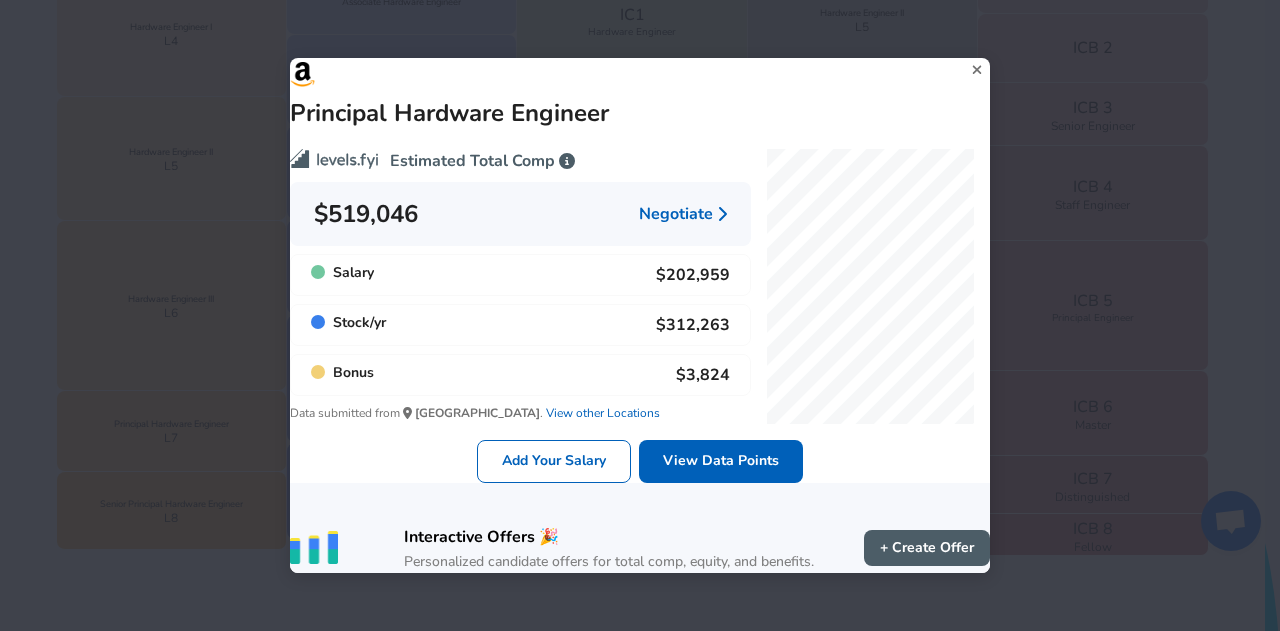click 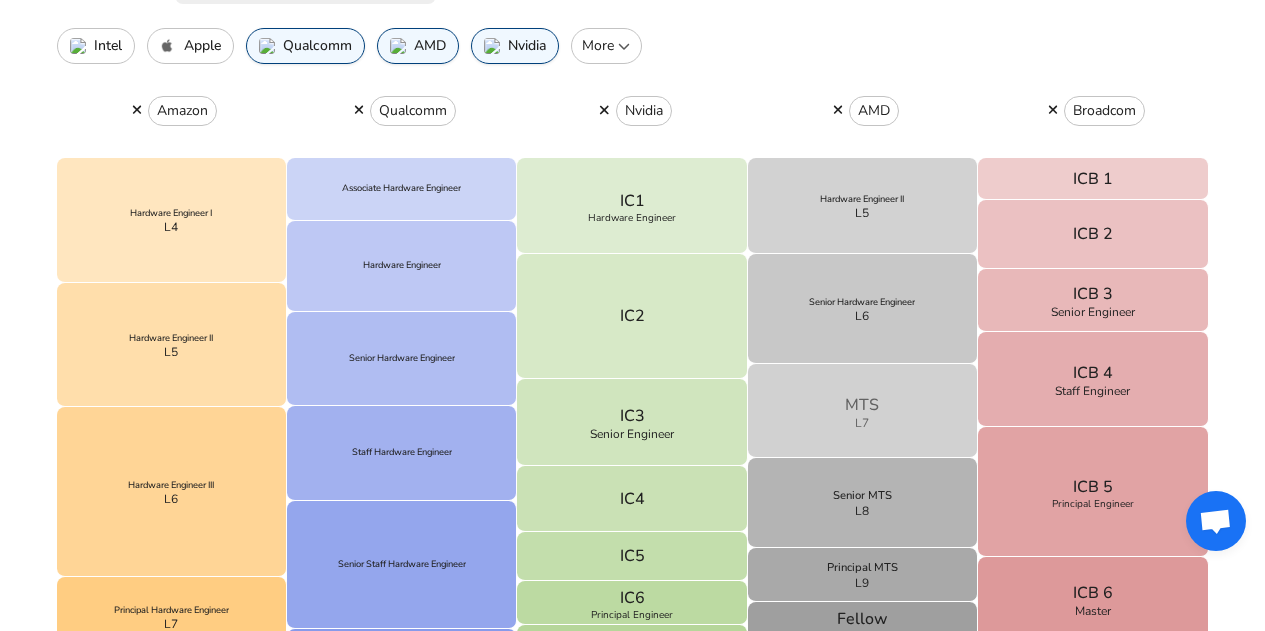 scroll, scrollTop: 652, scrollLeft: 0, axis: vertical 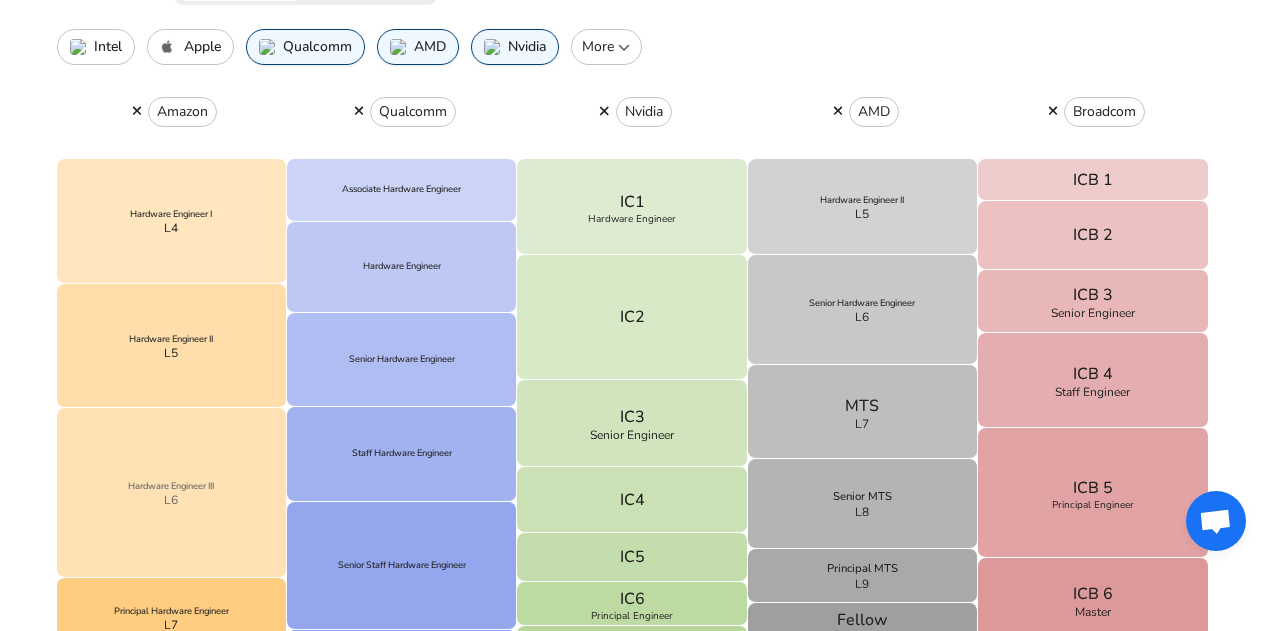 click on "Hardware Engineer III L6" at bounding box center (172, 493) 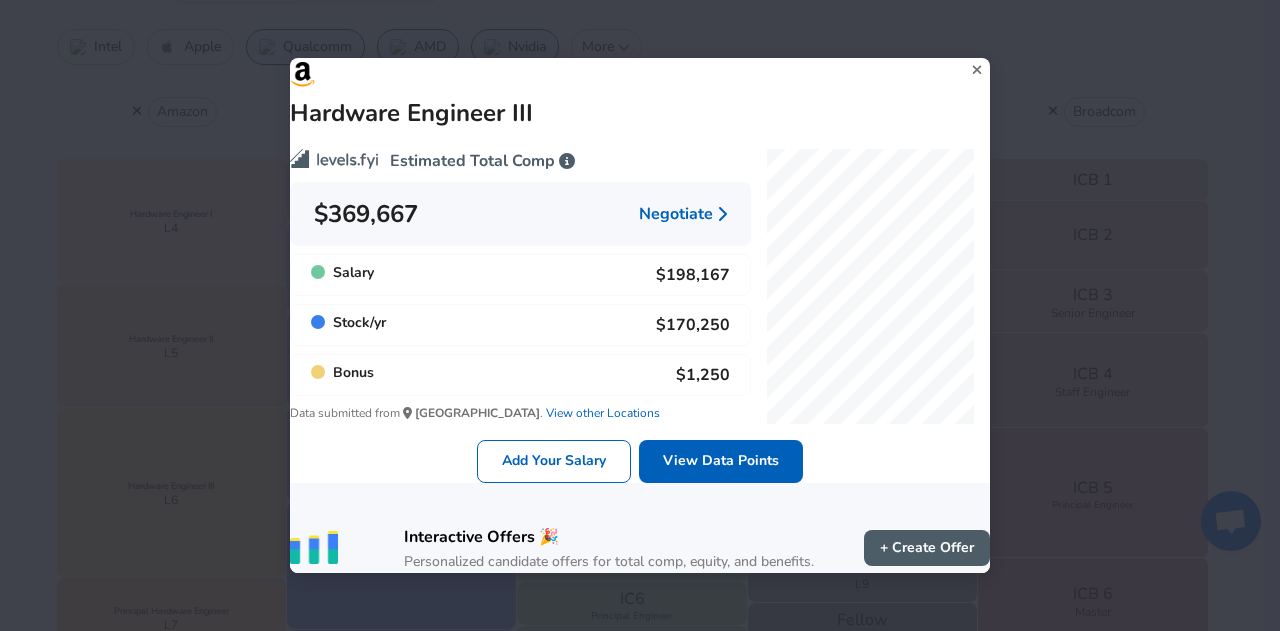 click 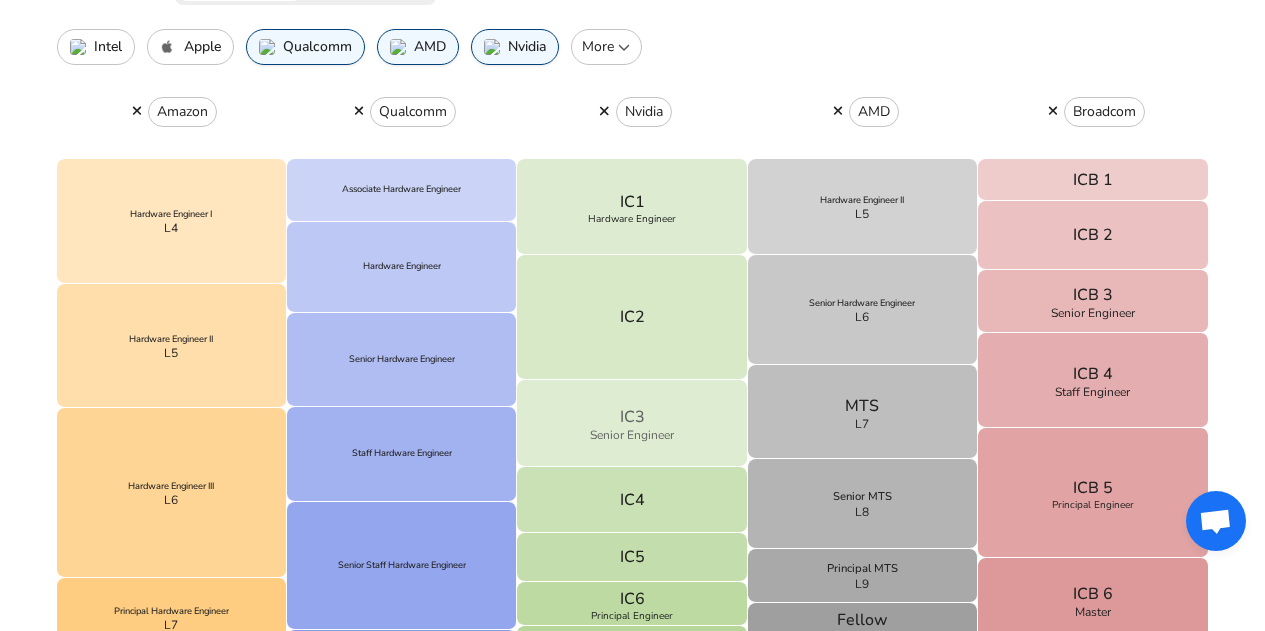 click on "Senior Engineer" at bounding box center (632, 435) 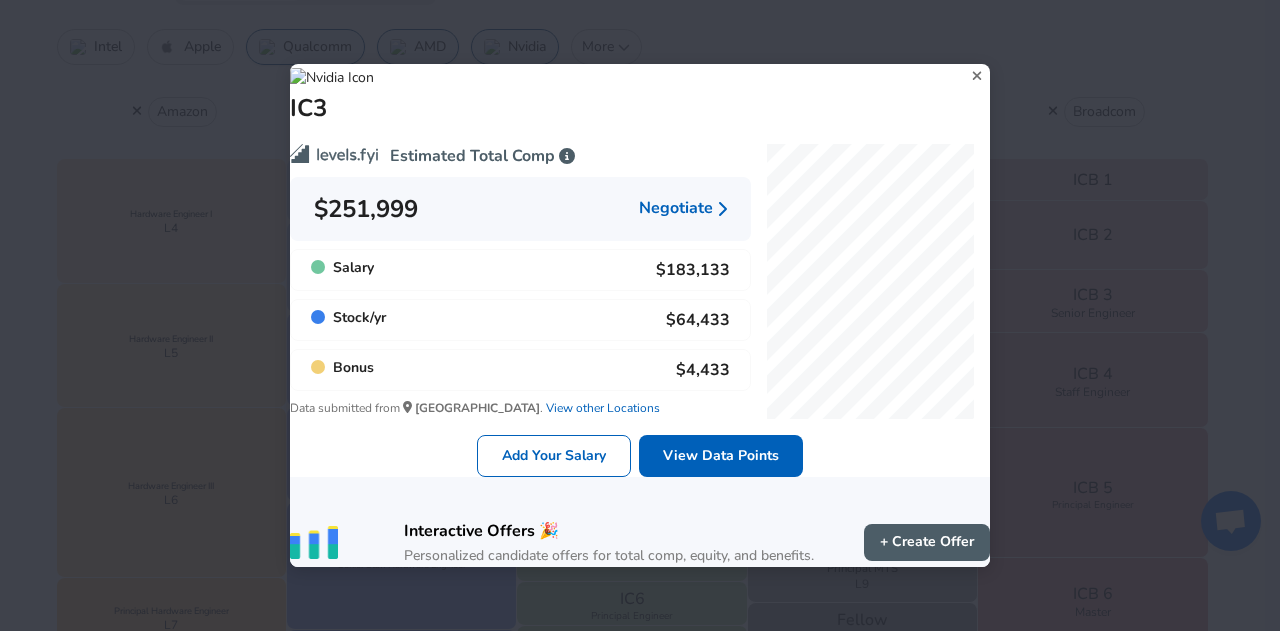 click 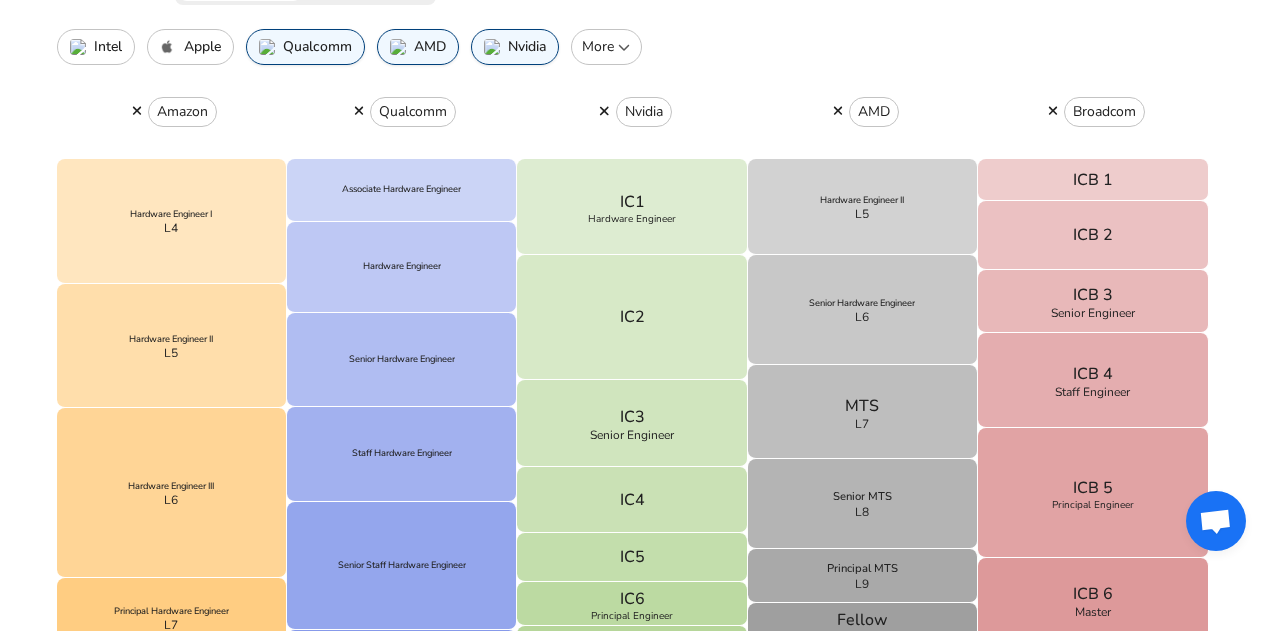 click 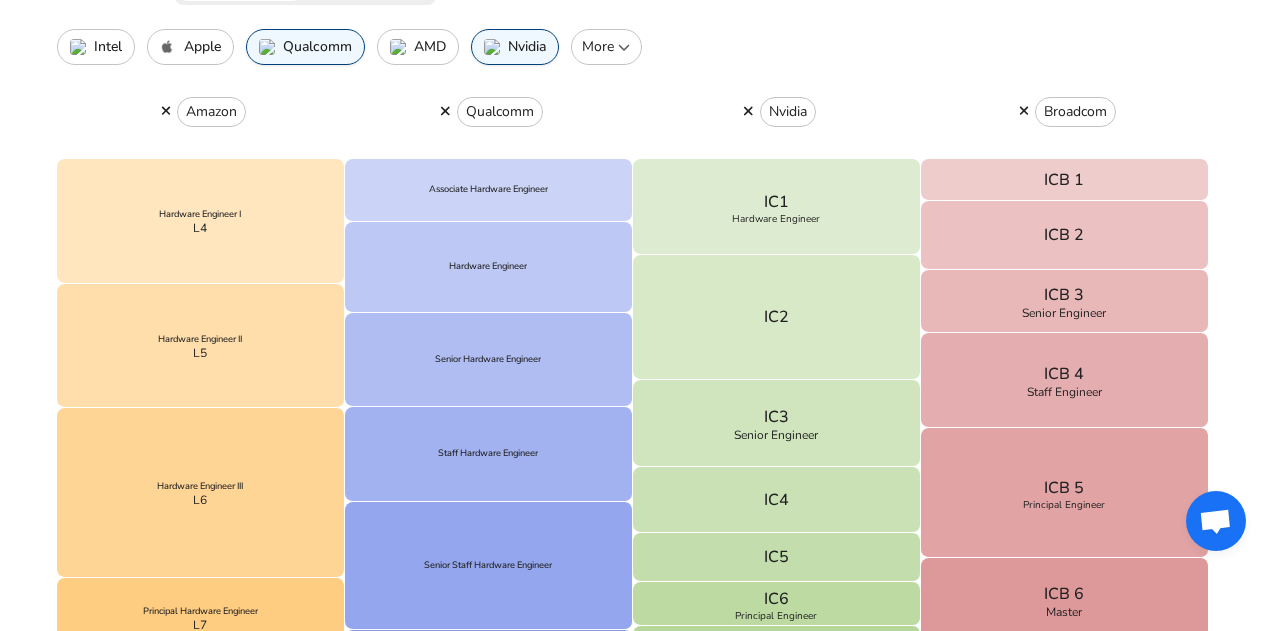 click on "More" at bounding box center (606, 47) 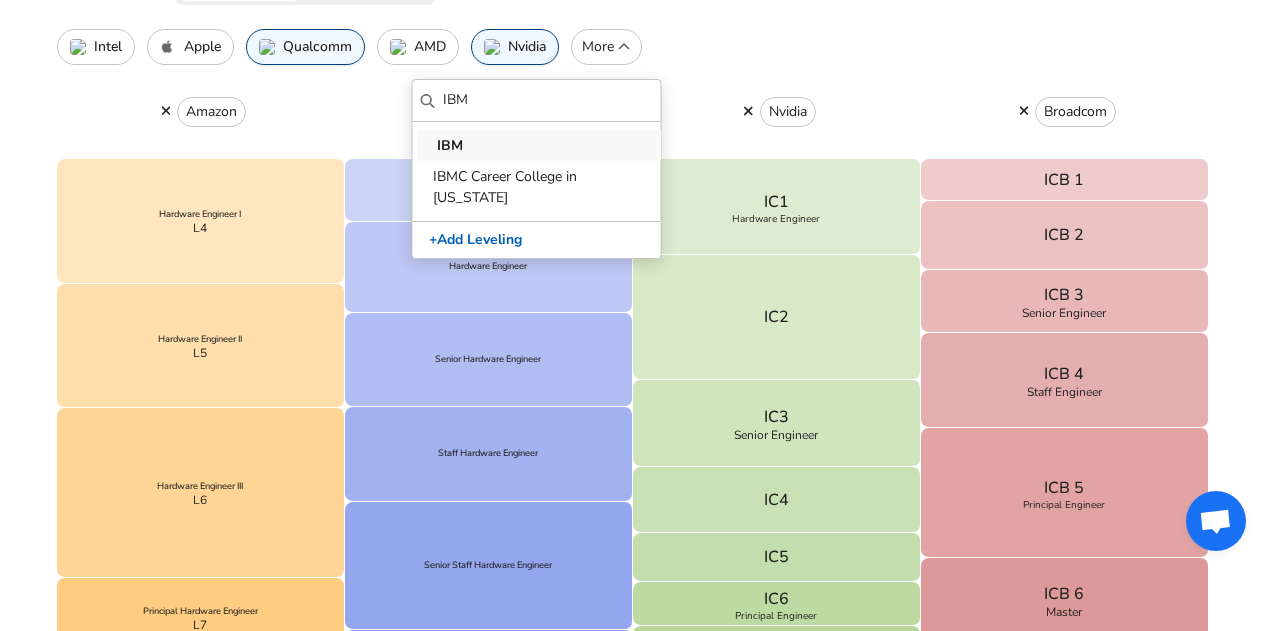 type on "IBM" 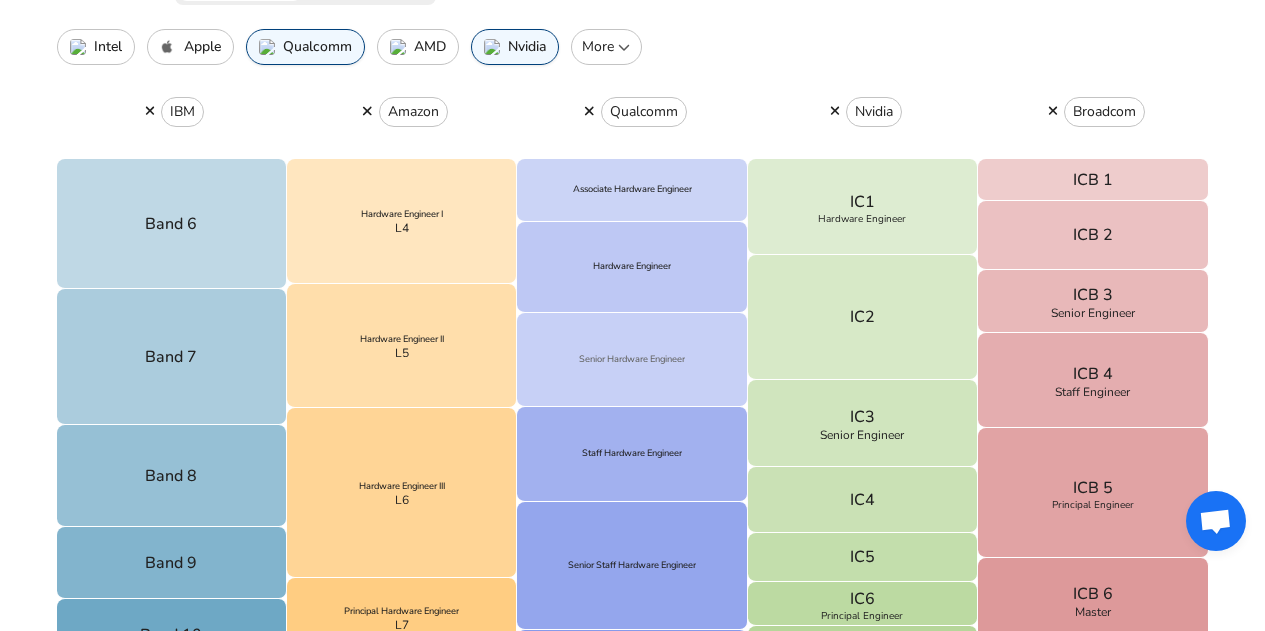 click on "Senior Hardware Engineer" at bounding box center (632, 360) 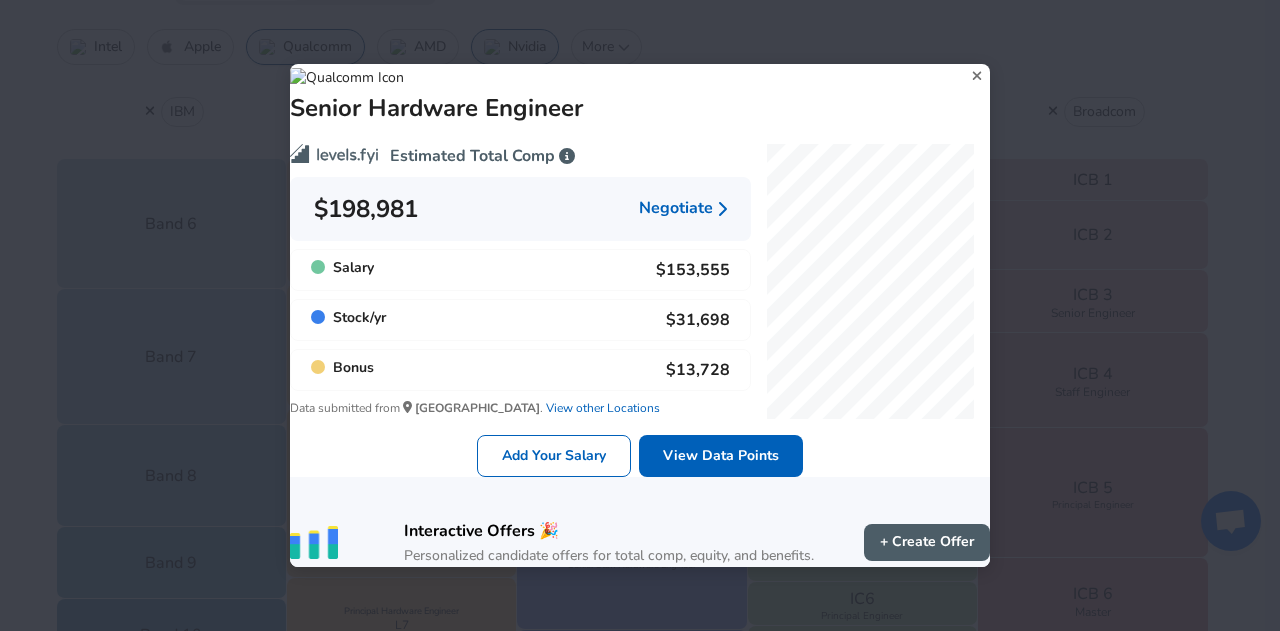 click 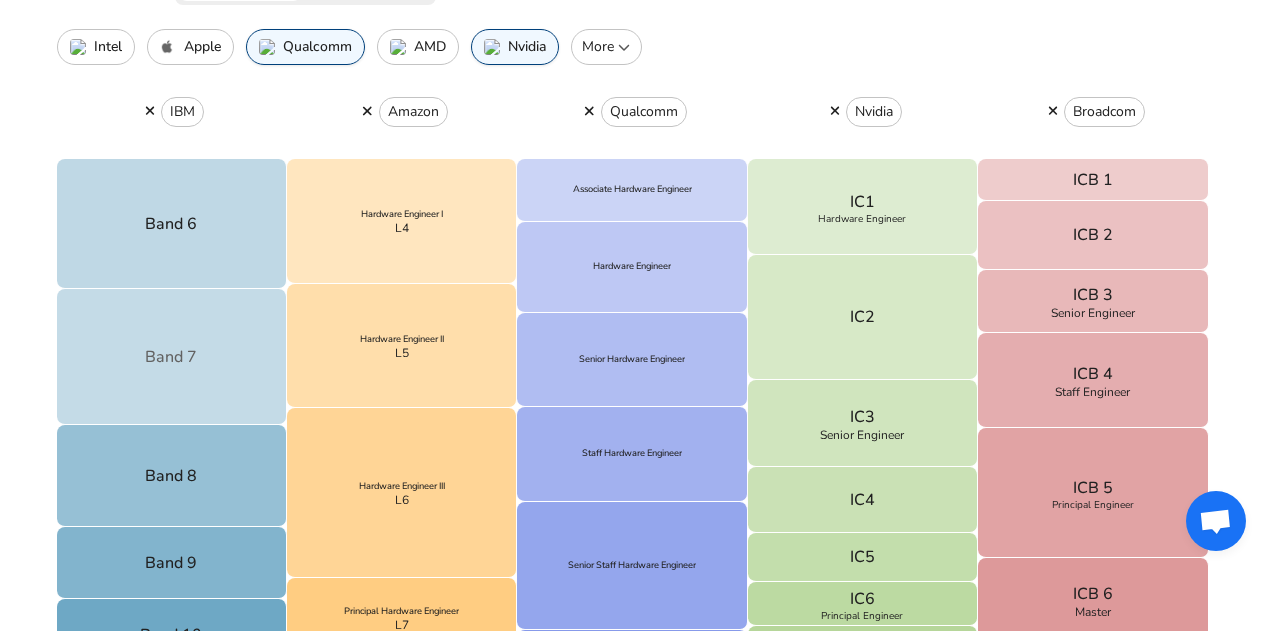 click on "Band 7" at bounding box center [172, 357] 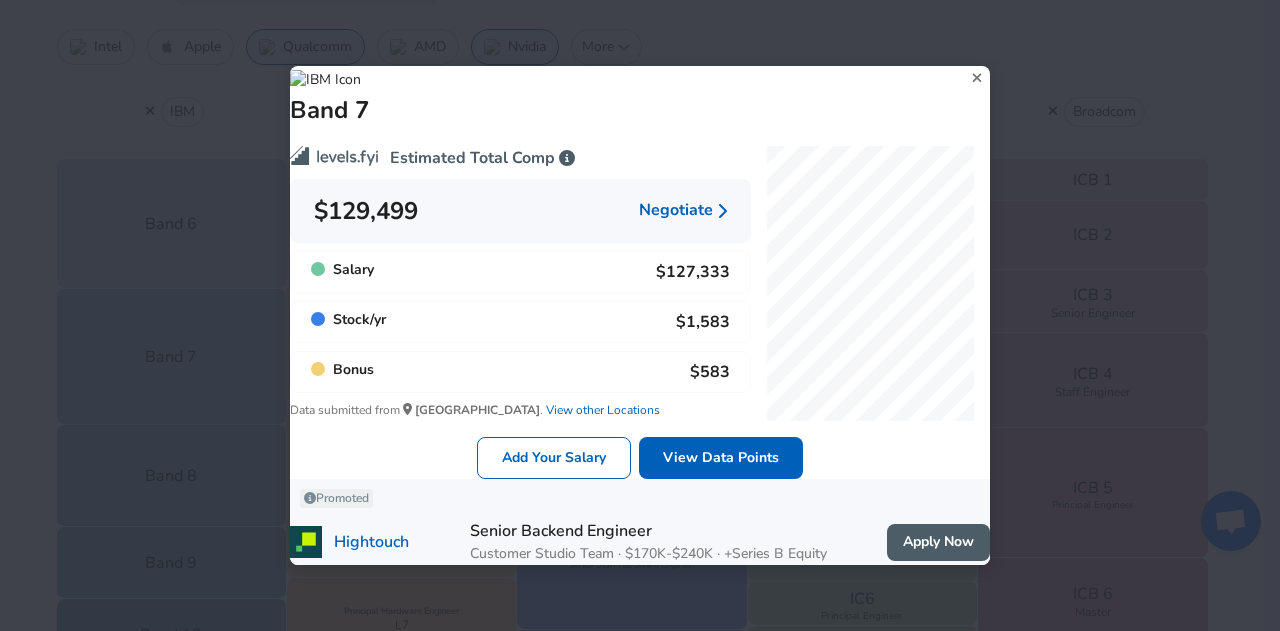 click 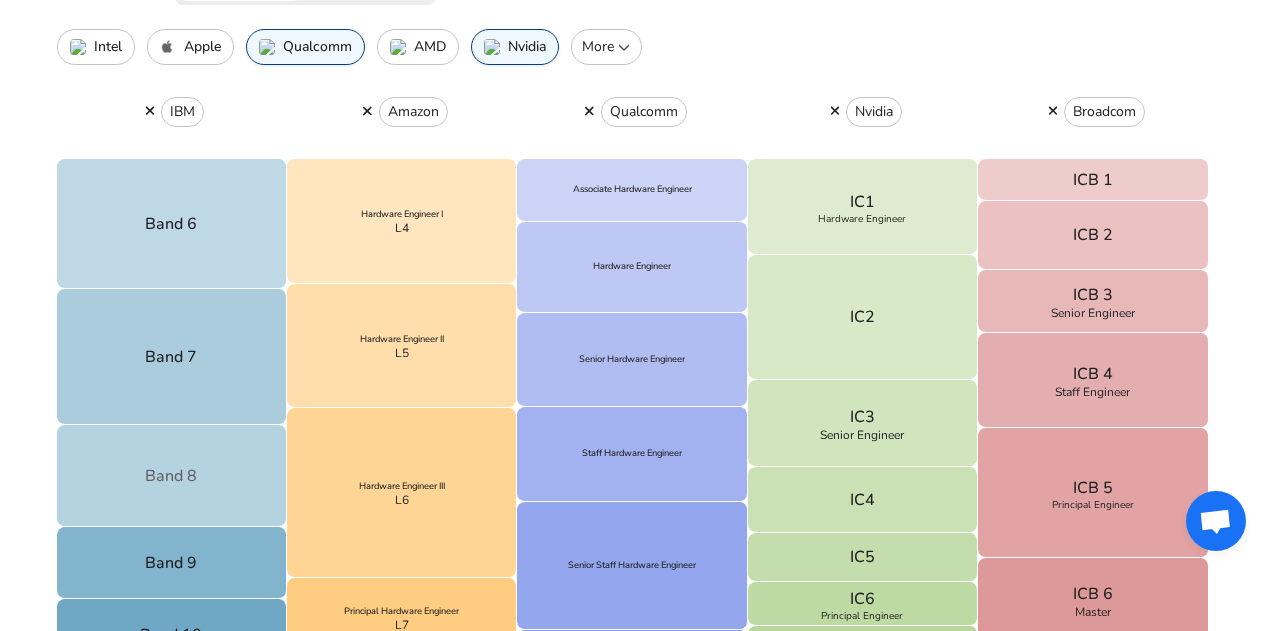 click on "Band 8" at bounding box center [172, 476] 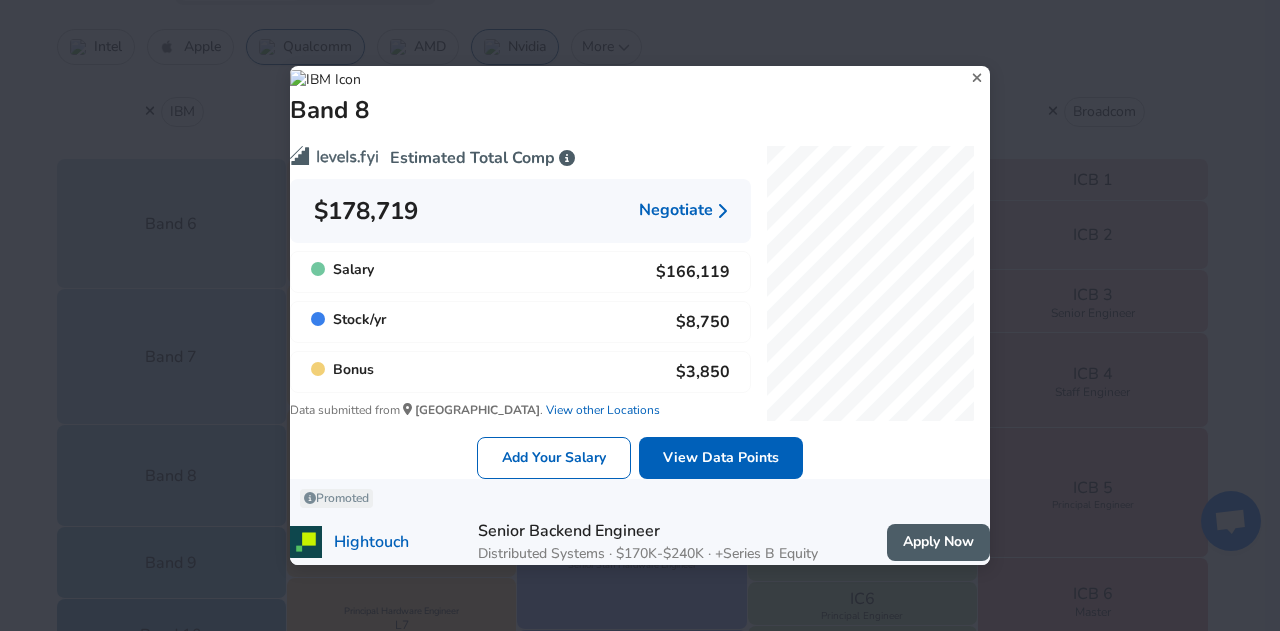 click 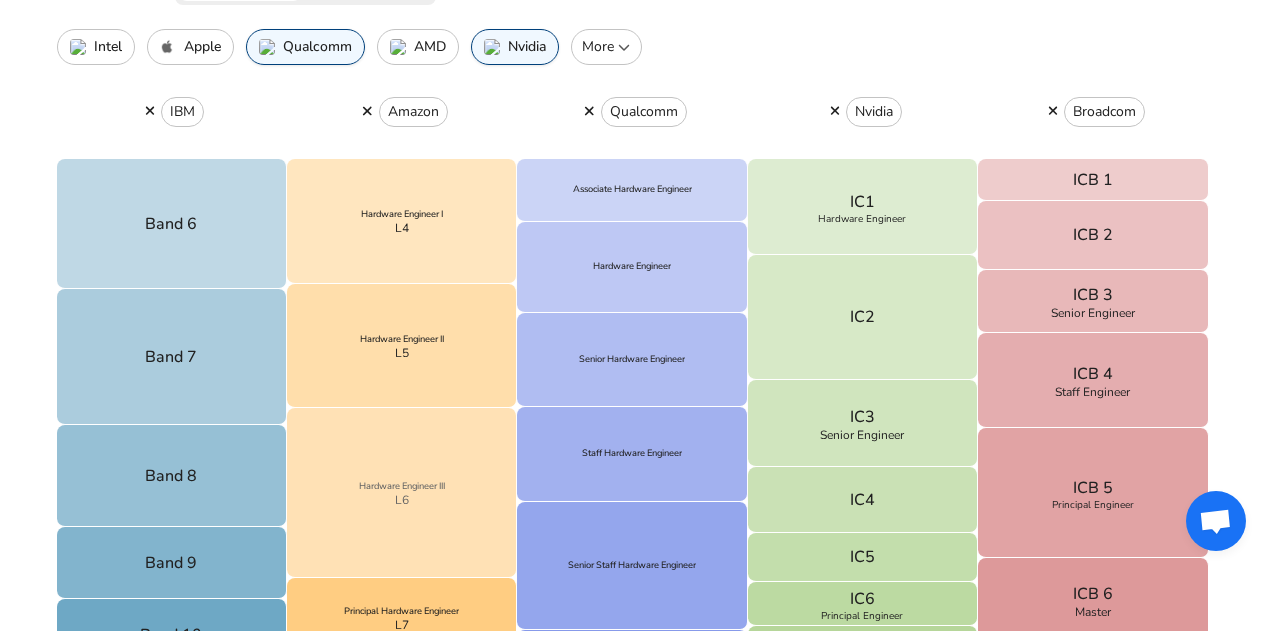 click on "Hardware Engineer III L6" at bounding box center (402, 493) 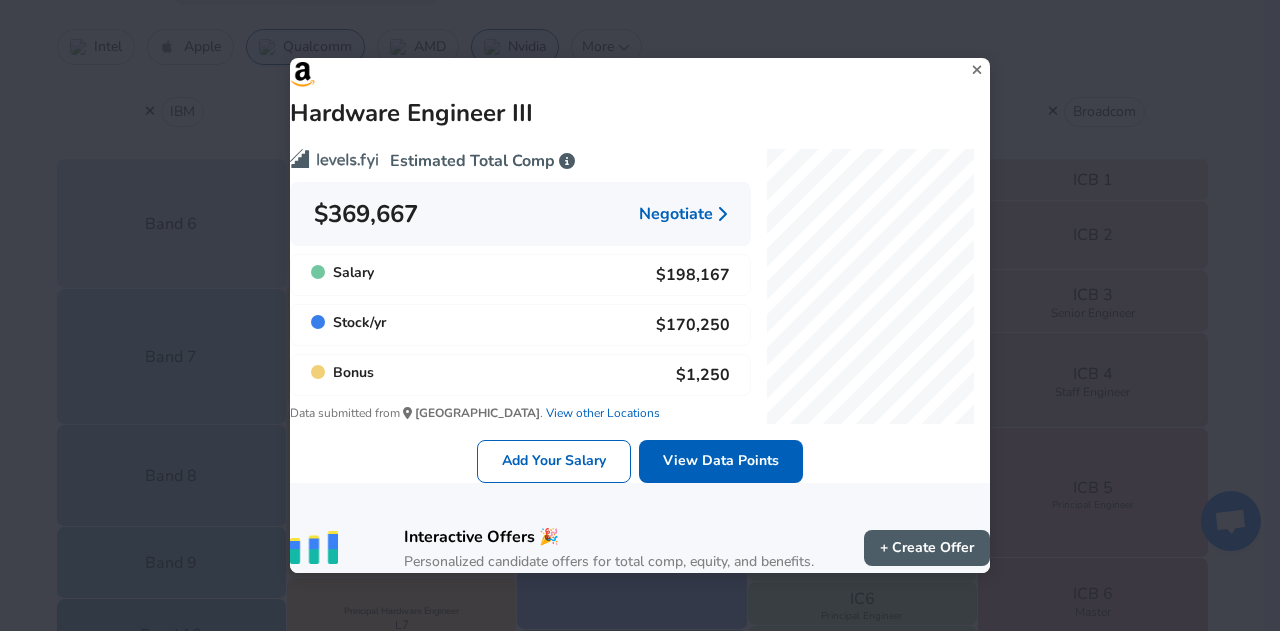 click 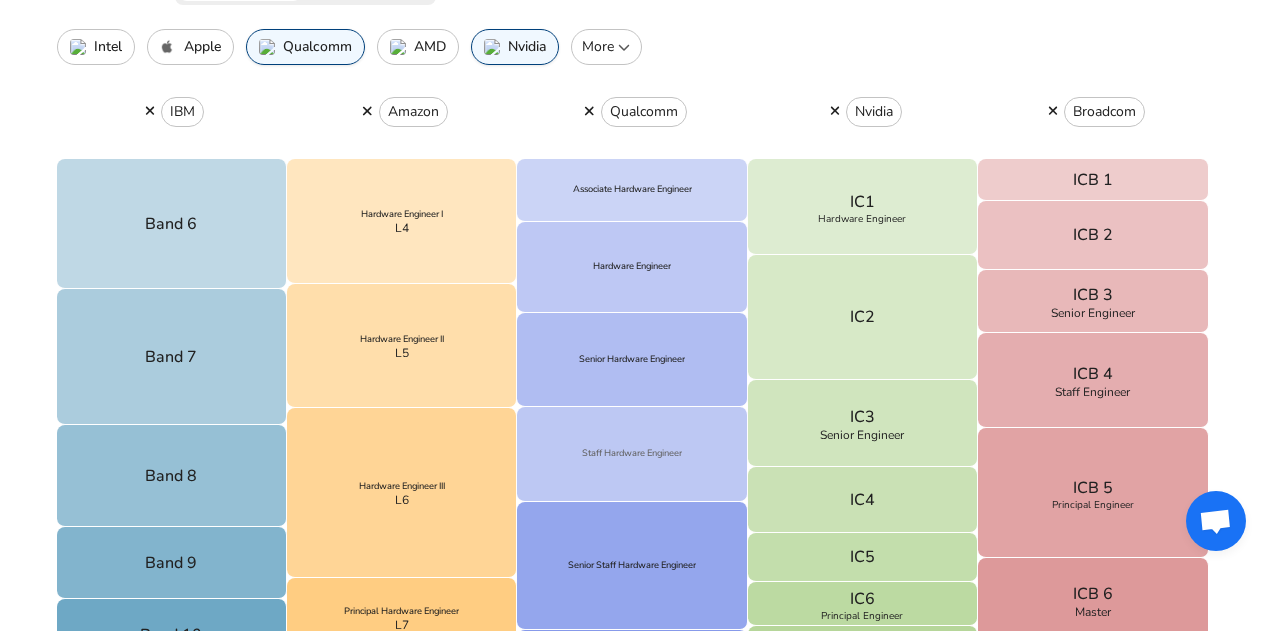 click on "Staff Hardware Engineer" at bounding box center [632, 454] 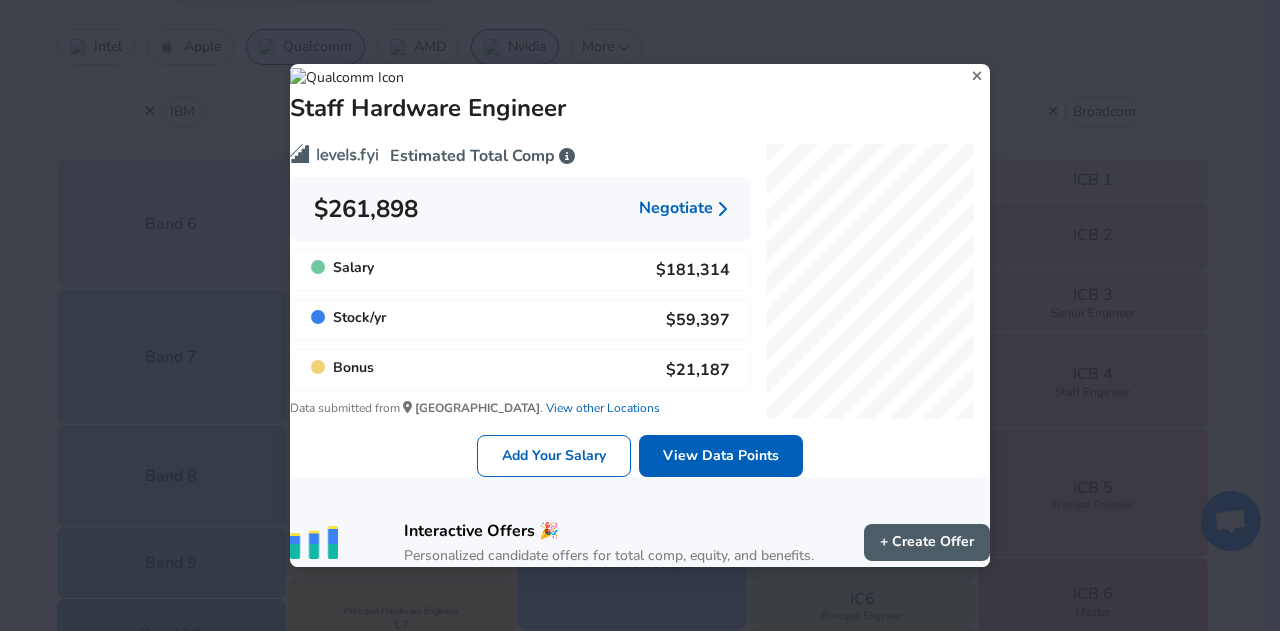 click 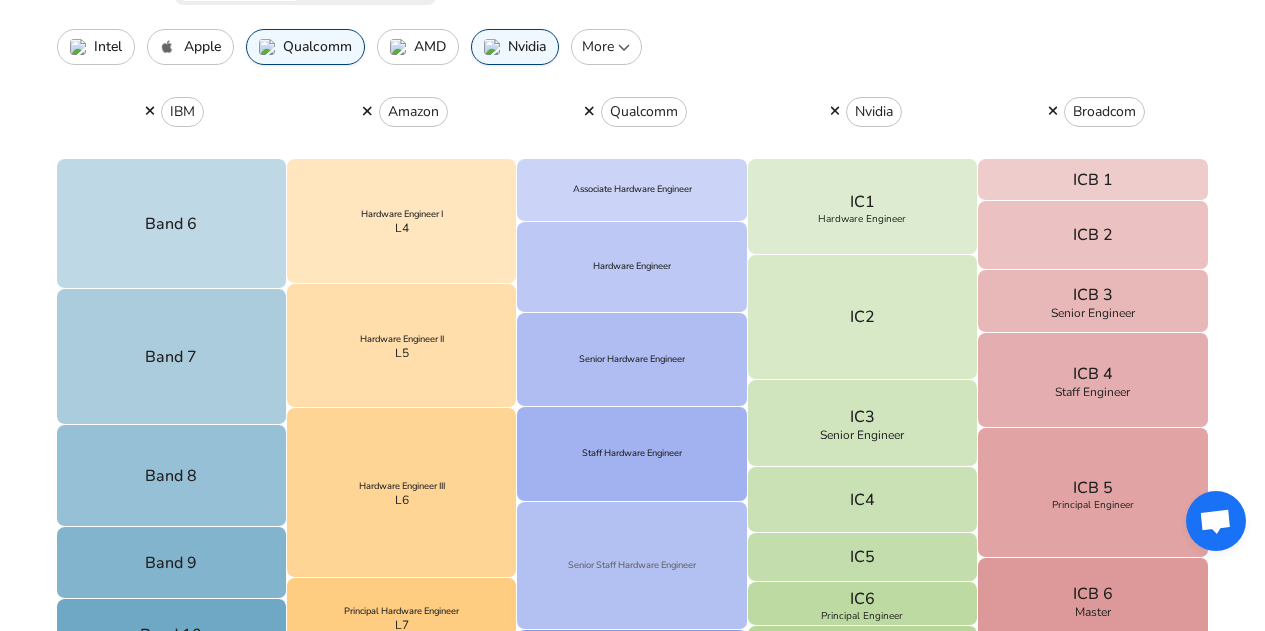 click on "Senior Staff Hardware Engineer" at bounding box center [632, 566] 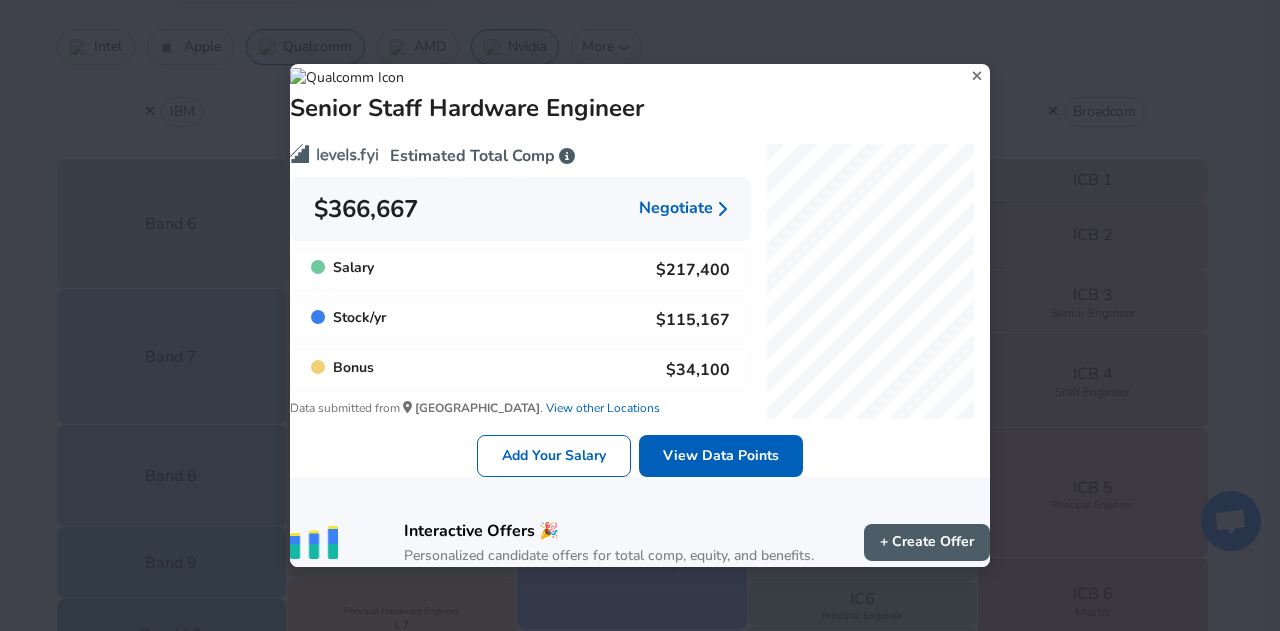 click 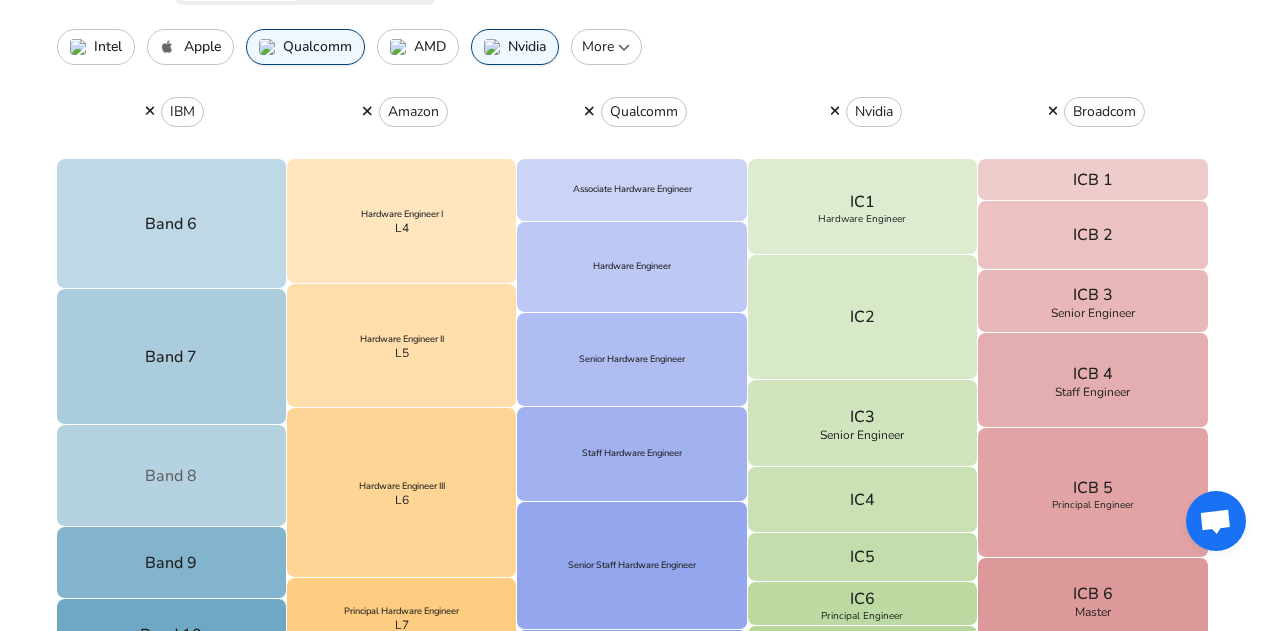 click on "Band 8" at bounding box center (172, 476) 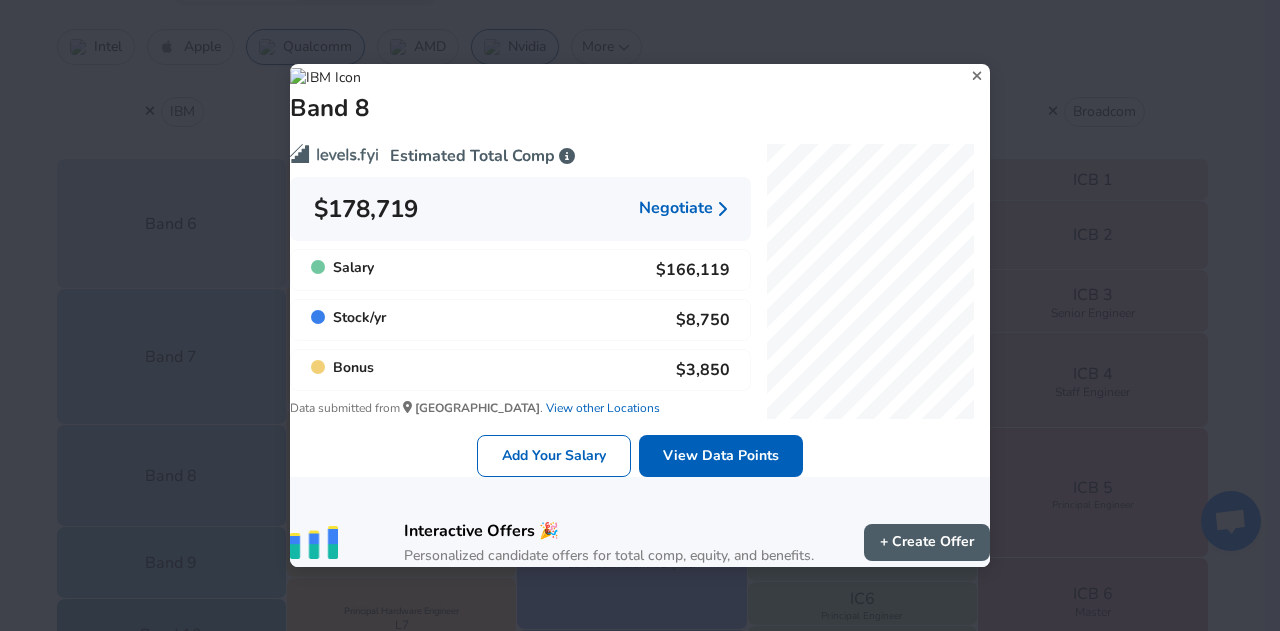 click 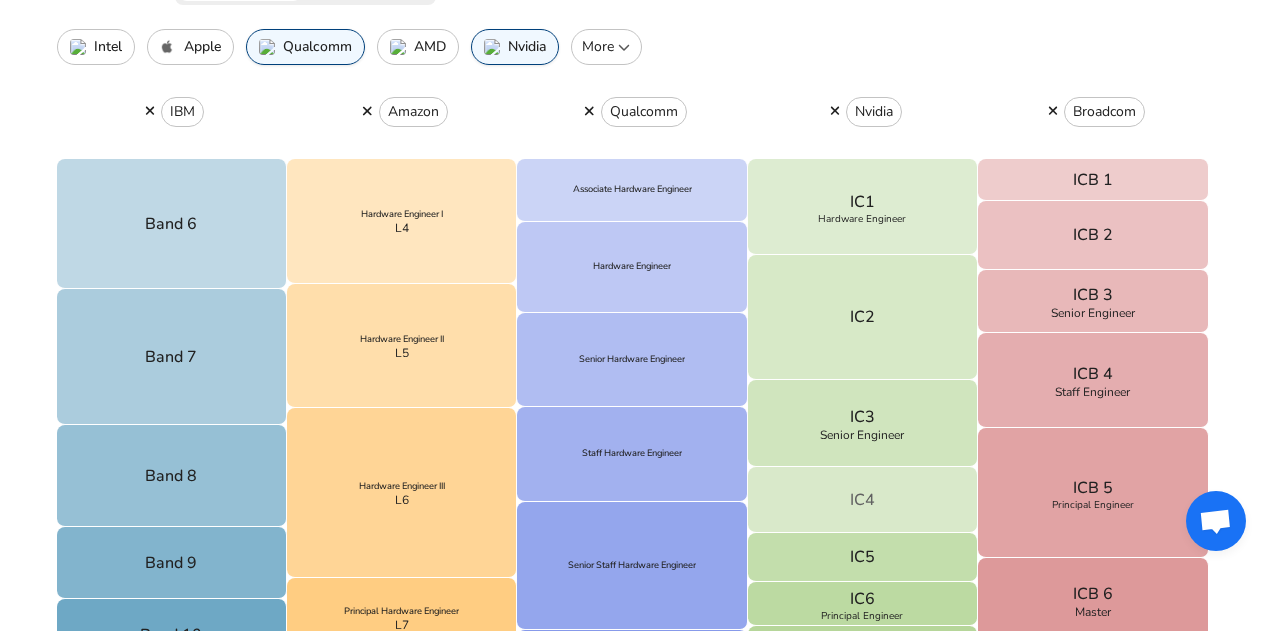 click on "IC4" at bounding box center [863, 500] 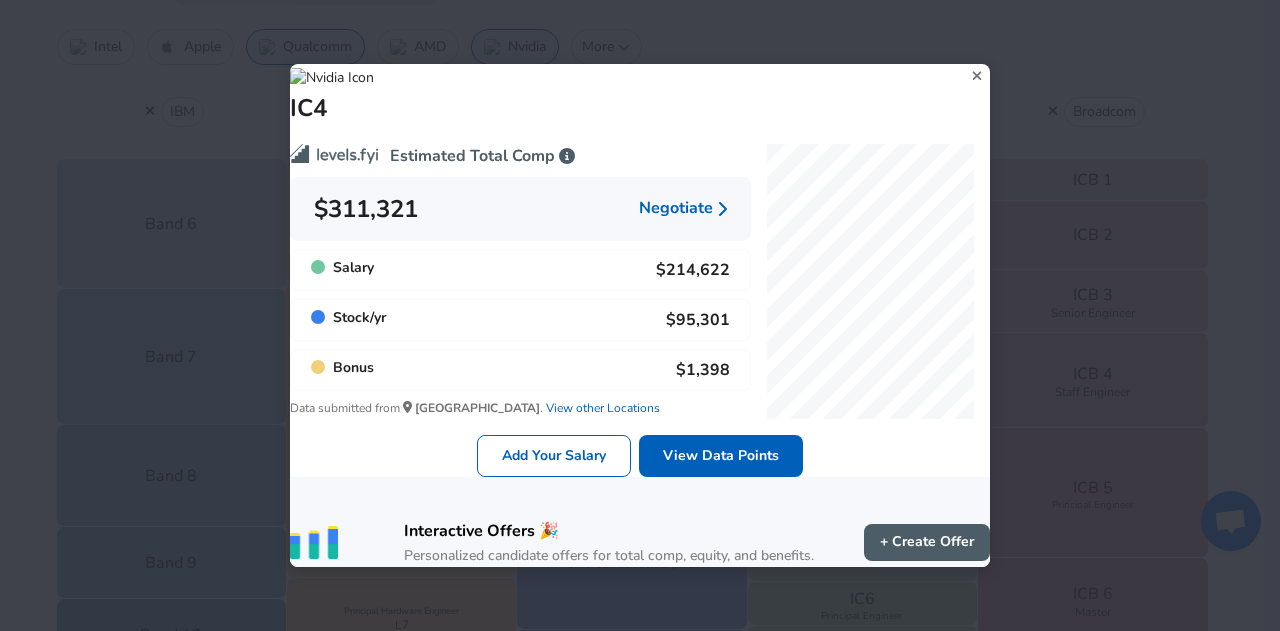 click 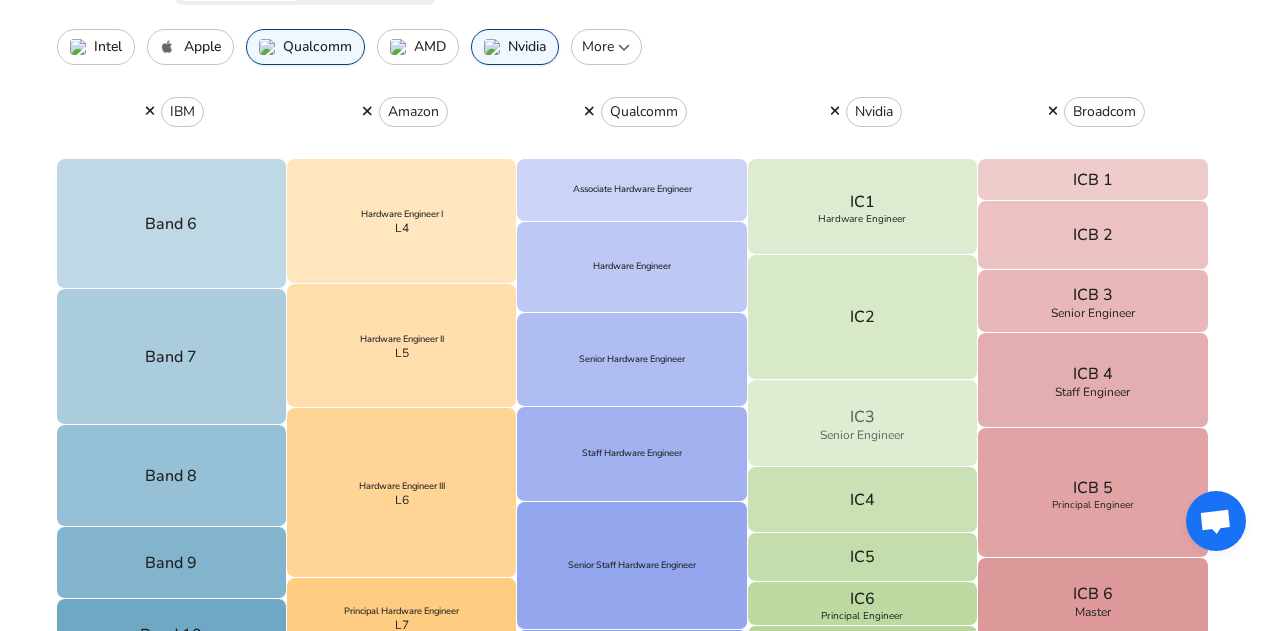click on "IC3" at bounding box center [862, 417] 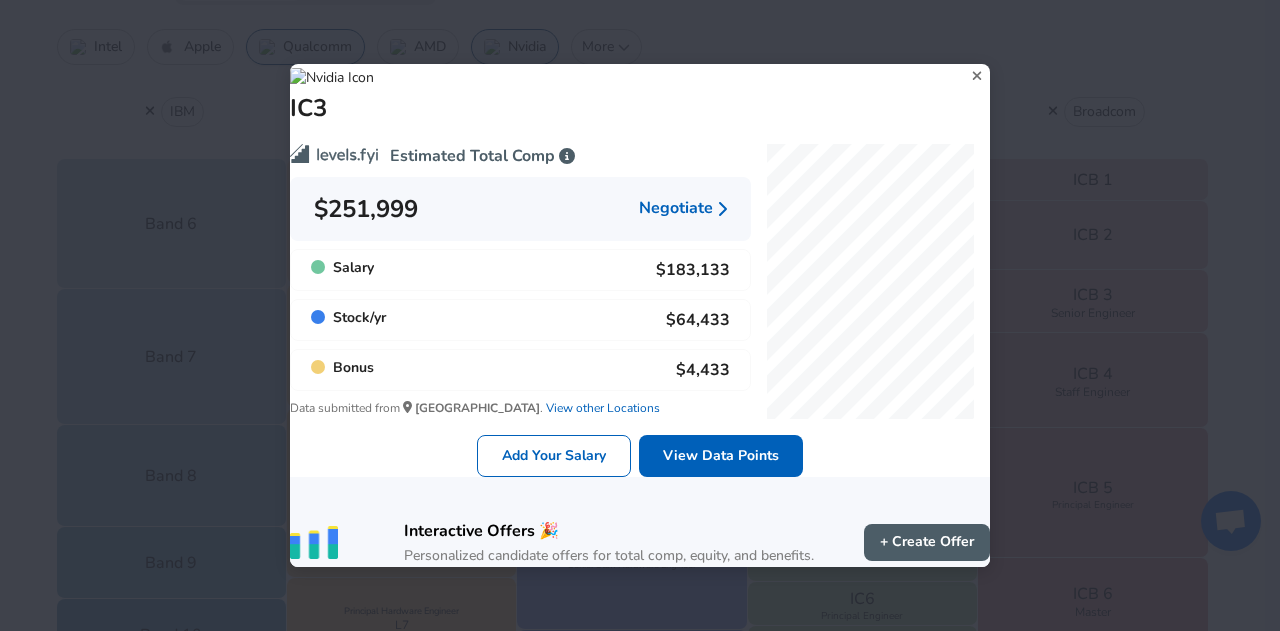 click 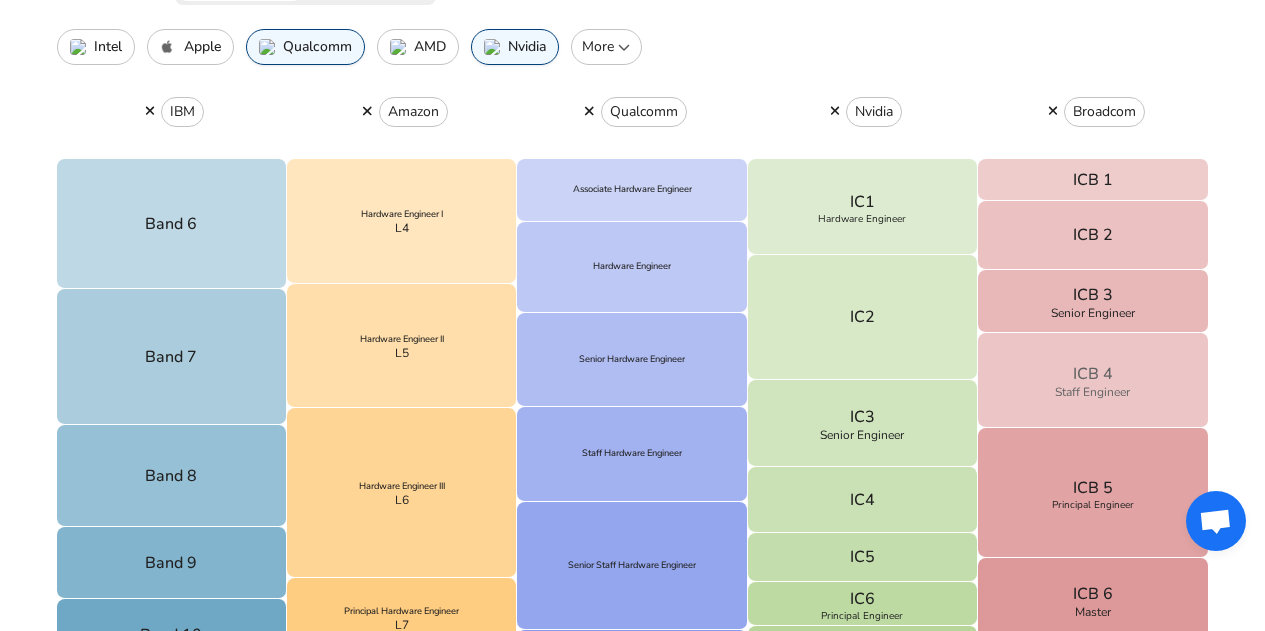 click on "ICB 4 Staff Engineer" at bounding box center (1093, 380) 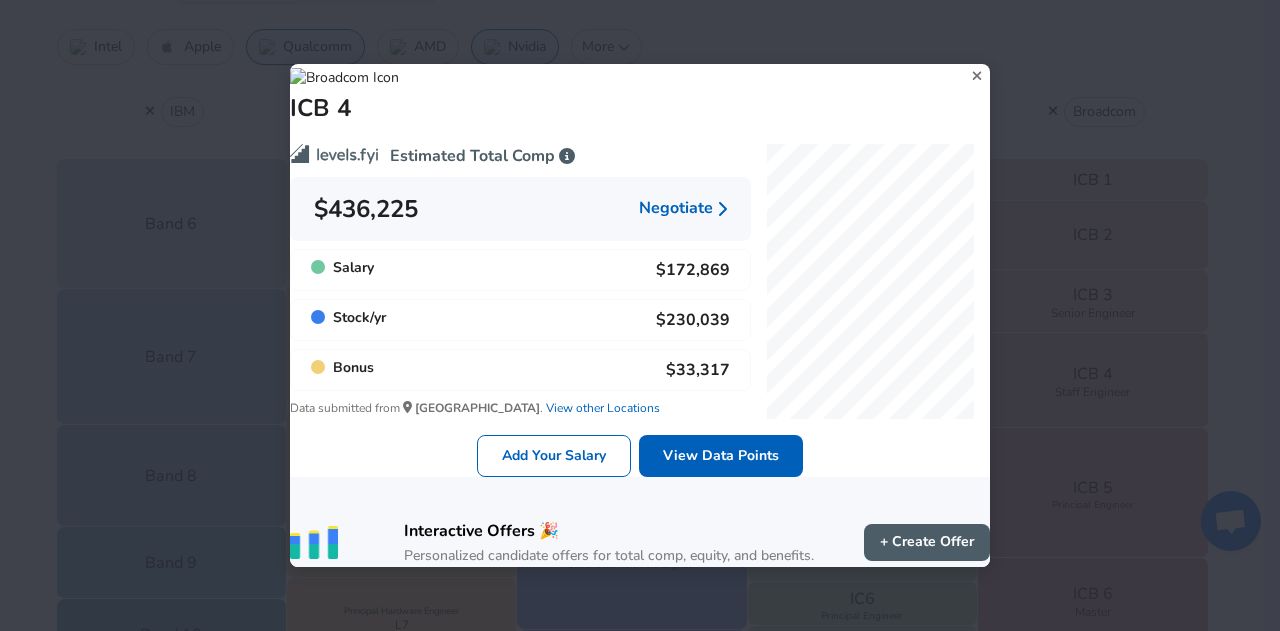 click 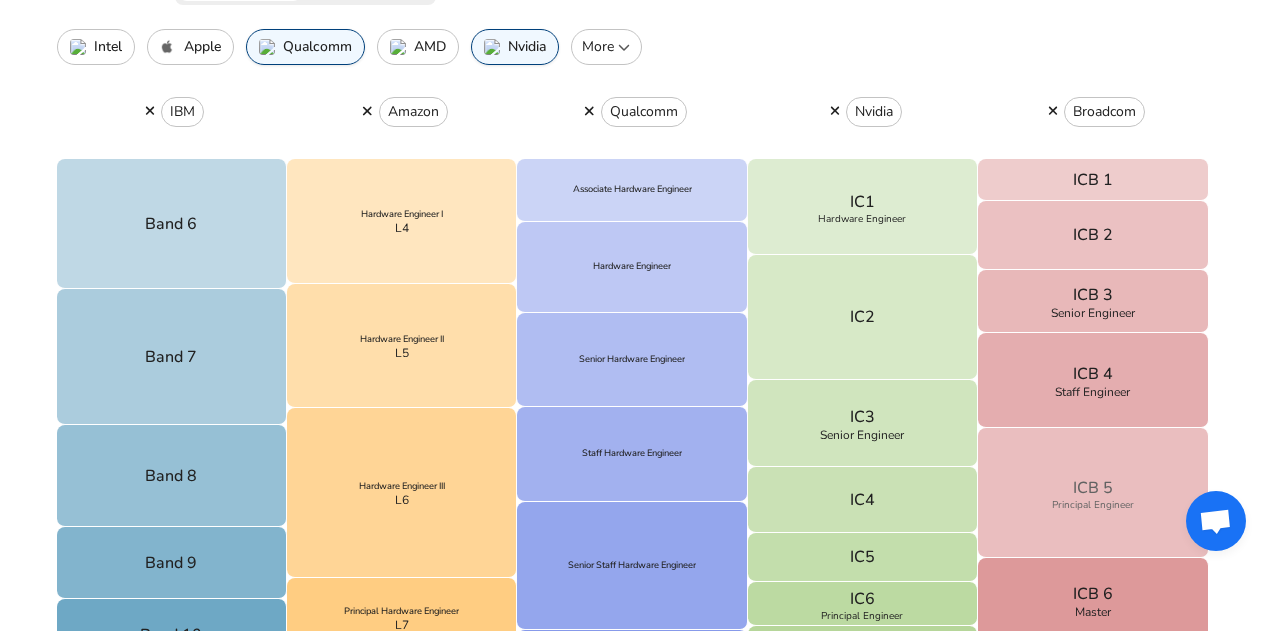 click on "ICB 5 Principal Engineer" at bounding box center (1093, 493) 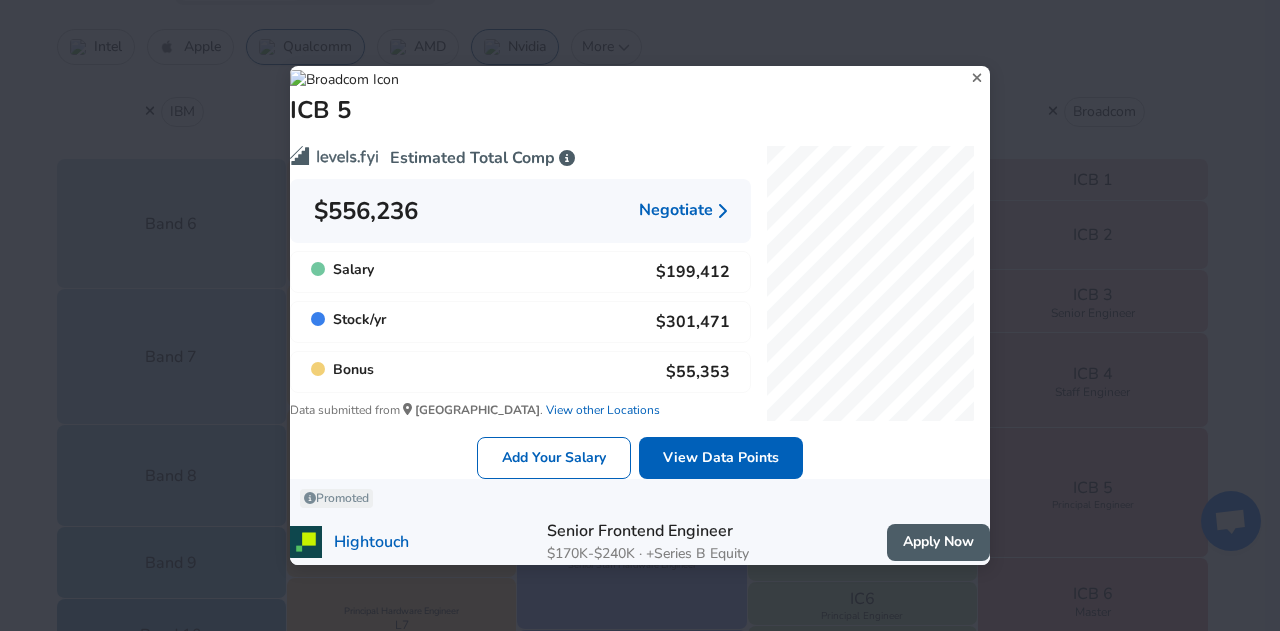 click 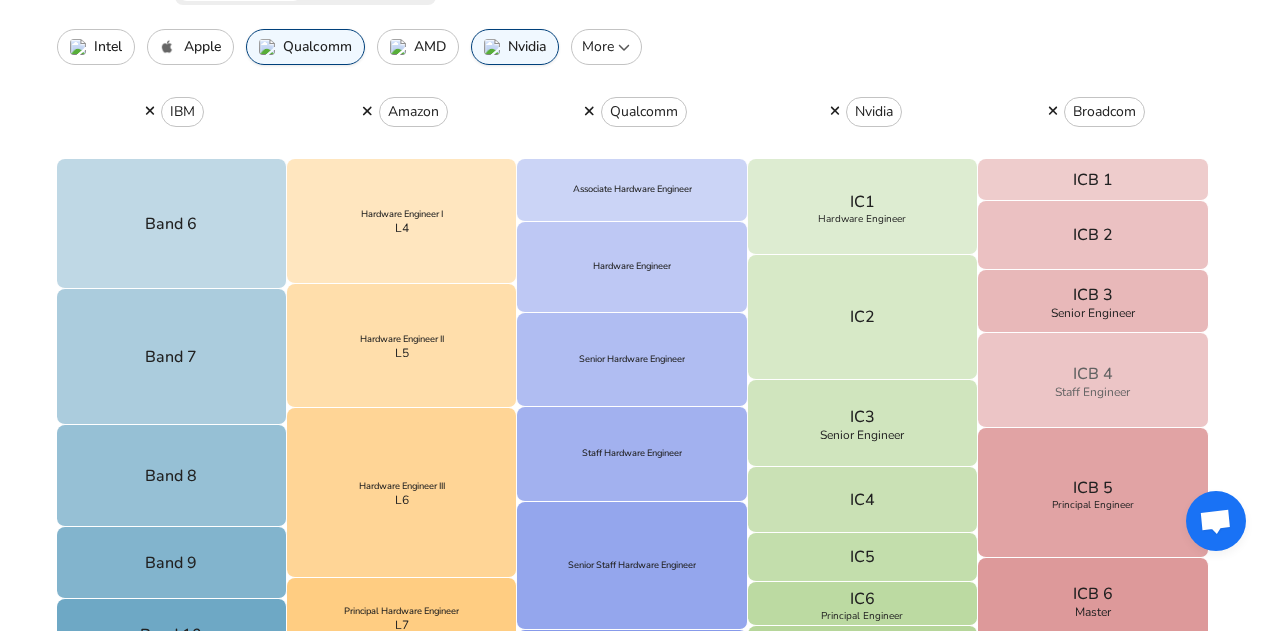 click on "ICB 4 Staff Engineer" at bounding box center [1093, 380] 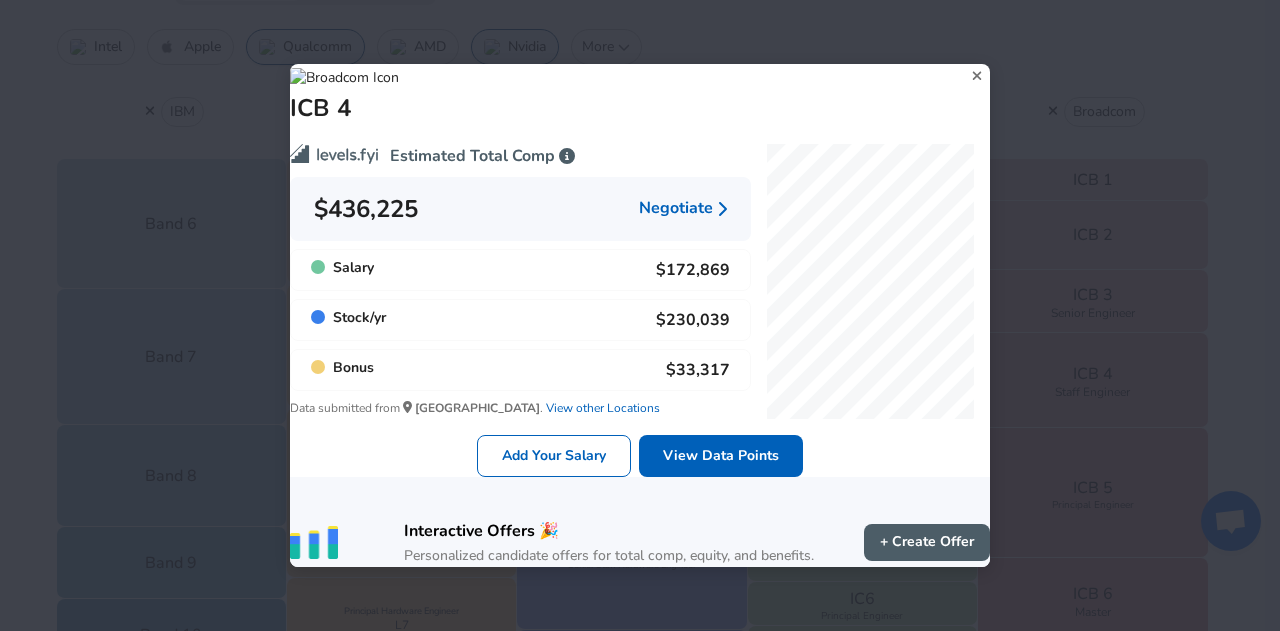 click 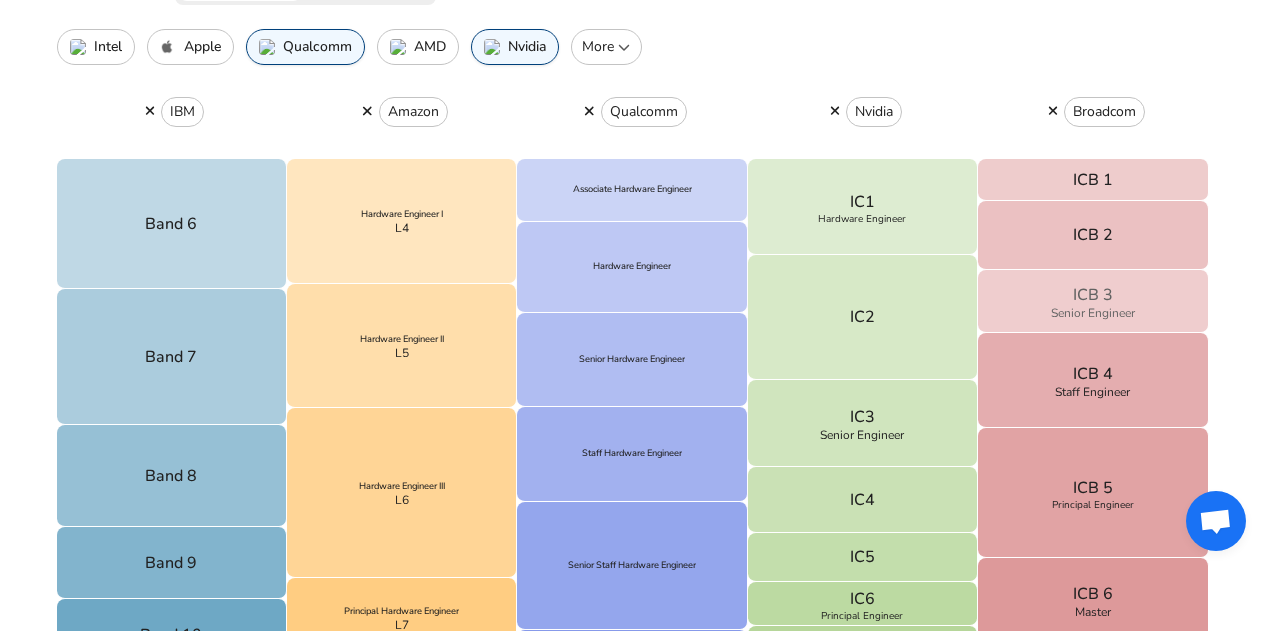 click on "ICB 3 Senior Engineer" at bounding box center (1093, 301) 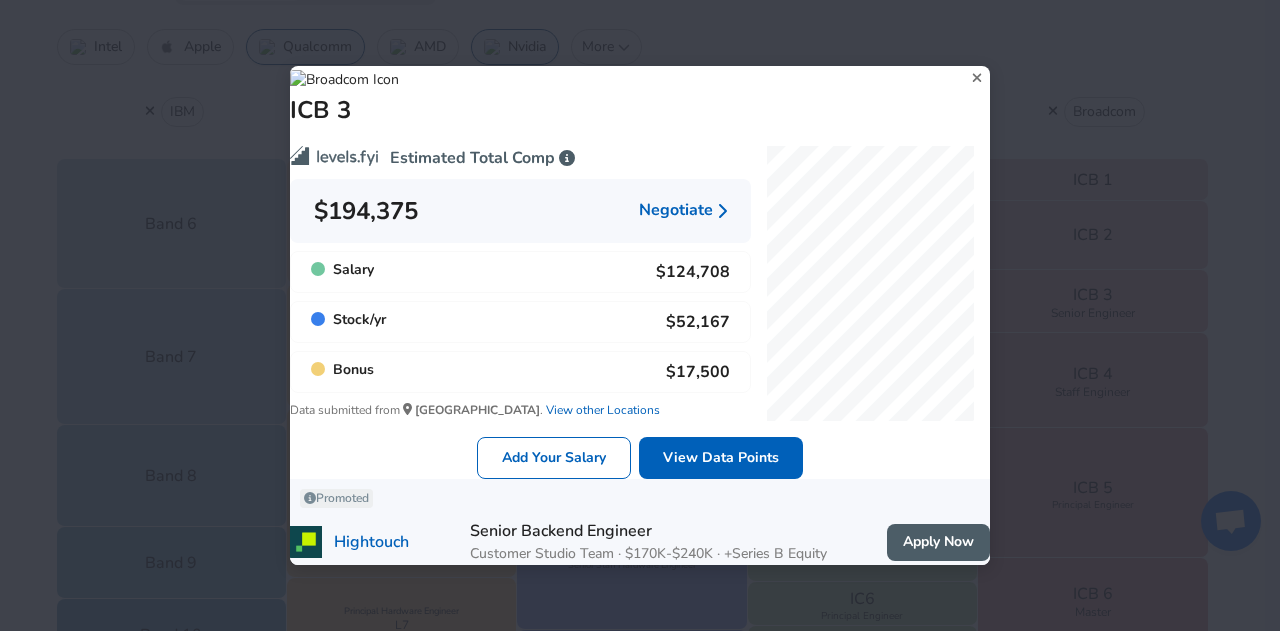 click 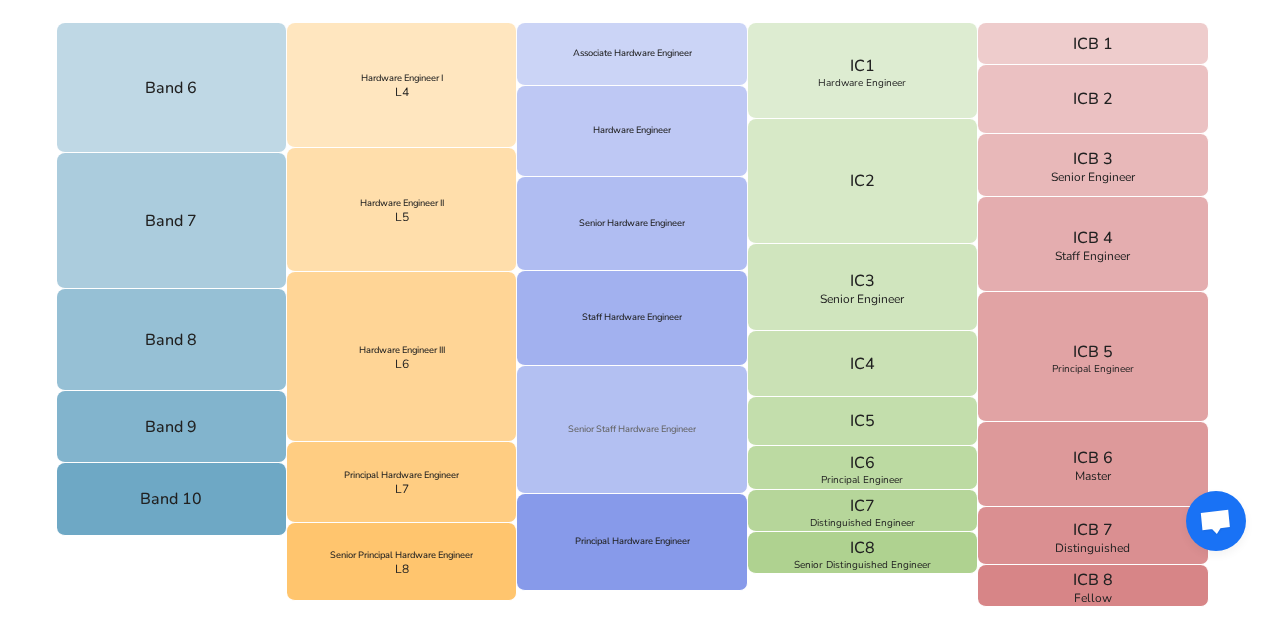 scroll, scrollTop: 789, scrollLeft: 0, axis: vertical 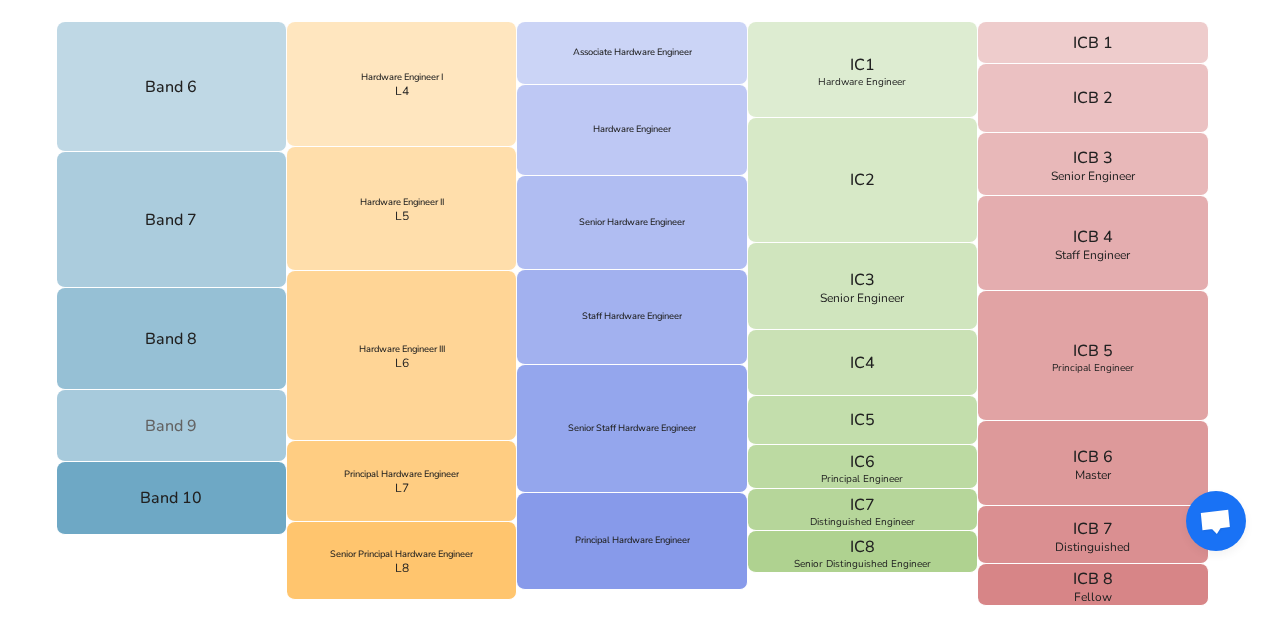 click on "Band 9" at bounding box center (172, 426) 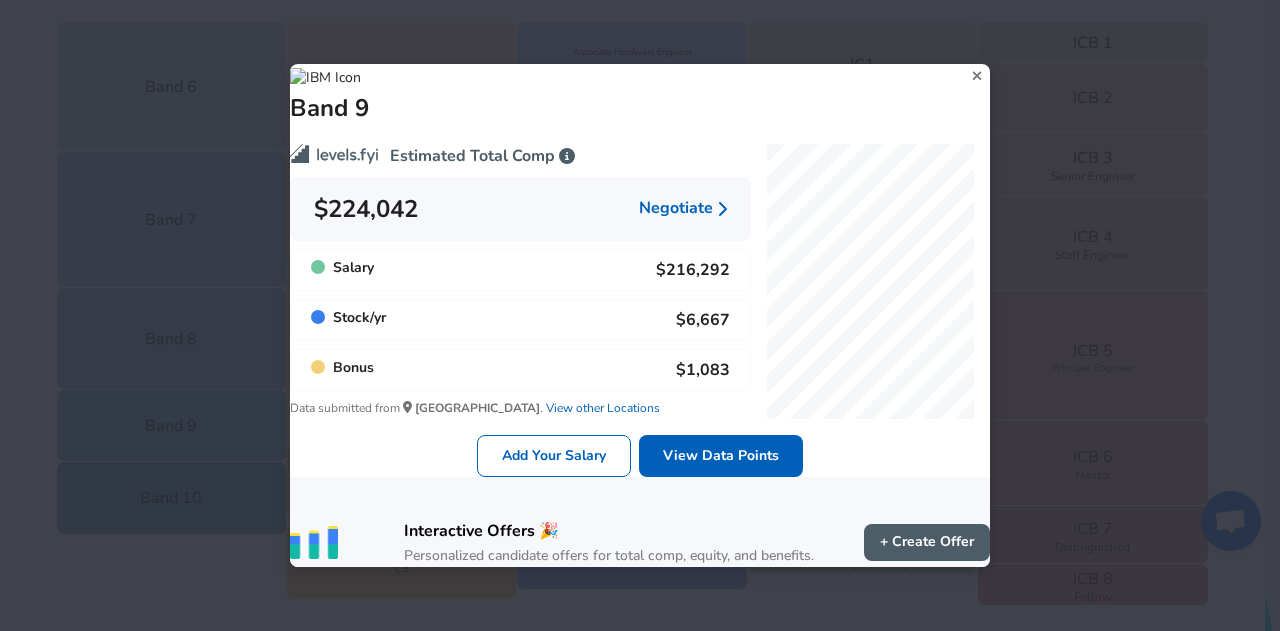 click 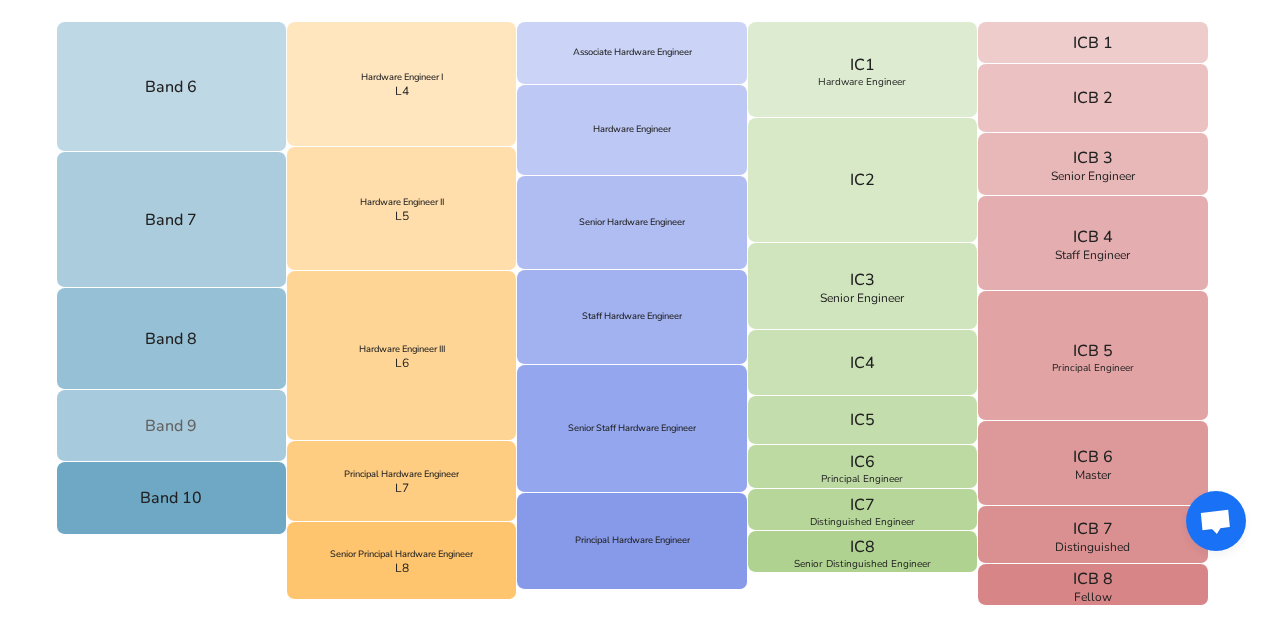 click on "Band 9" at bounding box center (172, 426) 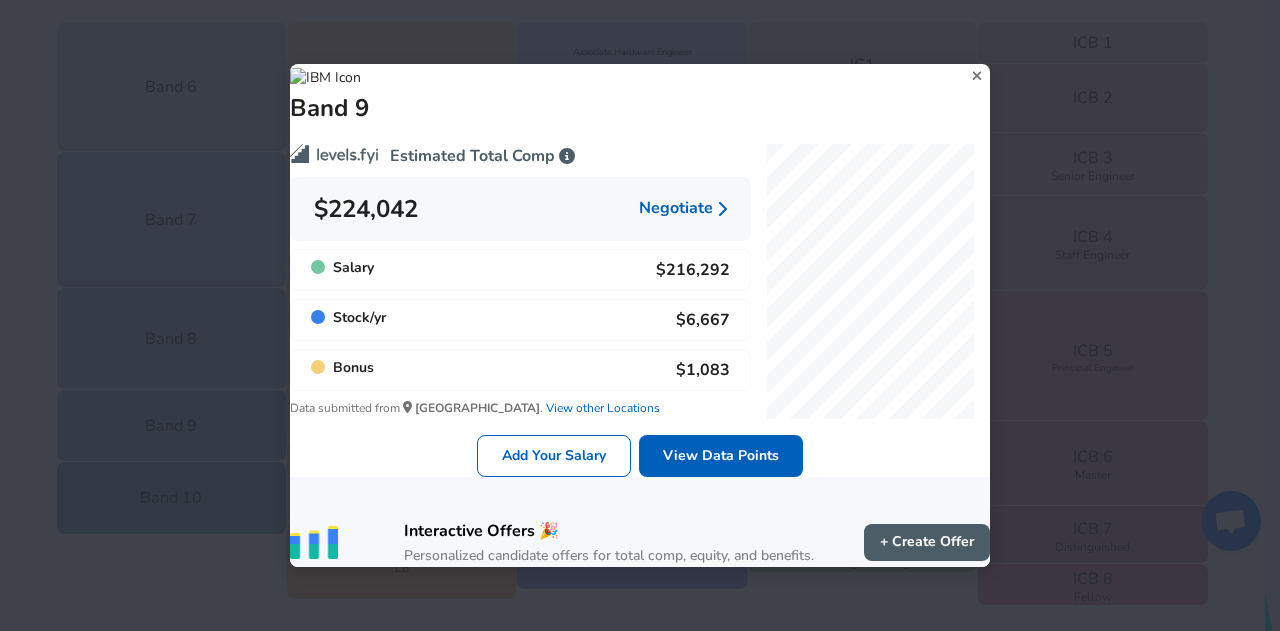 click 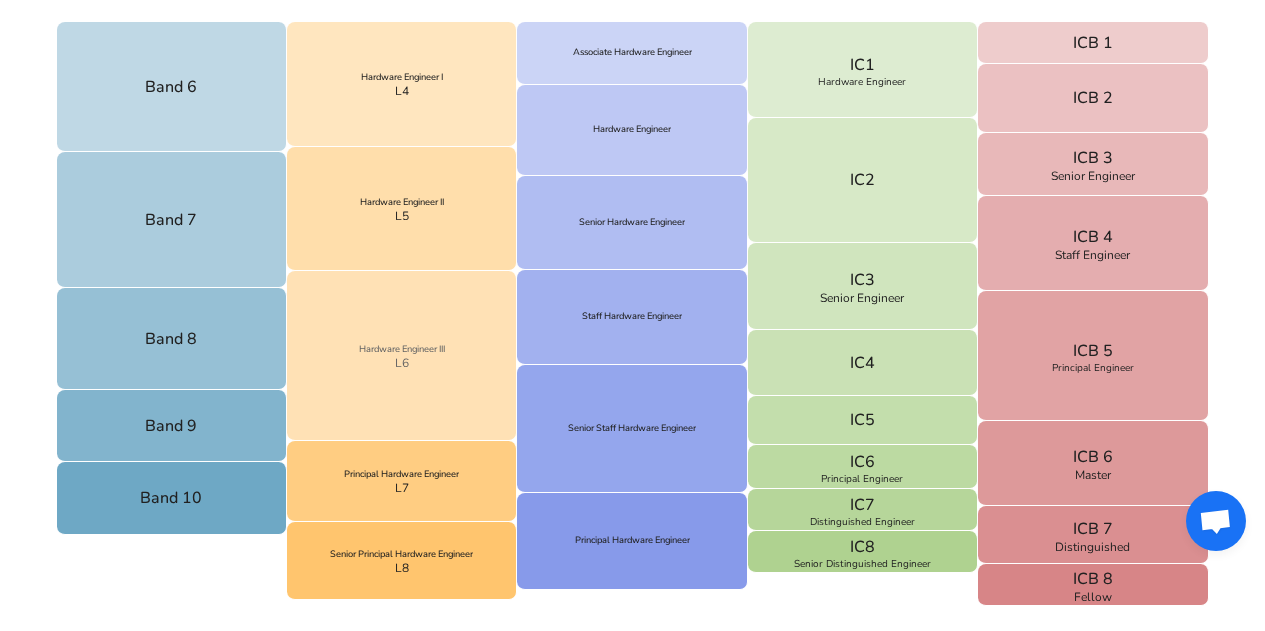 click on "Hardware Engineer III L6" at bounding box center (402, 356) 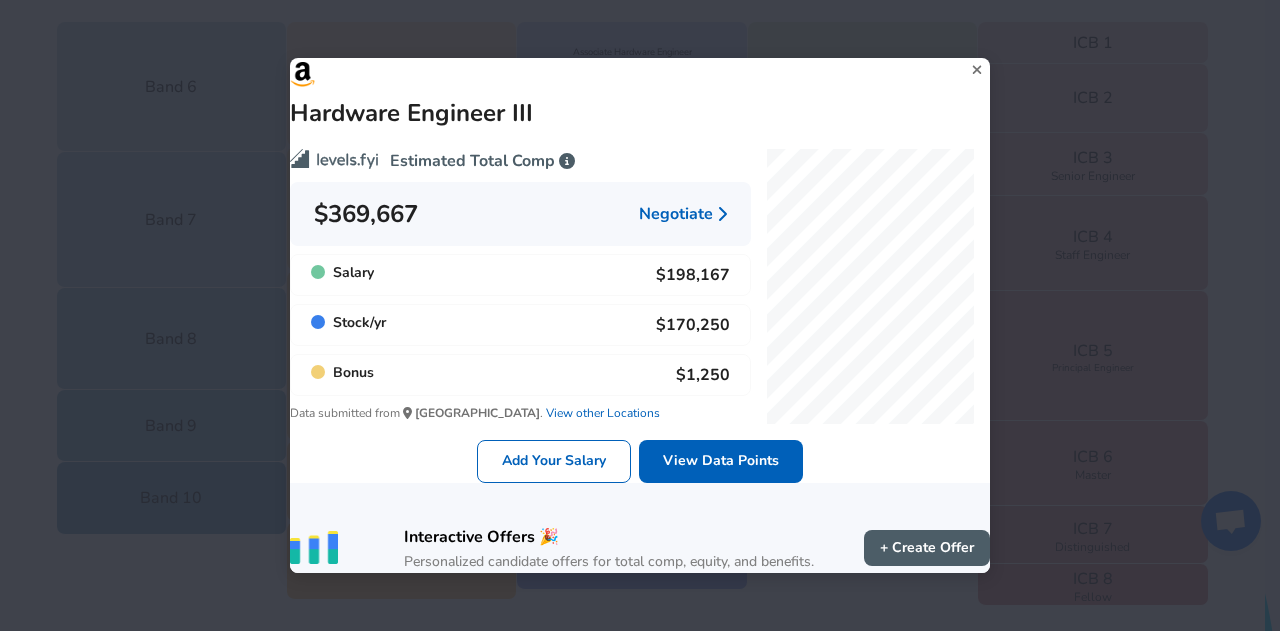 click 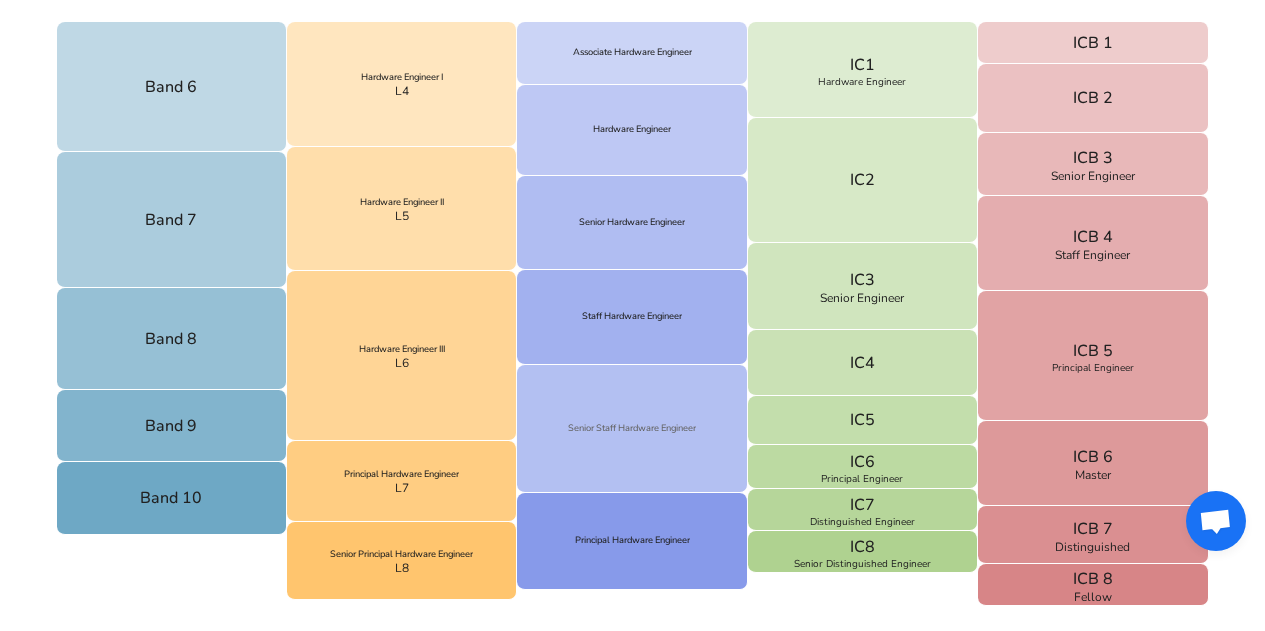 click on "Senior Staff Hardware Engineer" at bounding box center [632, 429] 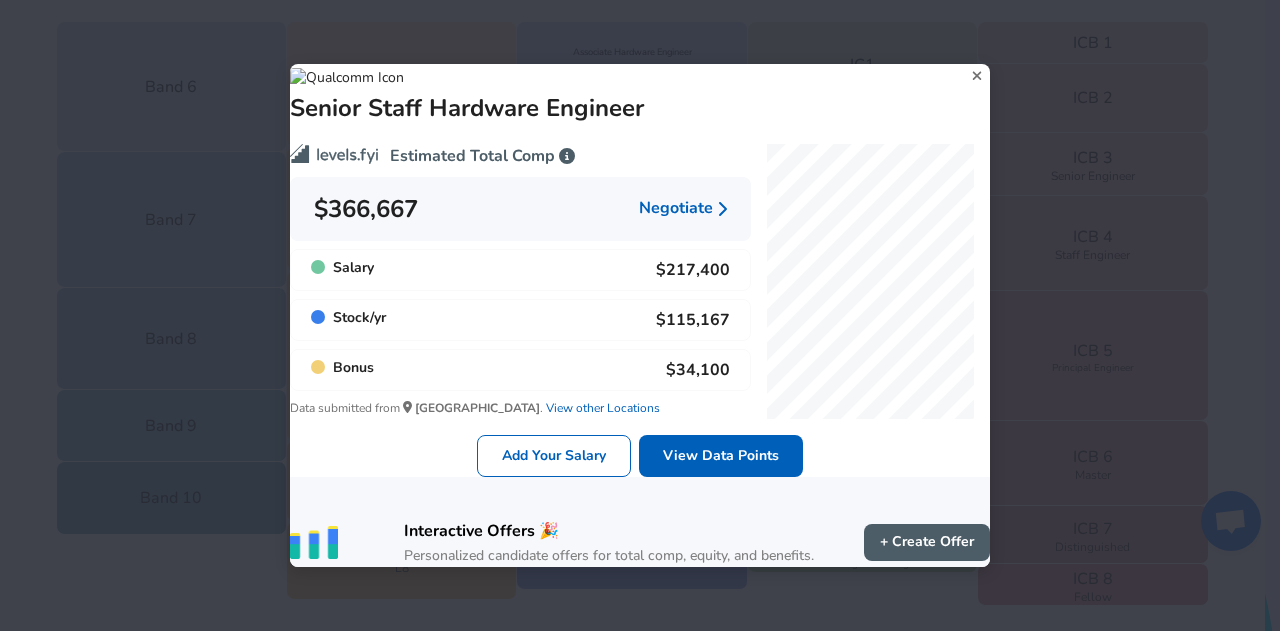 click 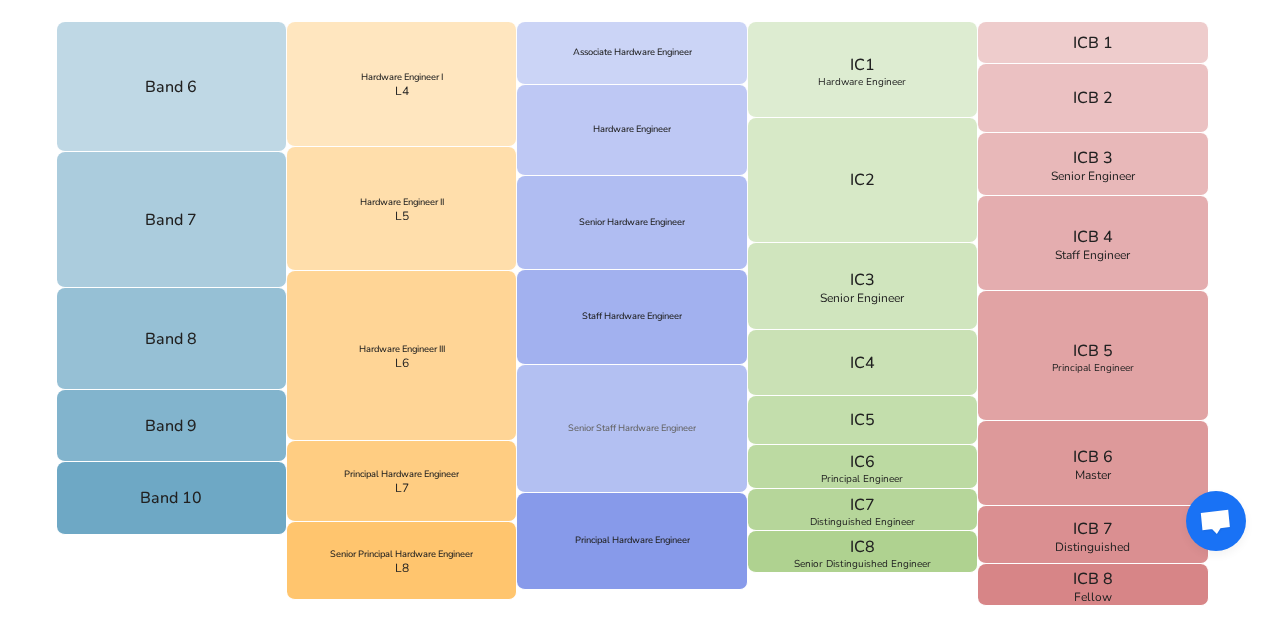 click on "Senior Staff Hardware Engineer" at bounding box center [632, 429] 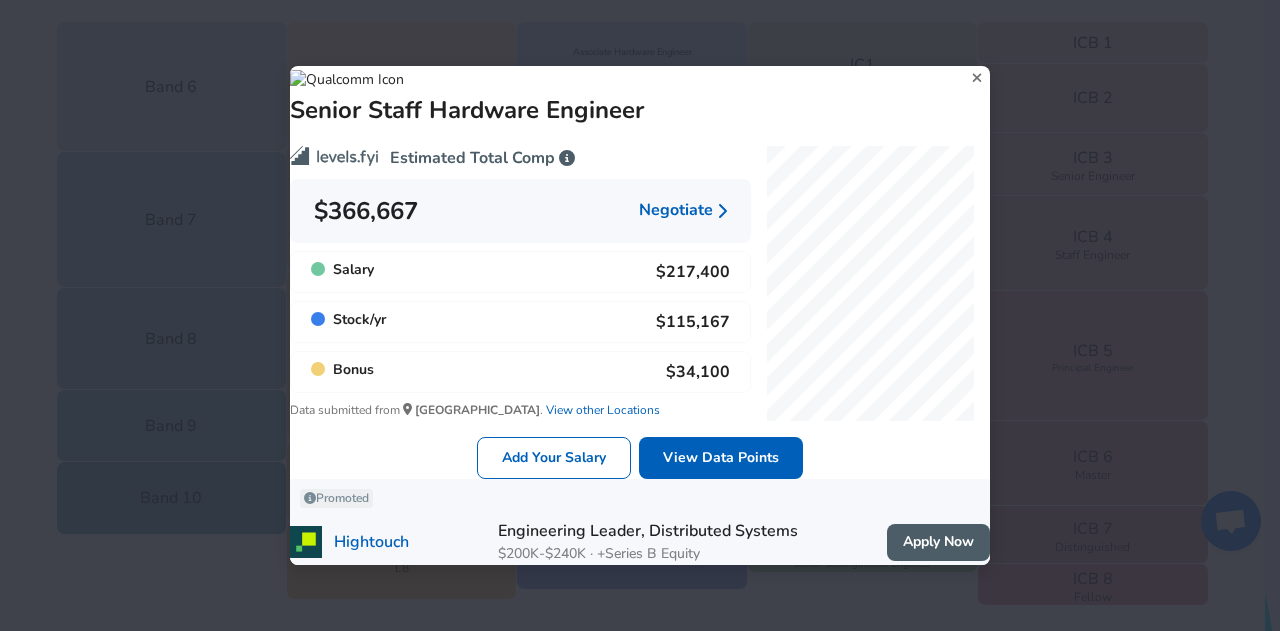 click 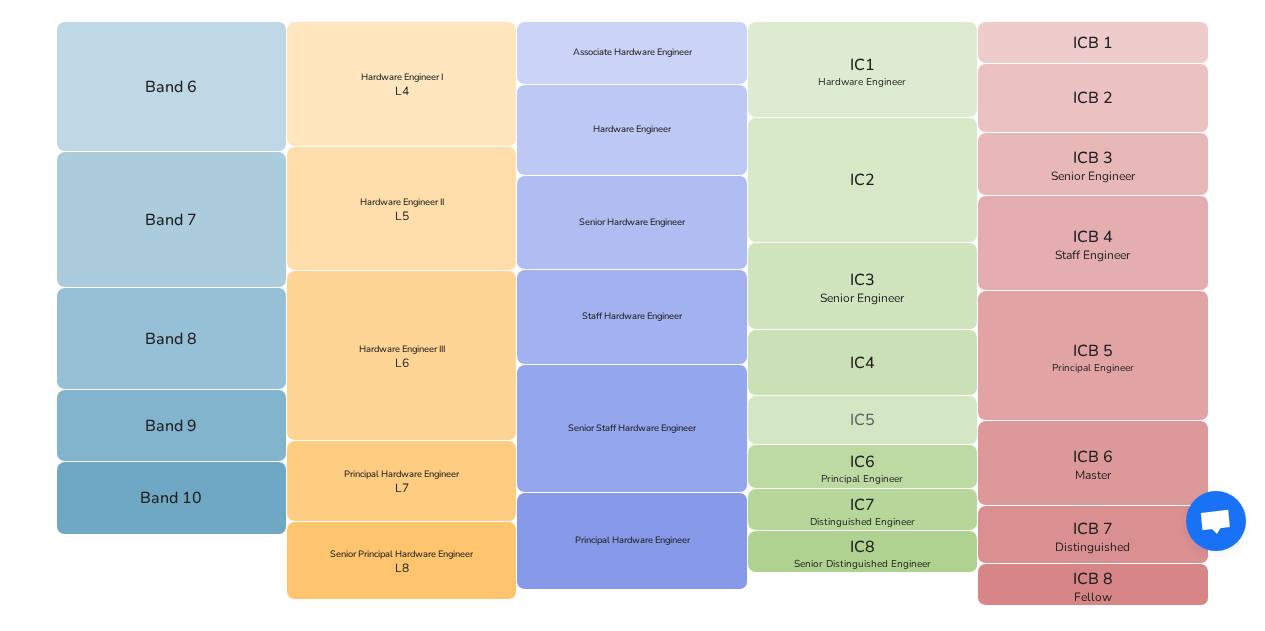 click on "IC5" at bounding box center [863, 420] 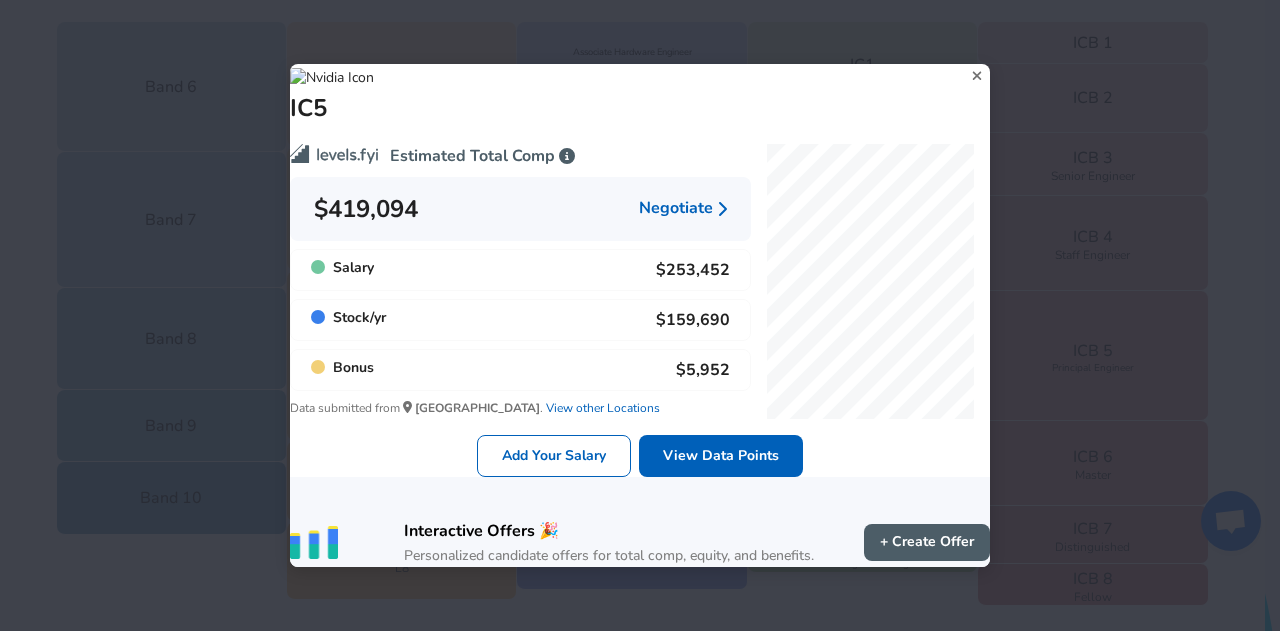 click 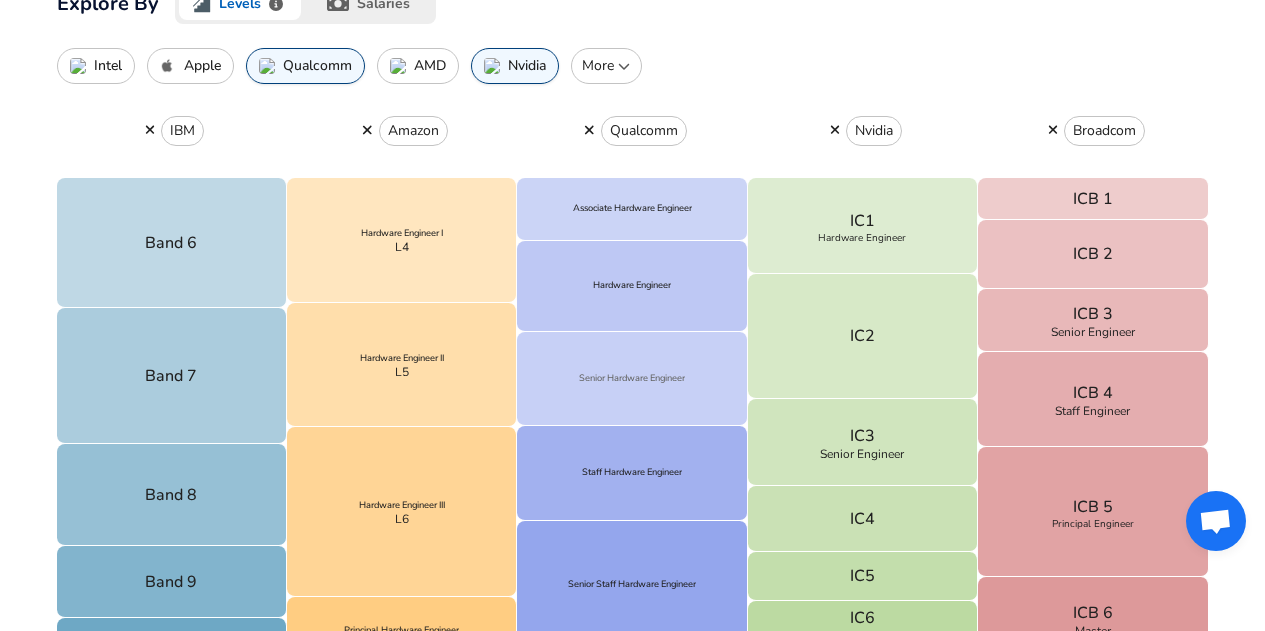 scroll, scrollTop: 719, scrollLeft: 0, axis: vertical 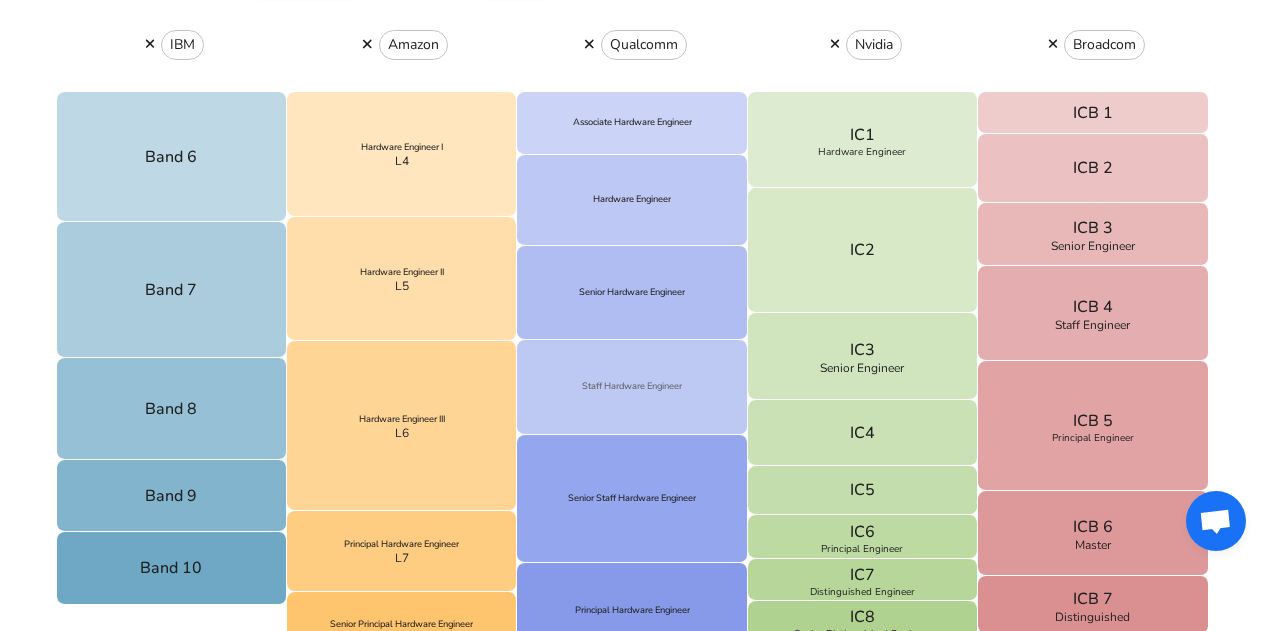 click on "Staff Hardware Engineer" at bounding box center (632, 387) 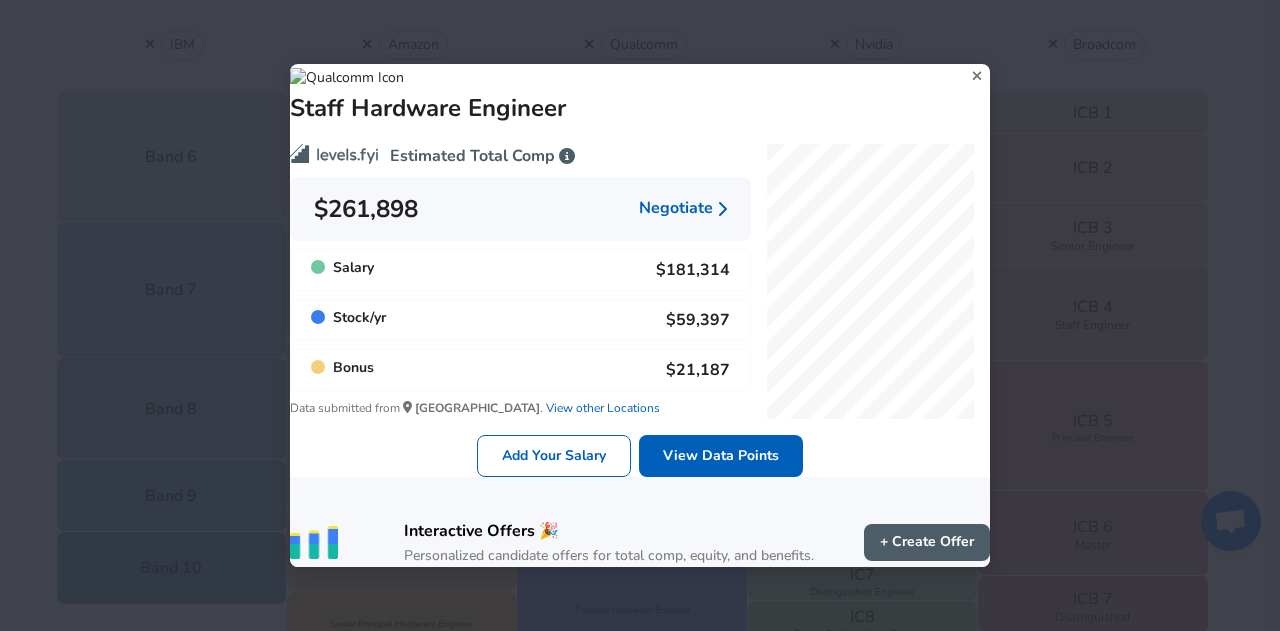 click 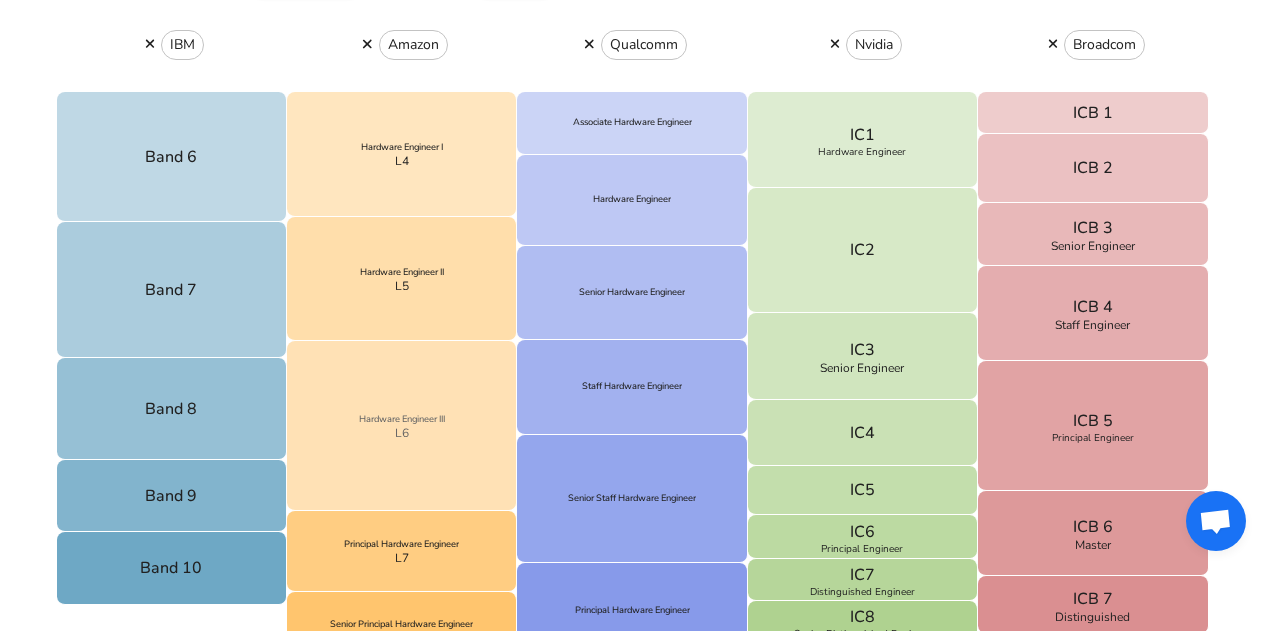 click on "Hardware Engineer III L6" at bounding box center [402, 426] 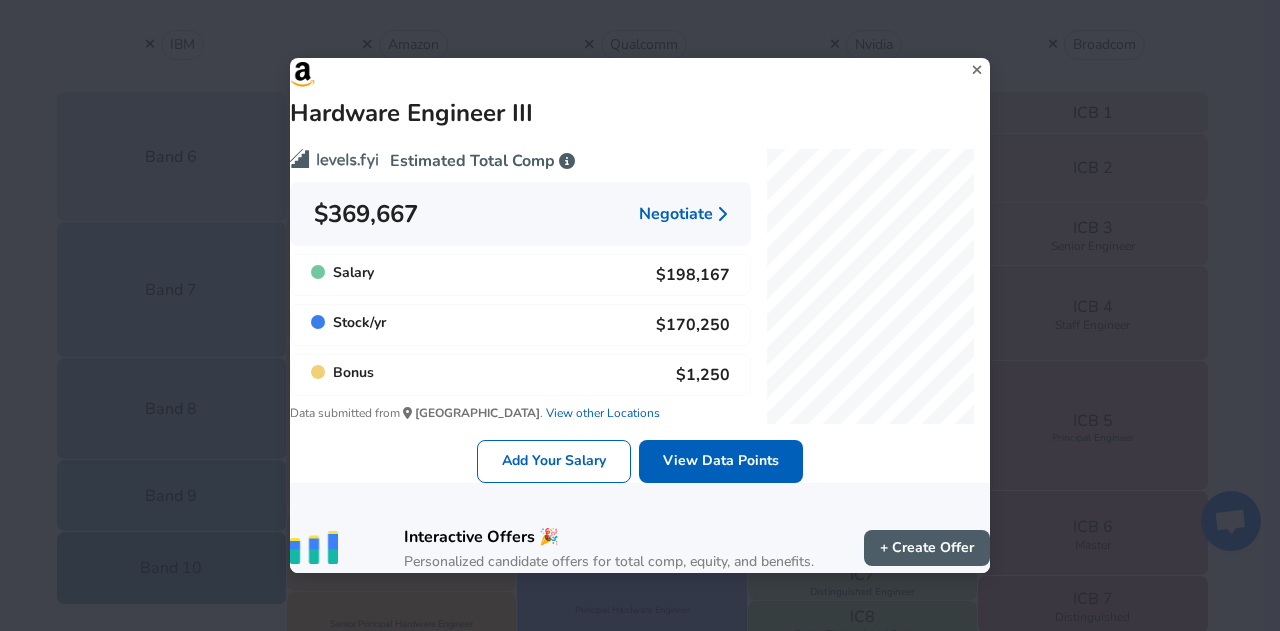 click 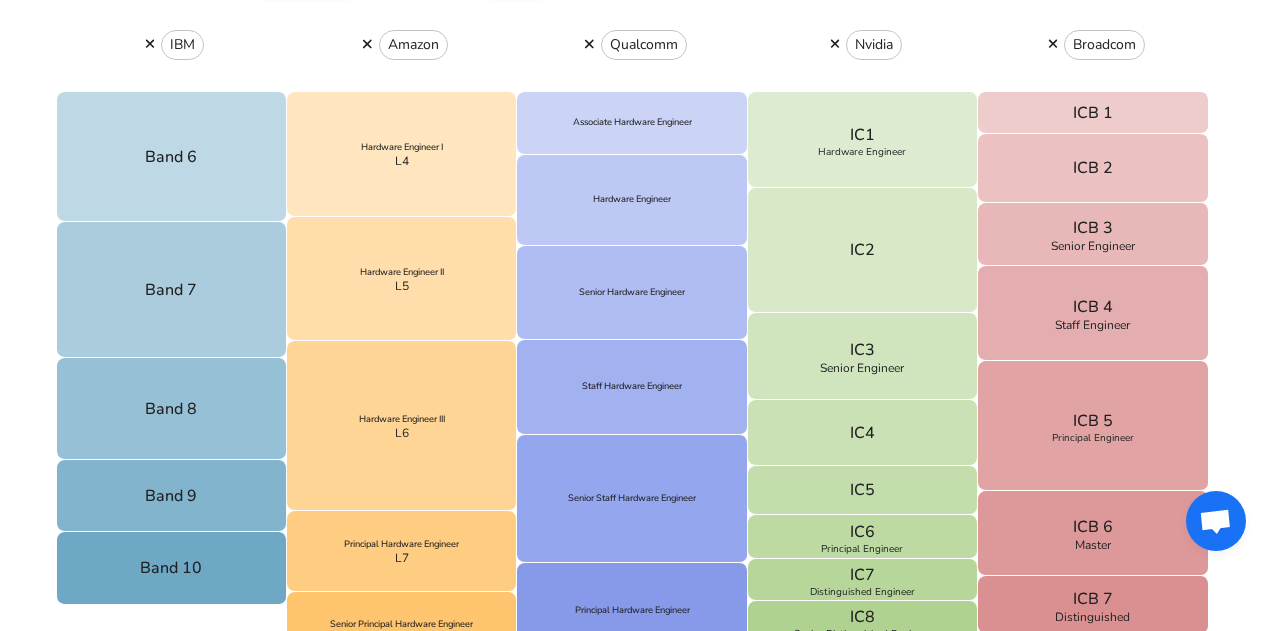 click 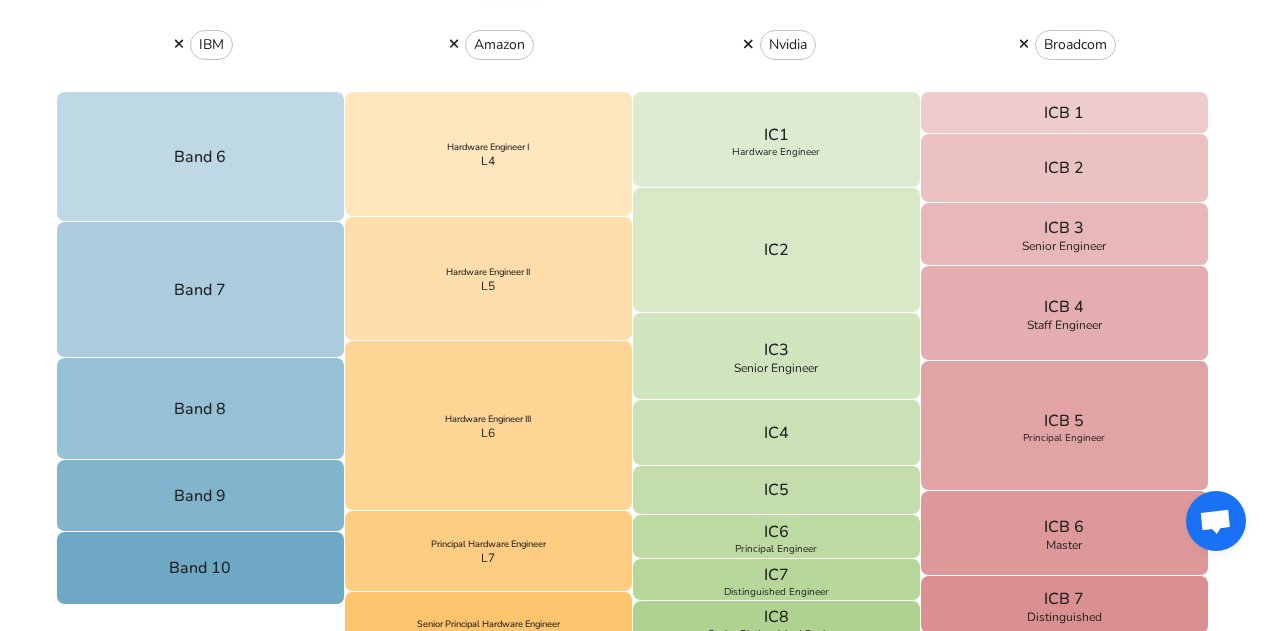 click 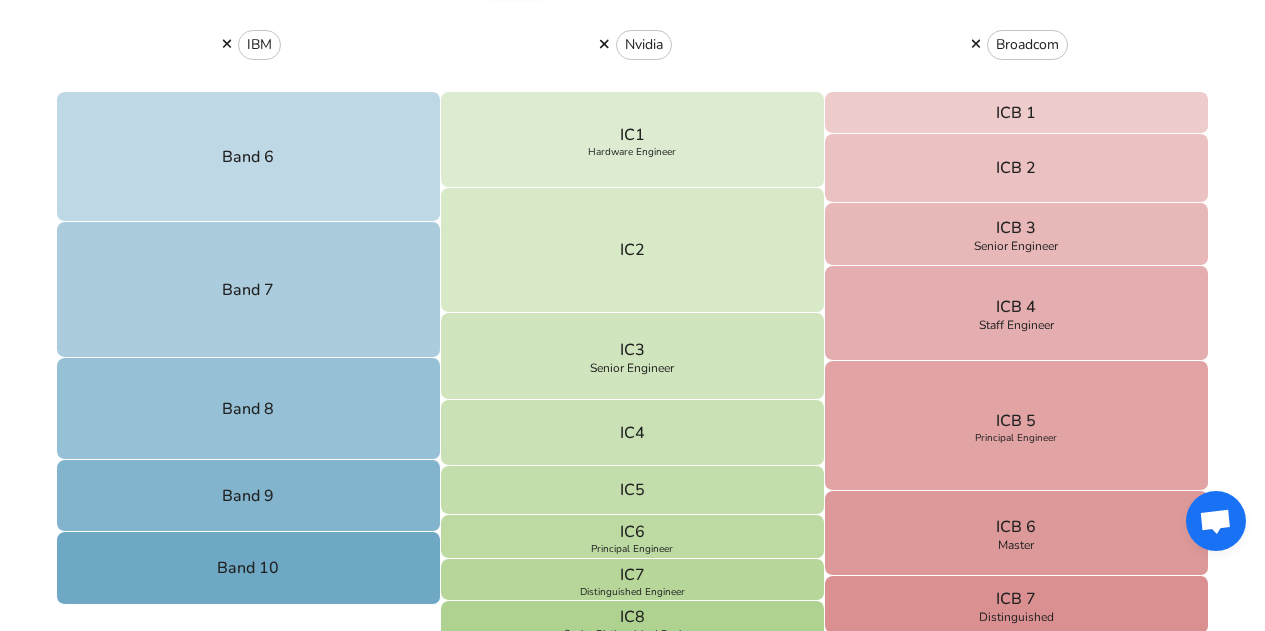 click 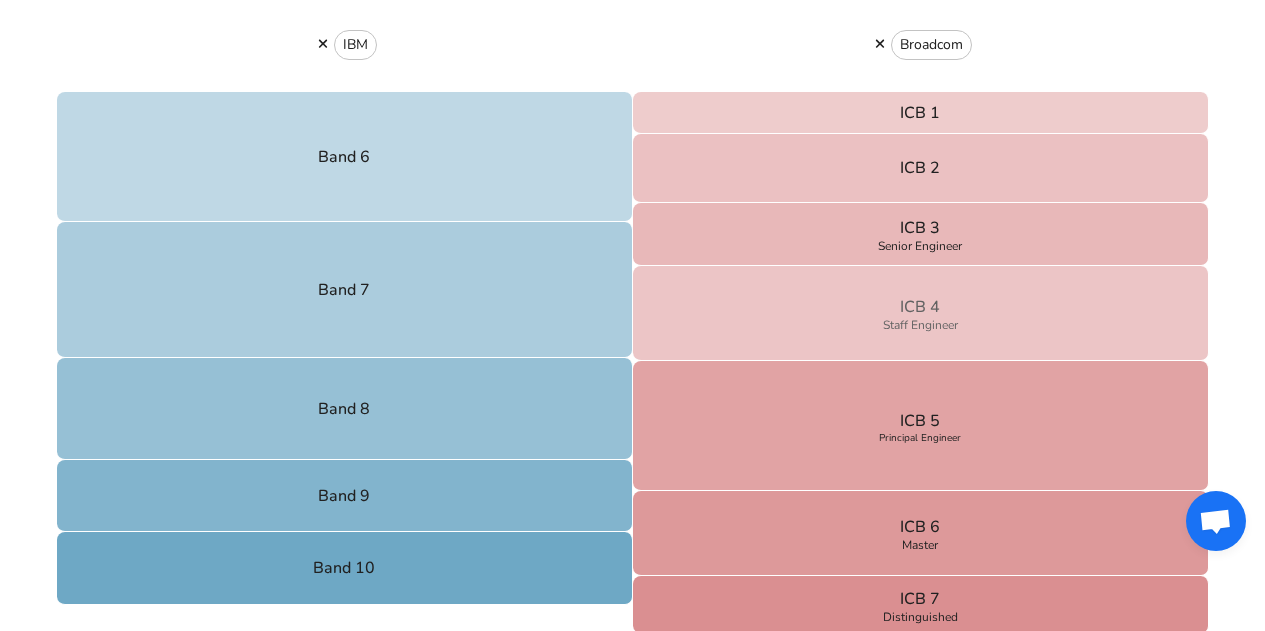 click on "ICB 4 Staff Engineer" at bounding box center [921, 313] 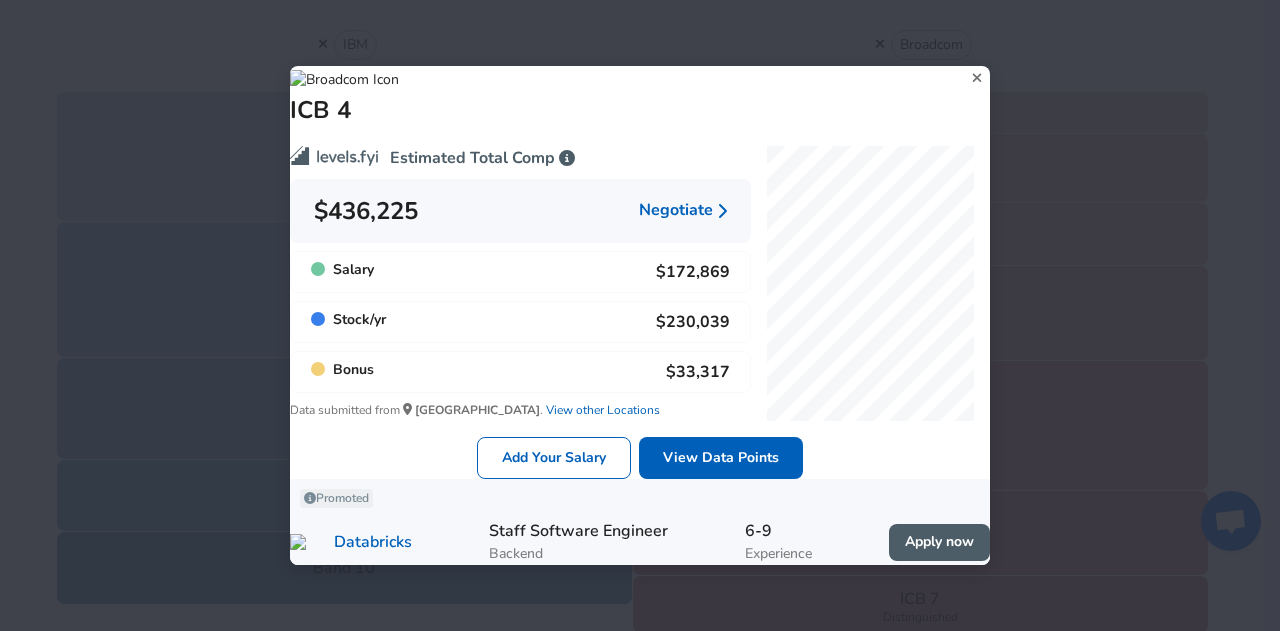click 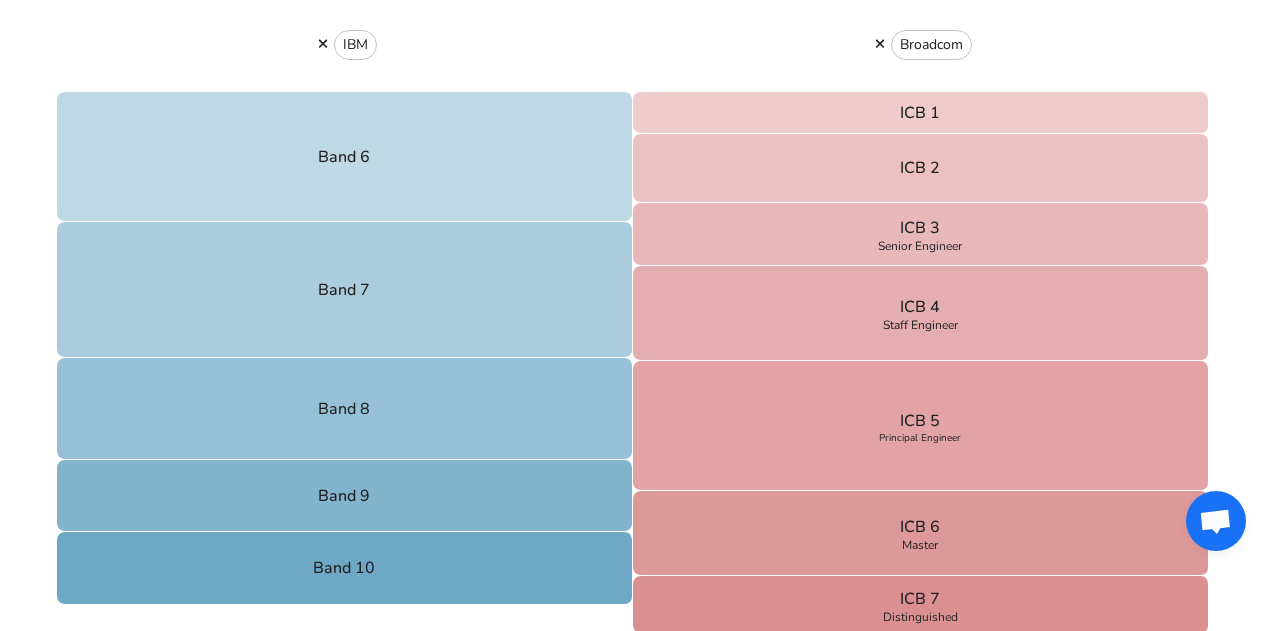 click at bounding box center [880, 44] 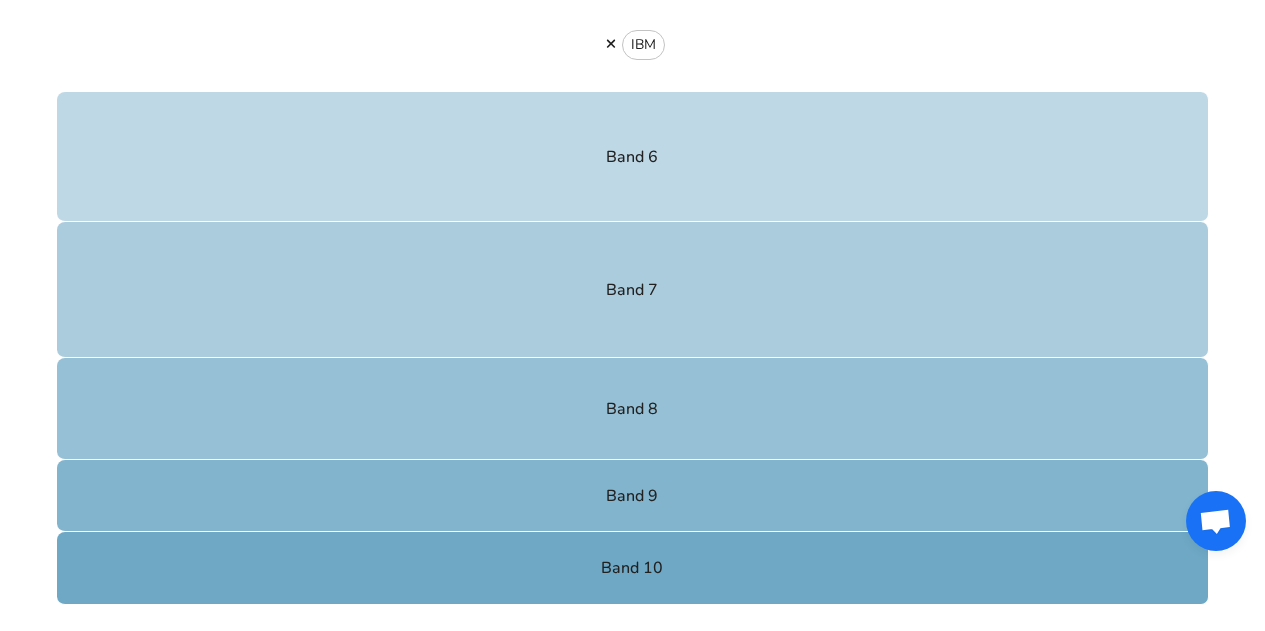 click 